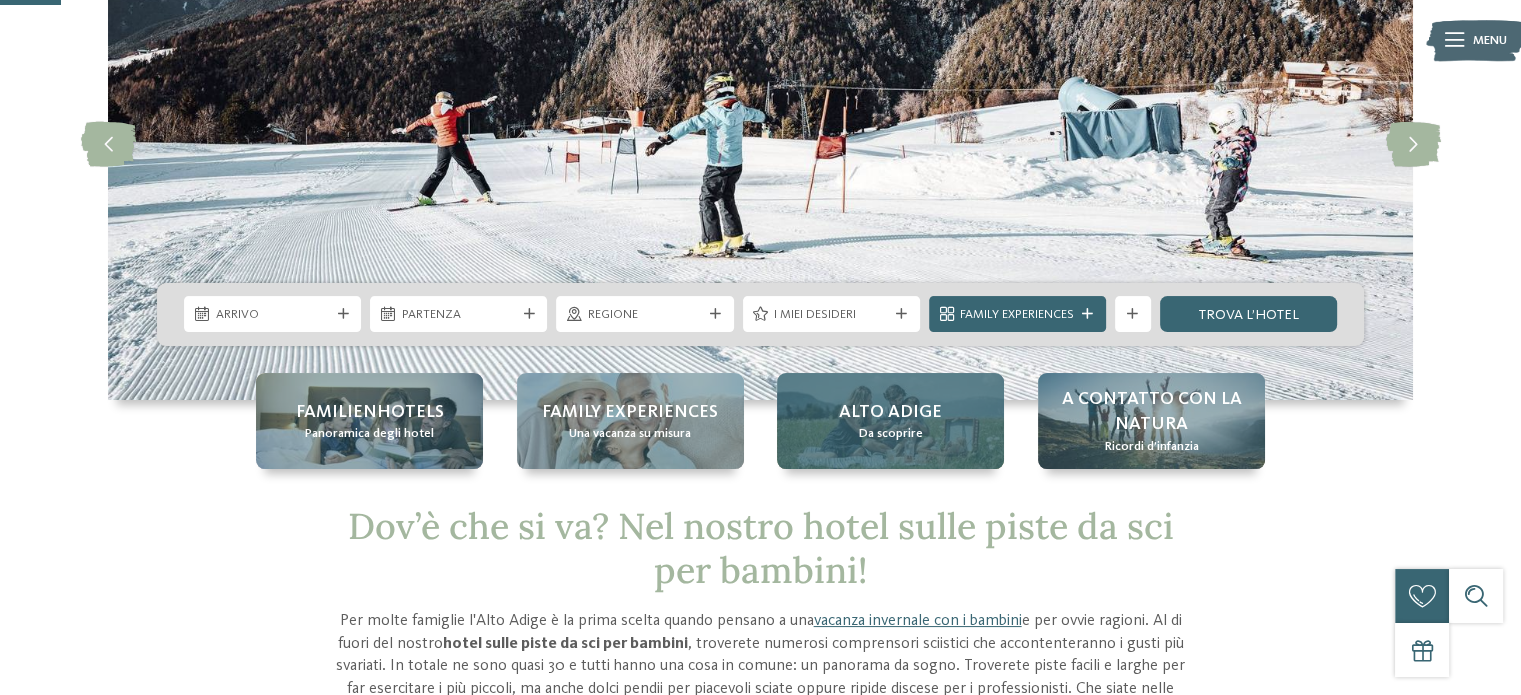 scroll, scrollTop: 200, scrollLeft: 0, axis: vertical 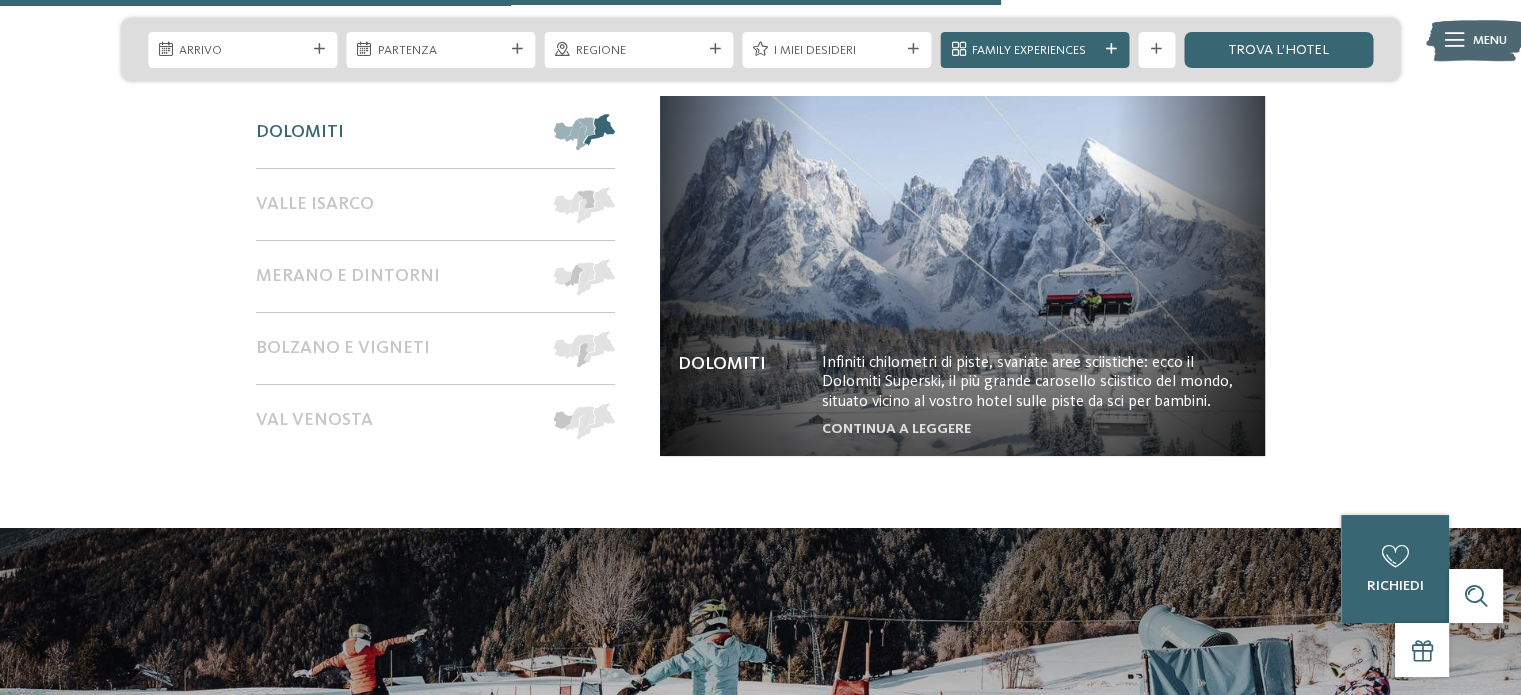 click at bounding box center (962, 276) 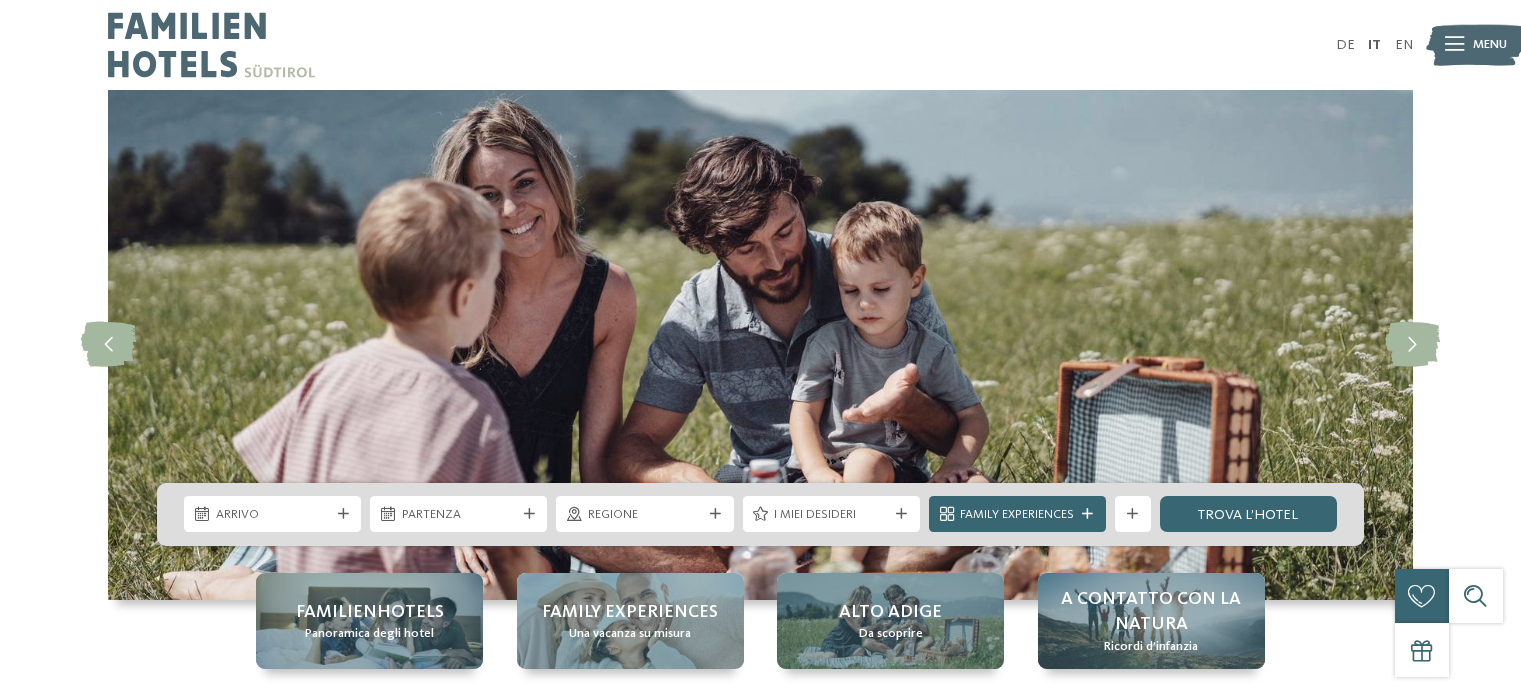 scroll, scrollTop: 0, scrollLeft: 0, axis: both 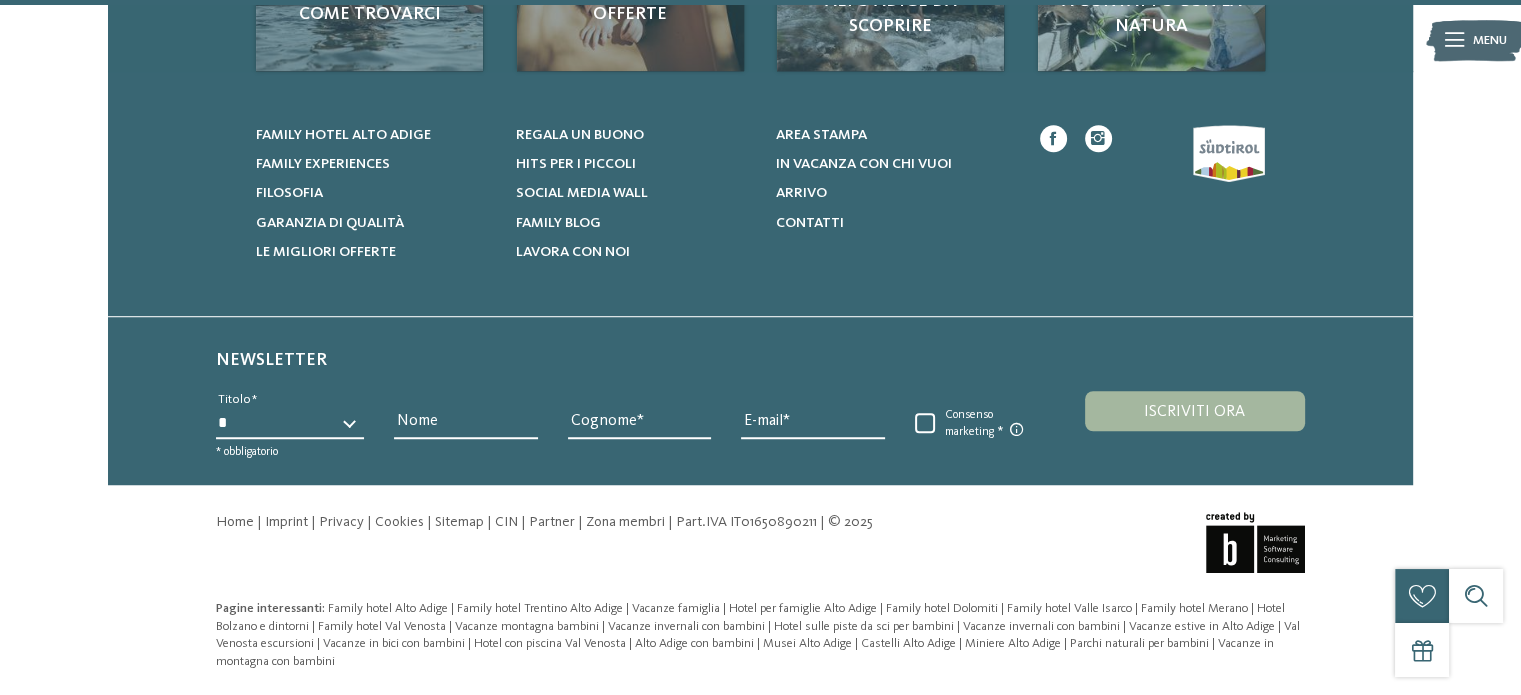 click on "* ****** ******* ******** ******" at bounding box center [290, 423] 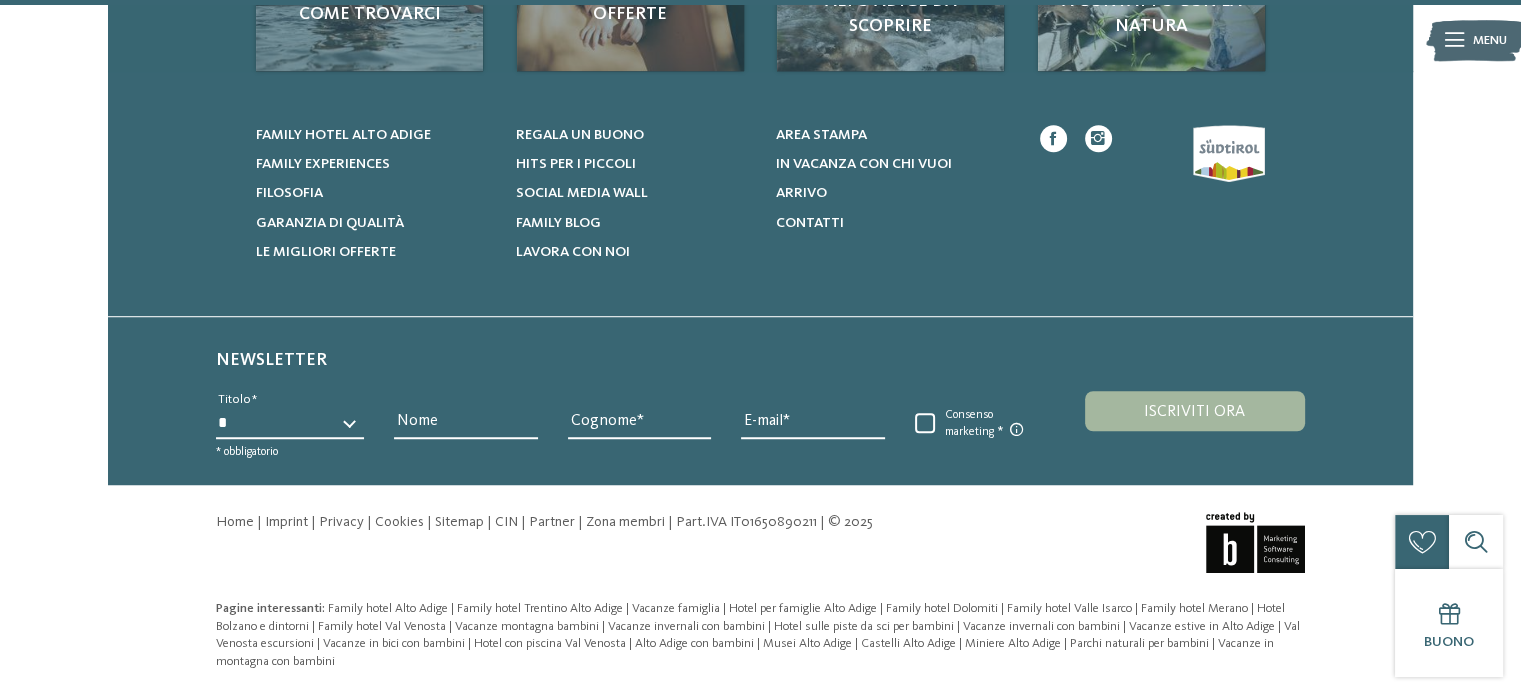 click on "Newsletter
Newsletter
* ****** ******* ******** ******
Titolo
Nome
Cognome" at bounding box center [760, 400] 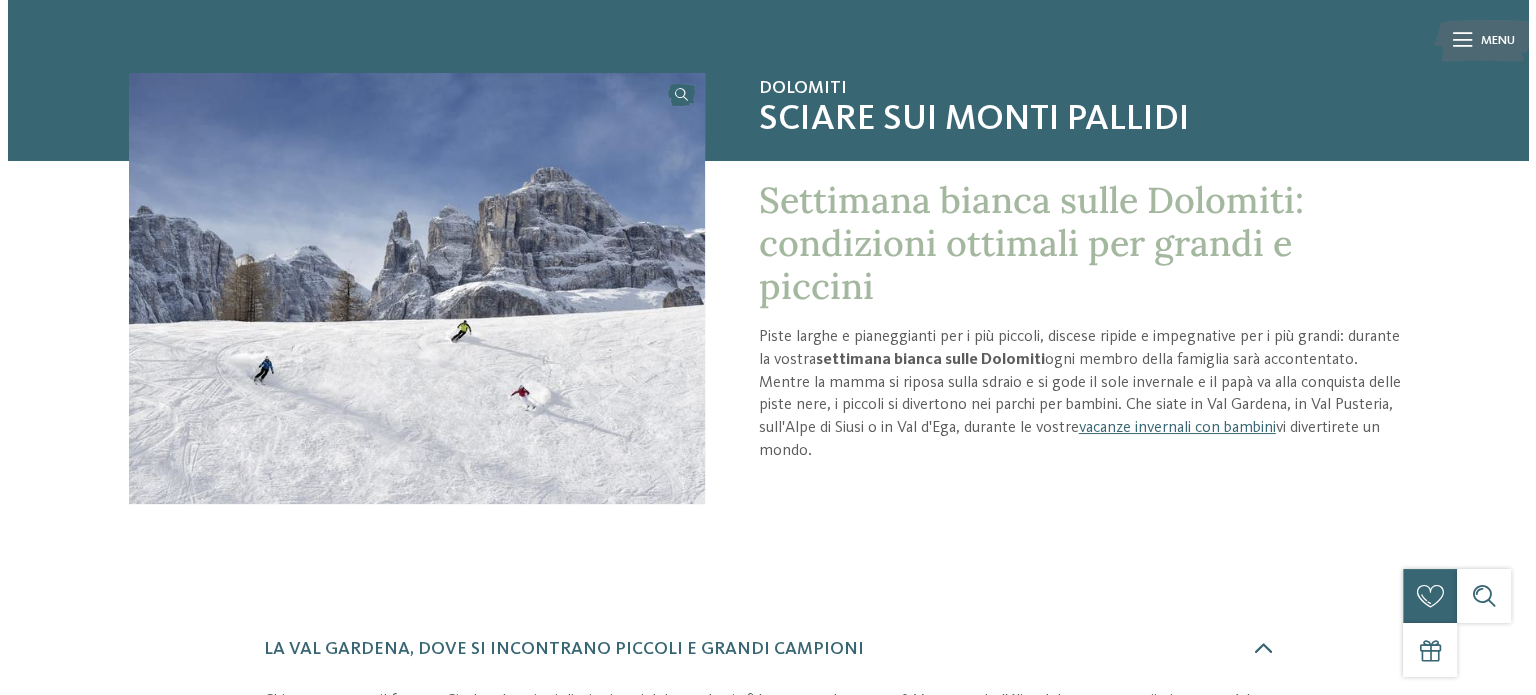scroll, scrollTop: 0, scrollLeft: 0, axis: both 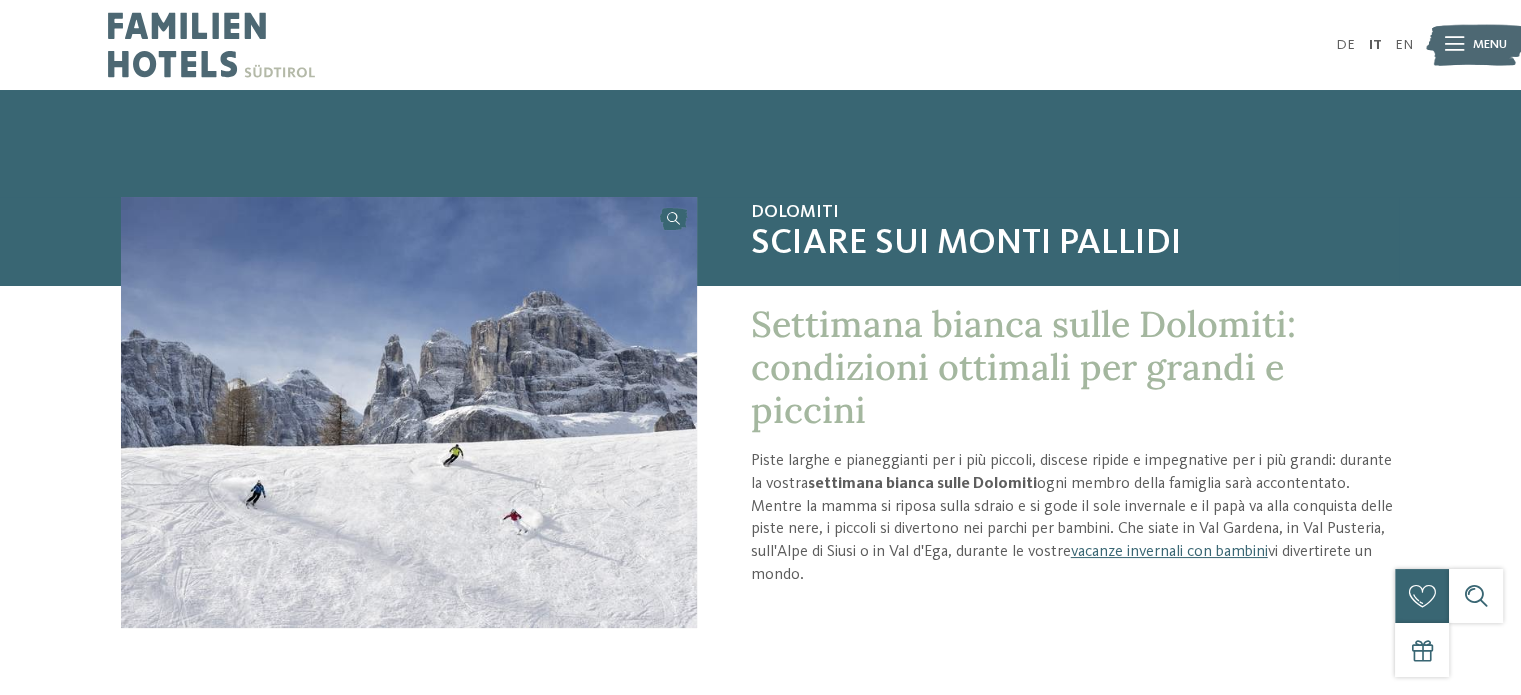 click at bounding box center (1475, 45) 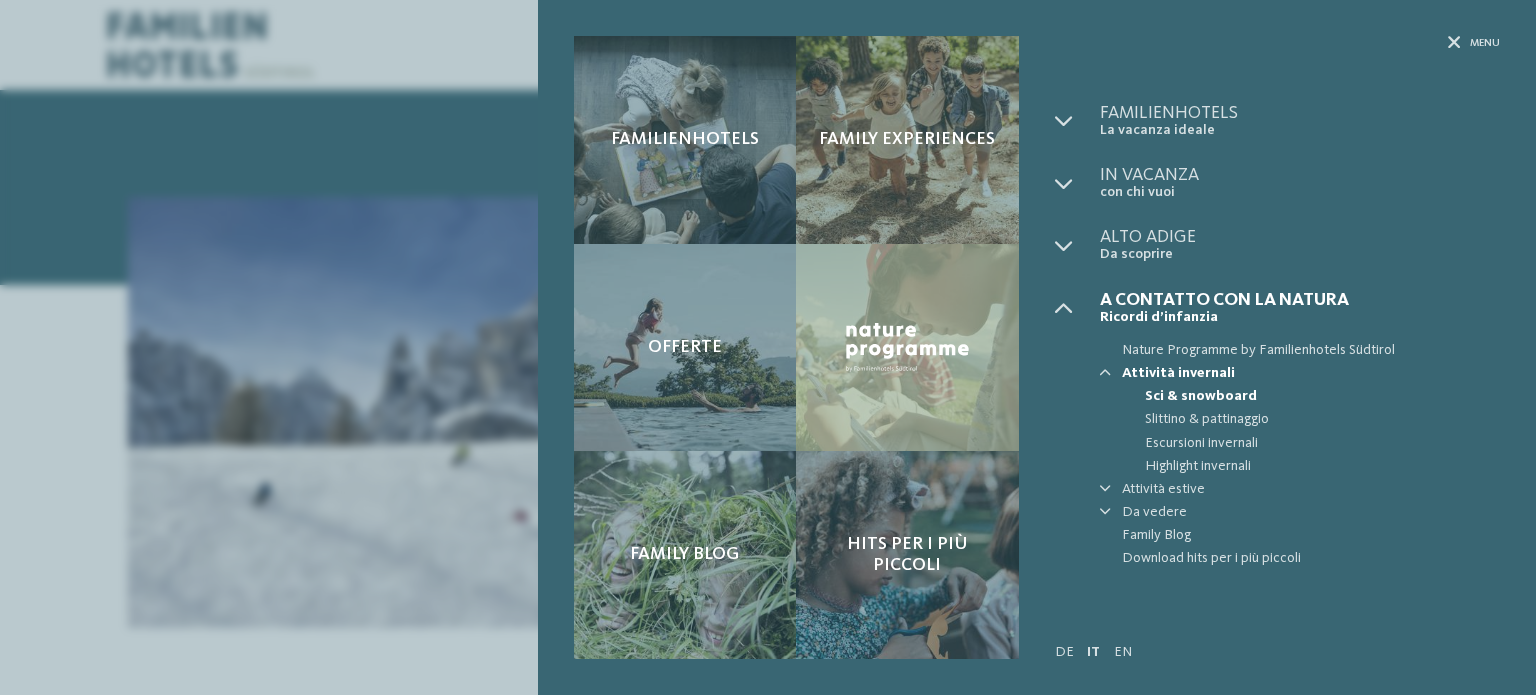 click on "Sci & snowboard" at bounding box center [1322, 396] 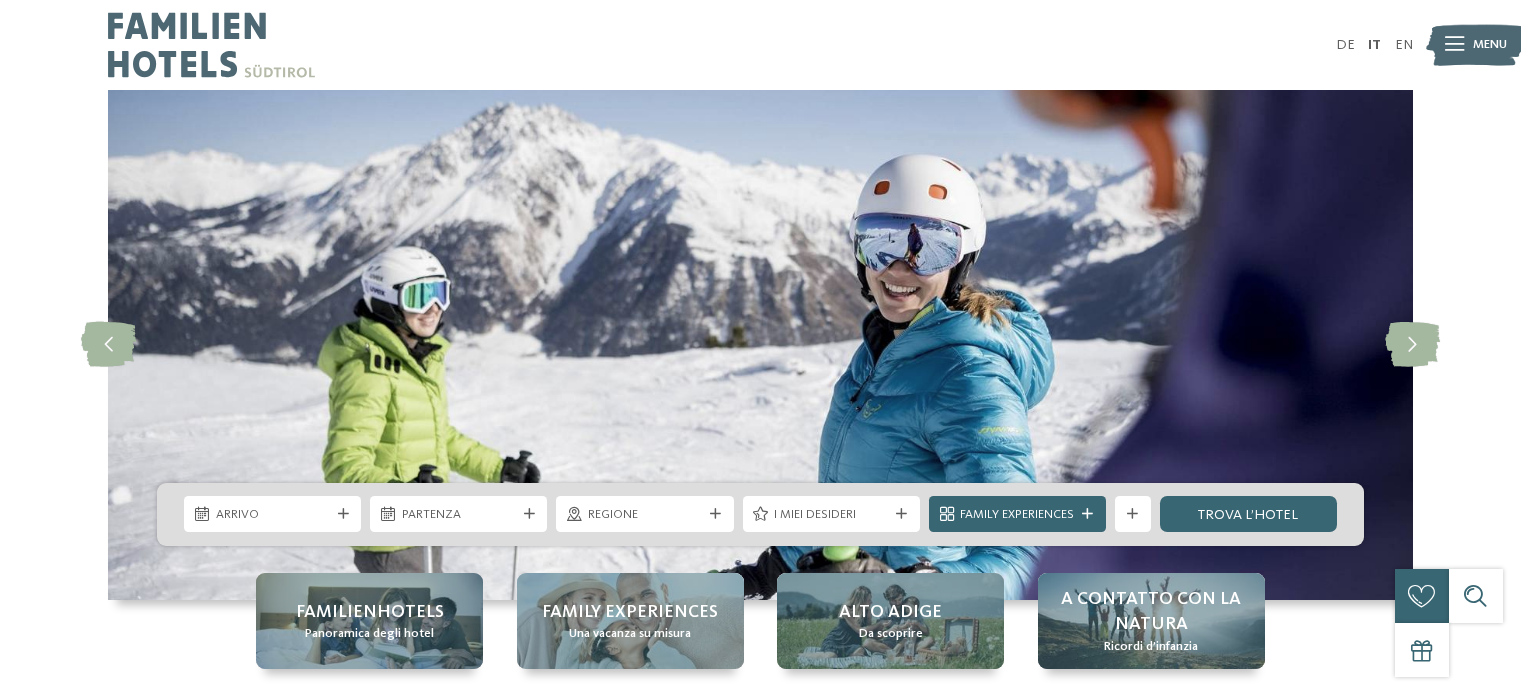 click on "Arrivo" at bounding box center (272, 514) 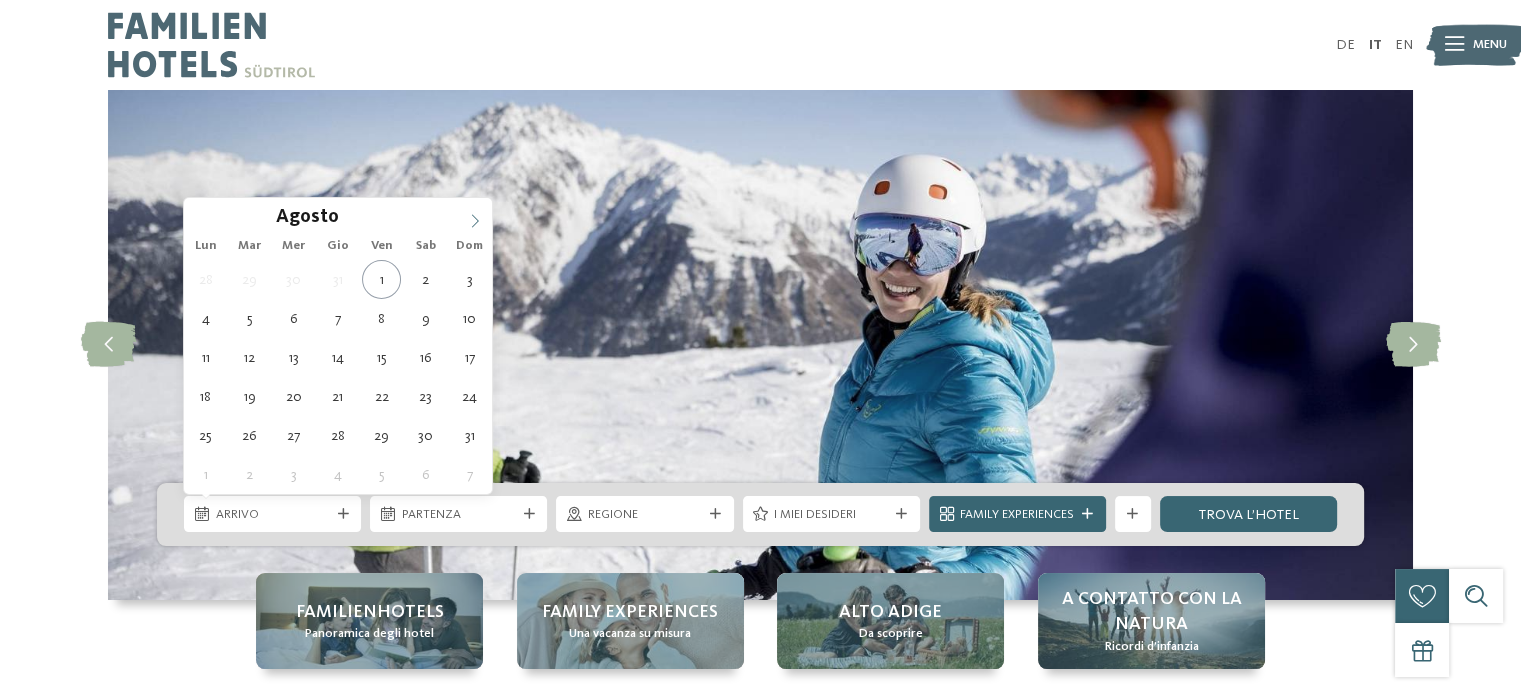 scroll, scrollTop: 0, scrollLeft: 0, axis: both 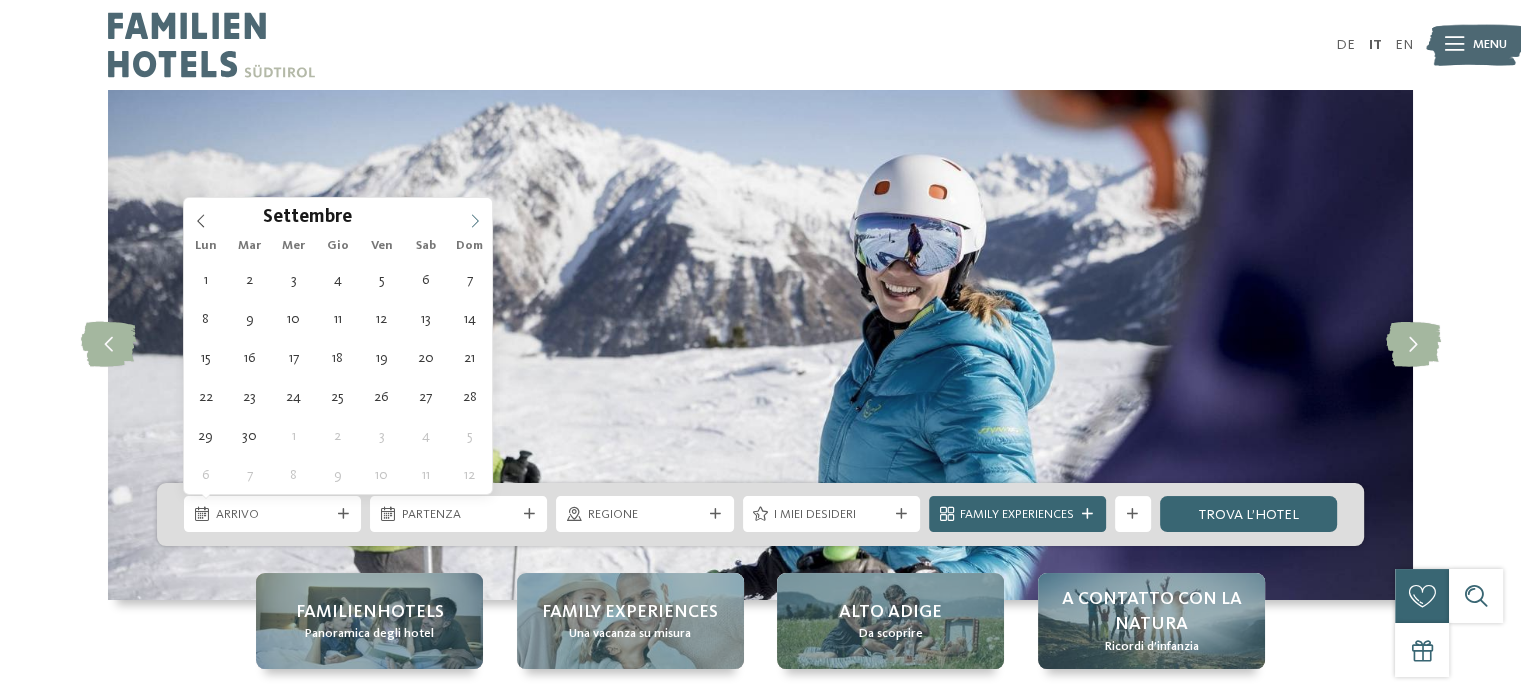 click 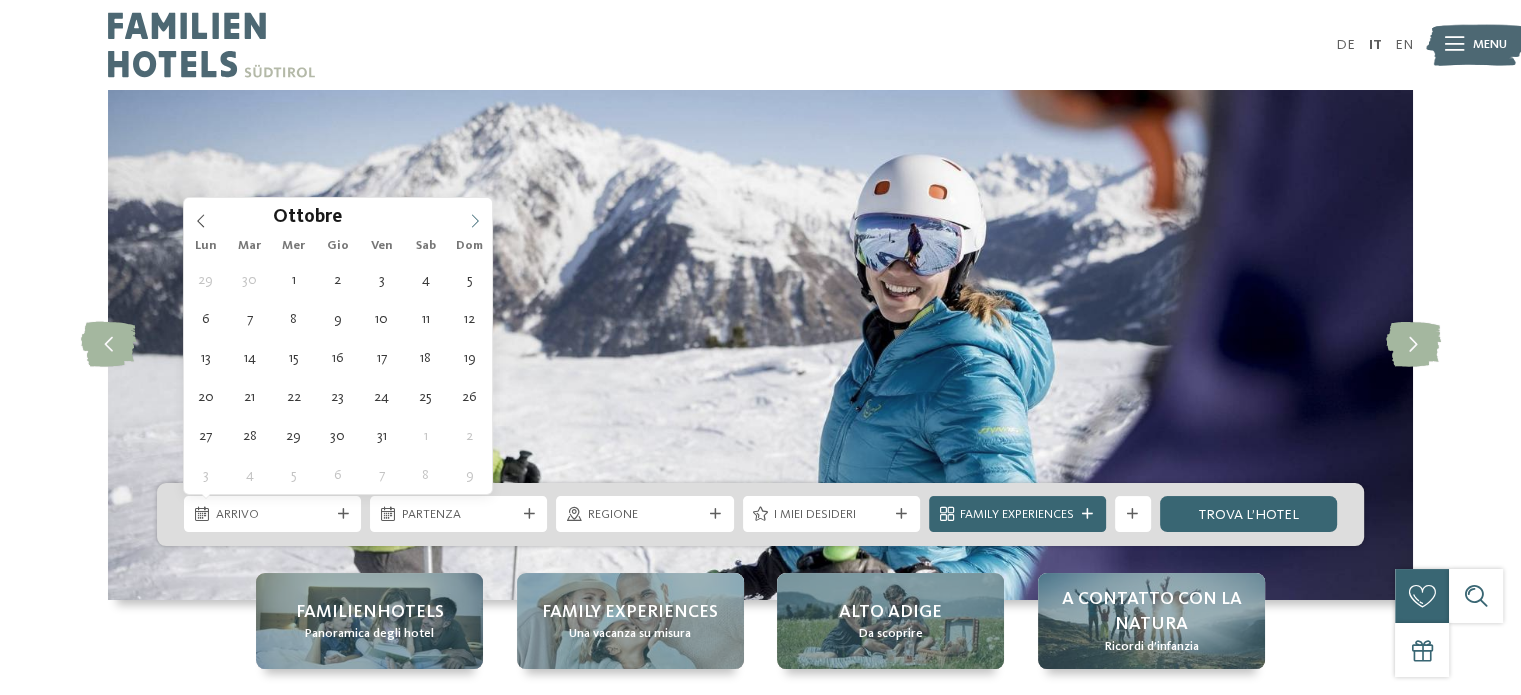 click 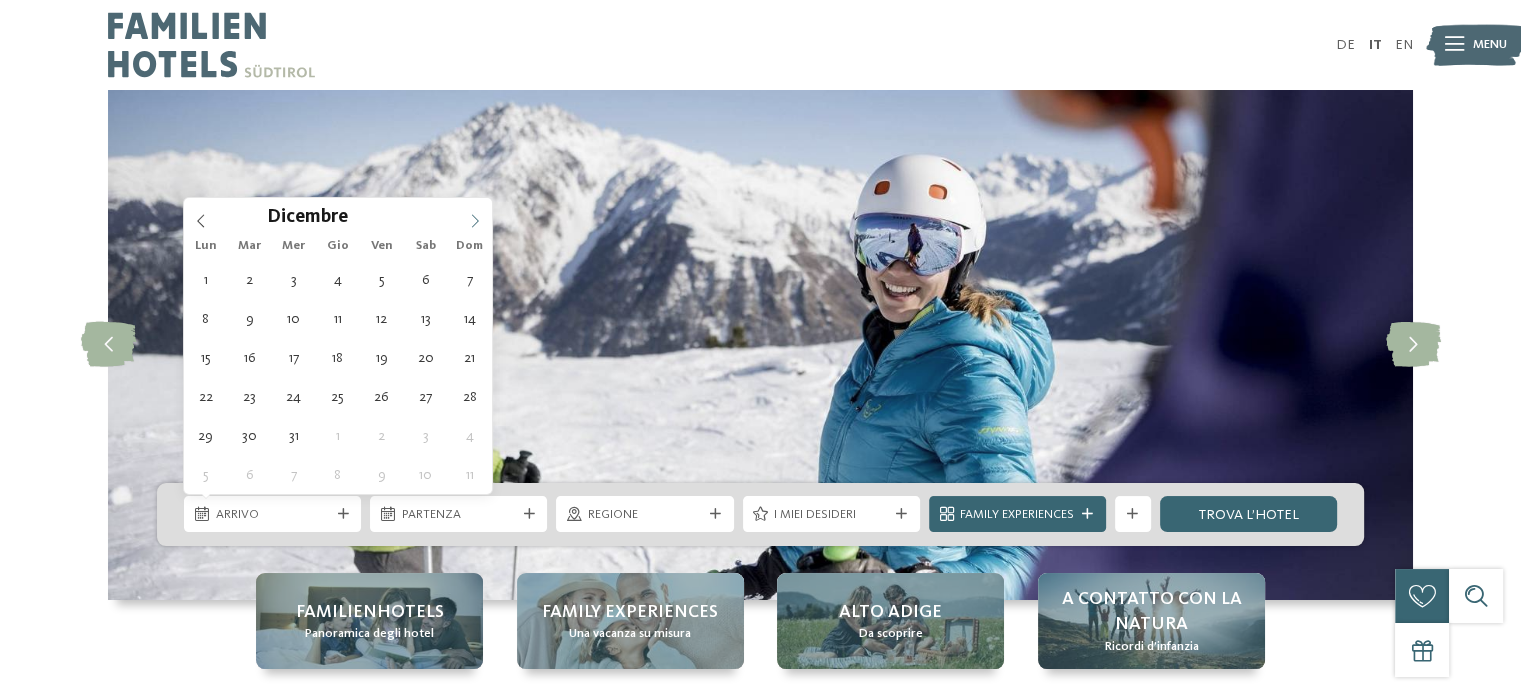 click 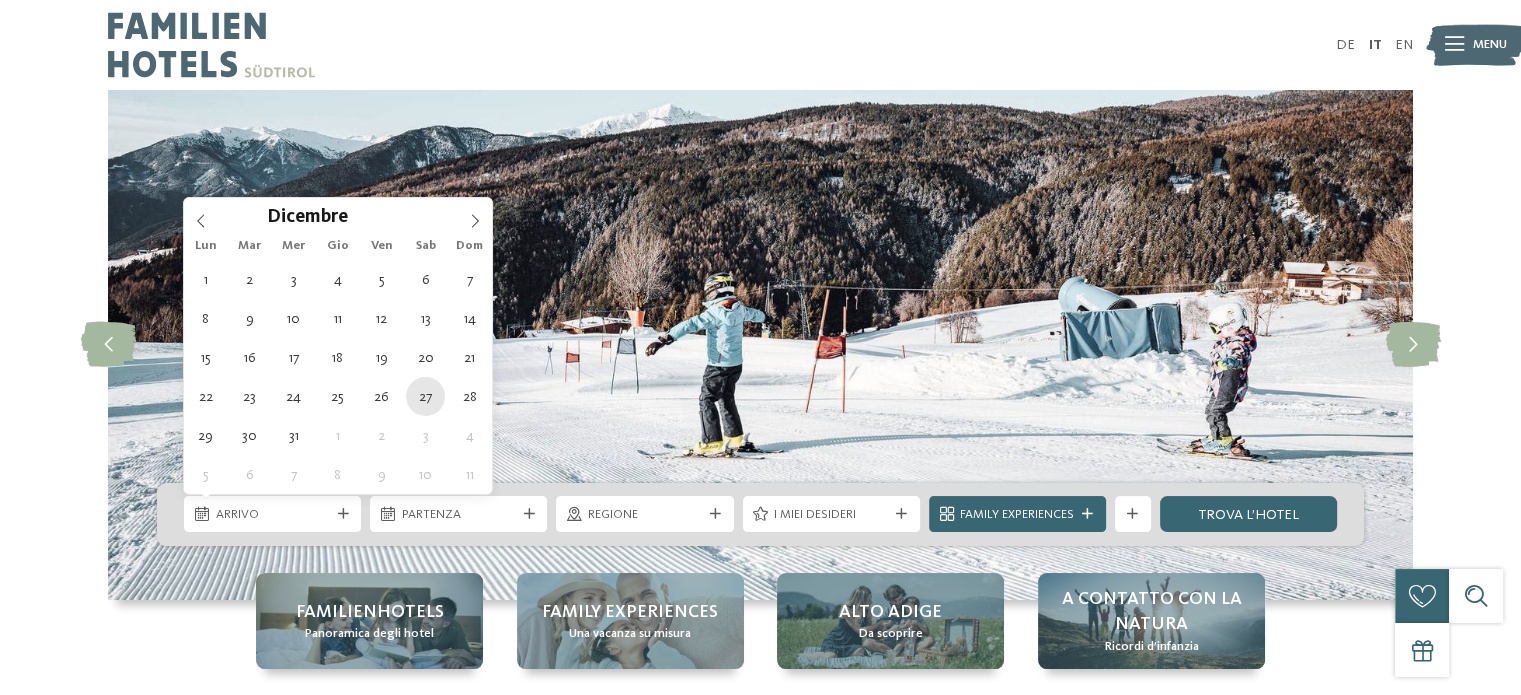 type on "[DD].[MM].[YYYY]" 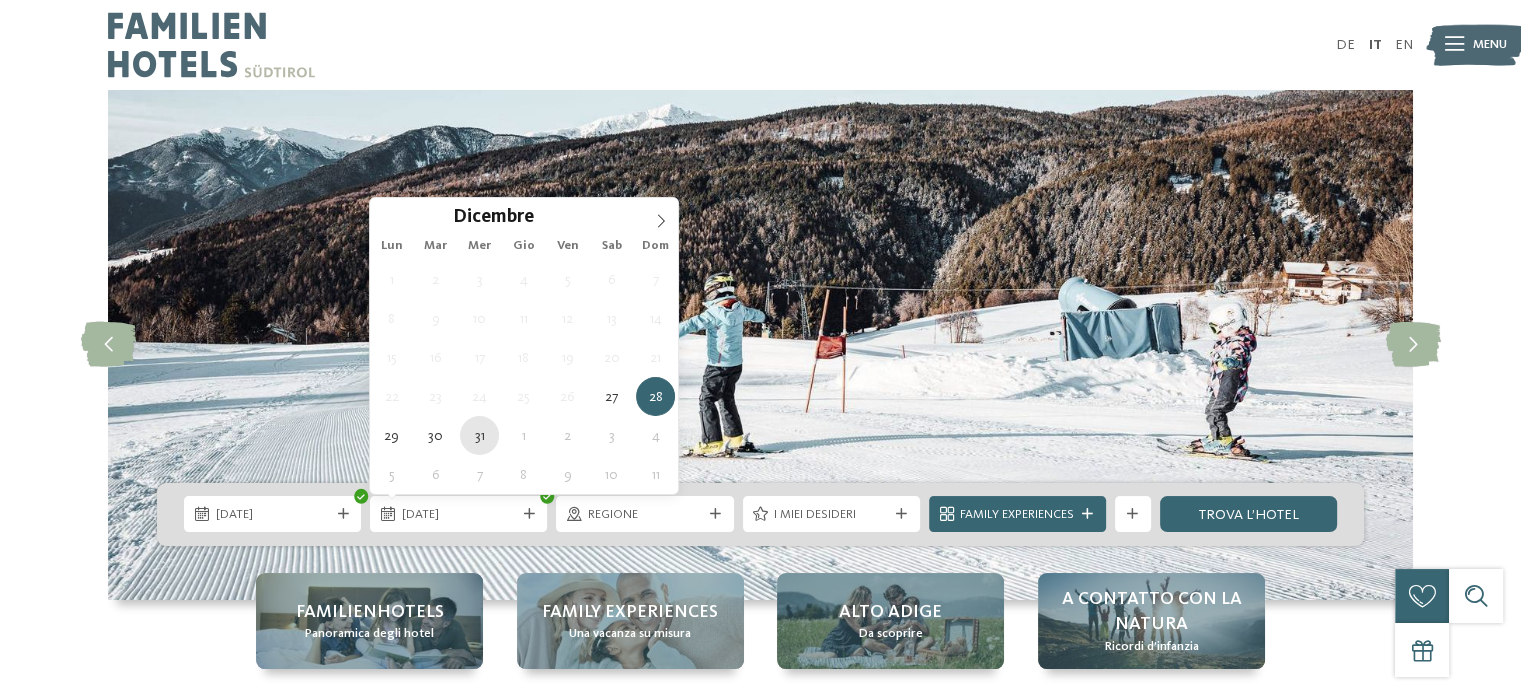 type on "31.12.2025" 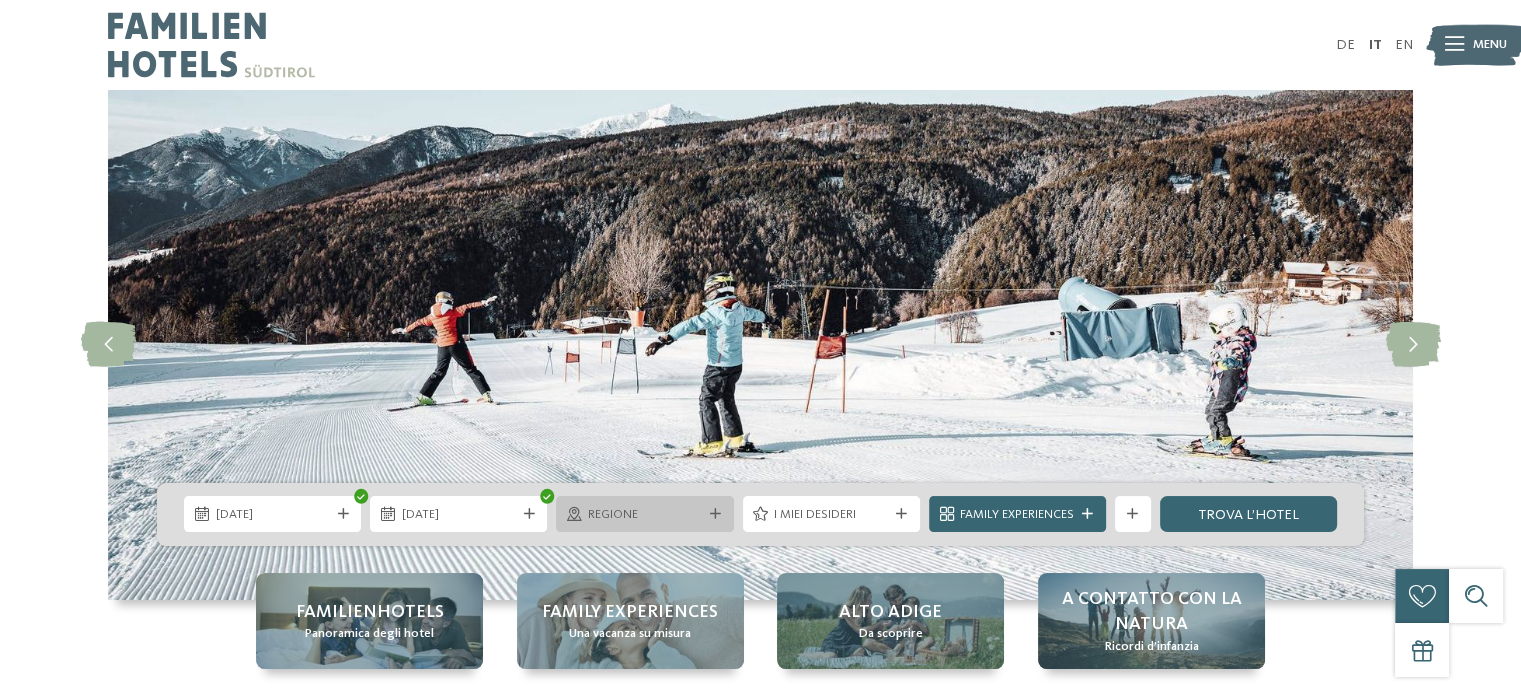 click on "Regione" at bounding box center [645, 515] 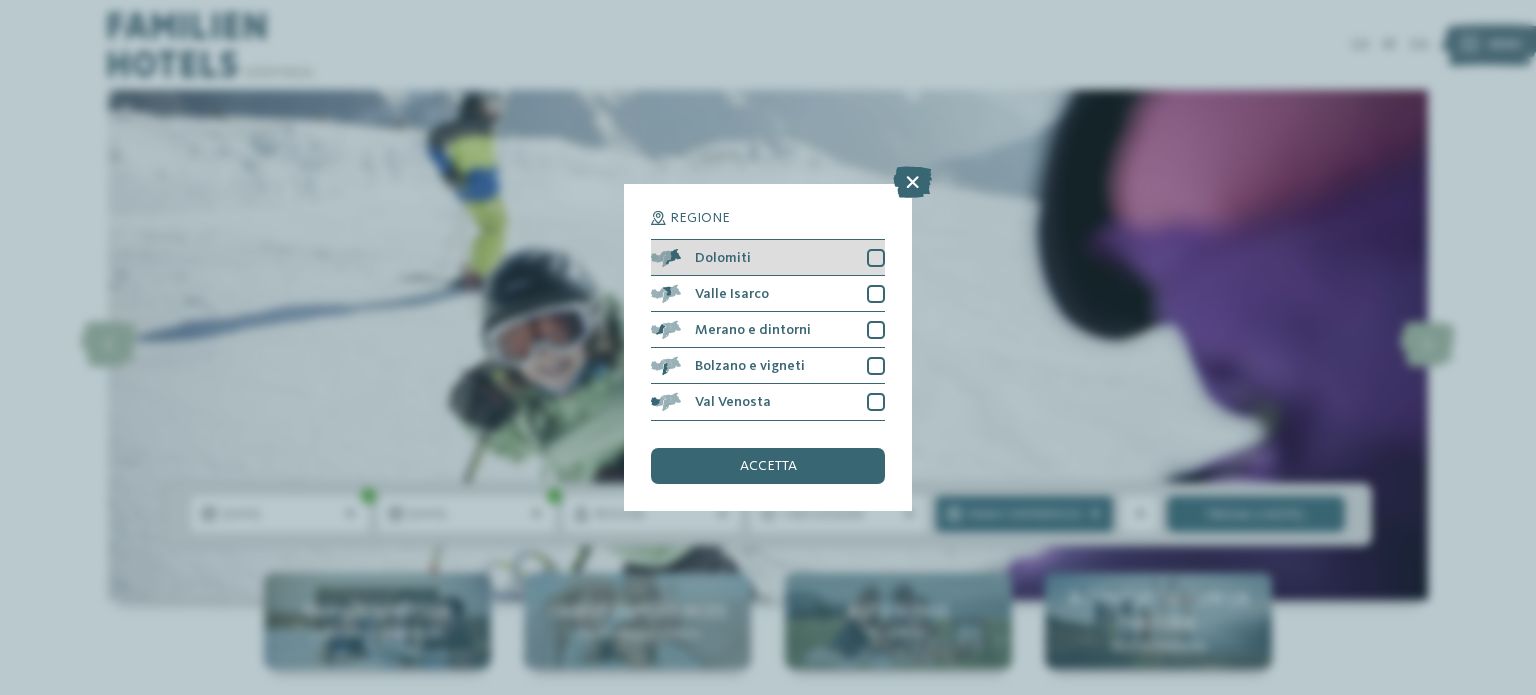 click on "Dolomiti" at bounding box center [768, 258] 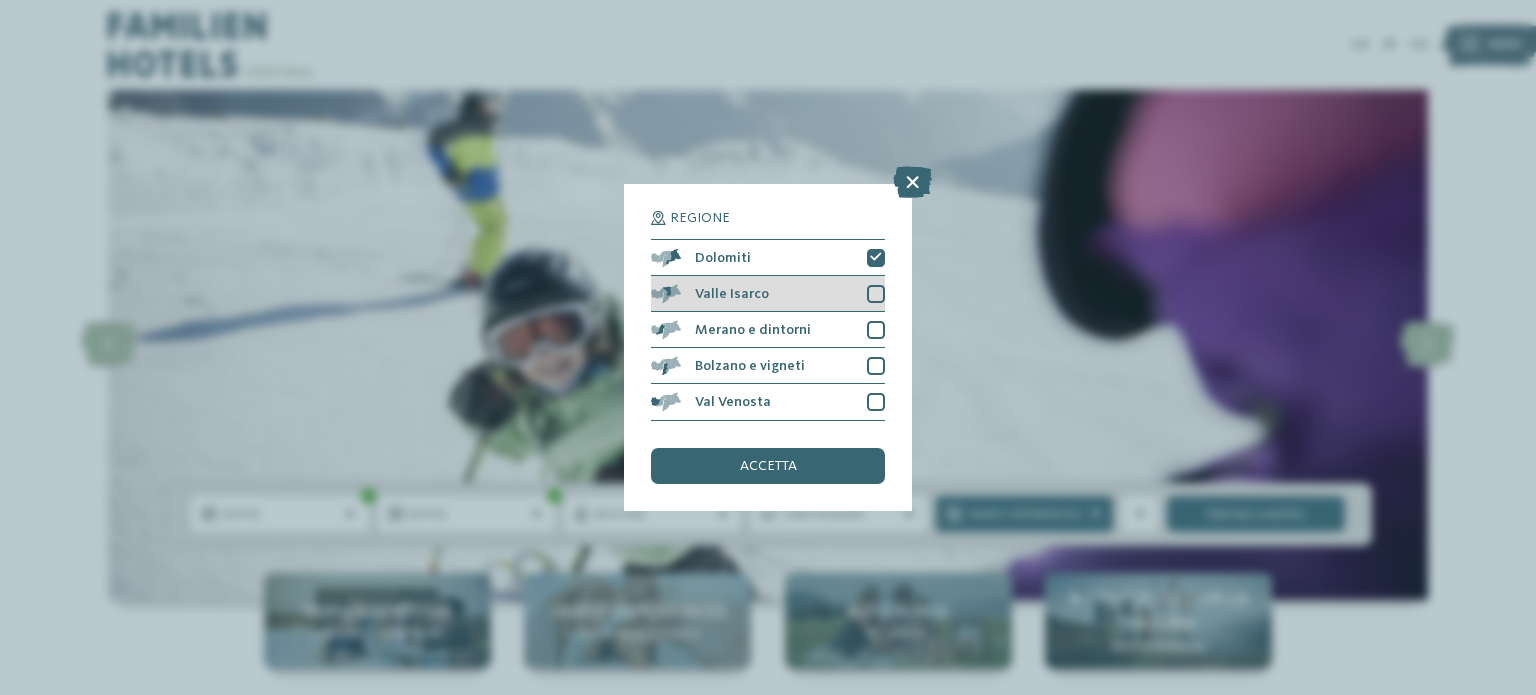 click at bounding box center (876, 294) 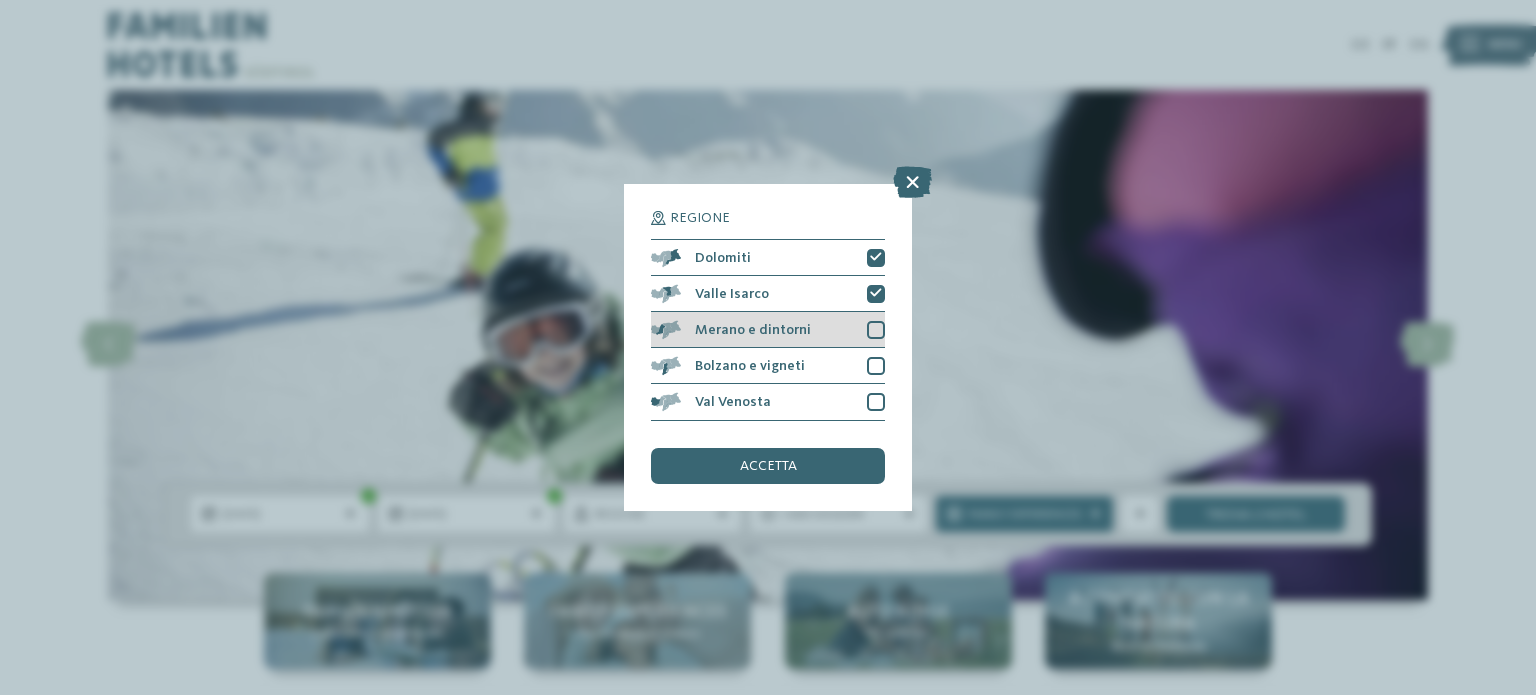 click at bounding box center (876, 330) 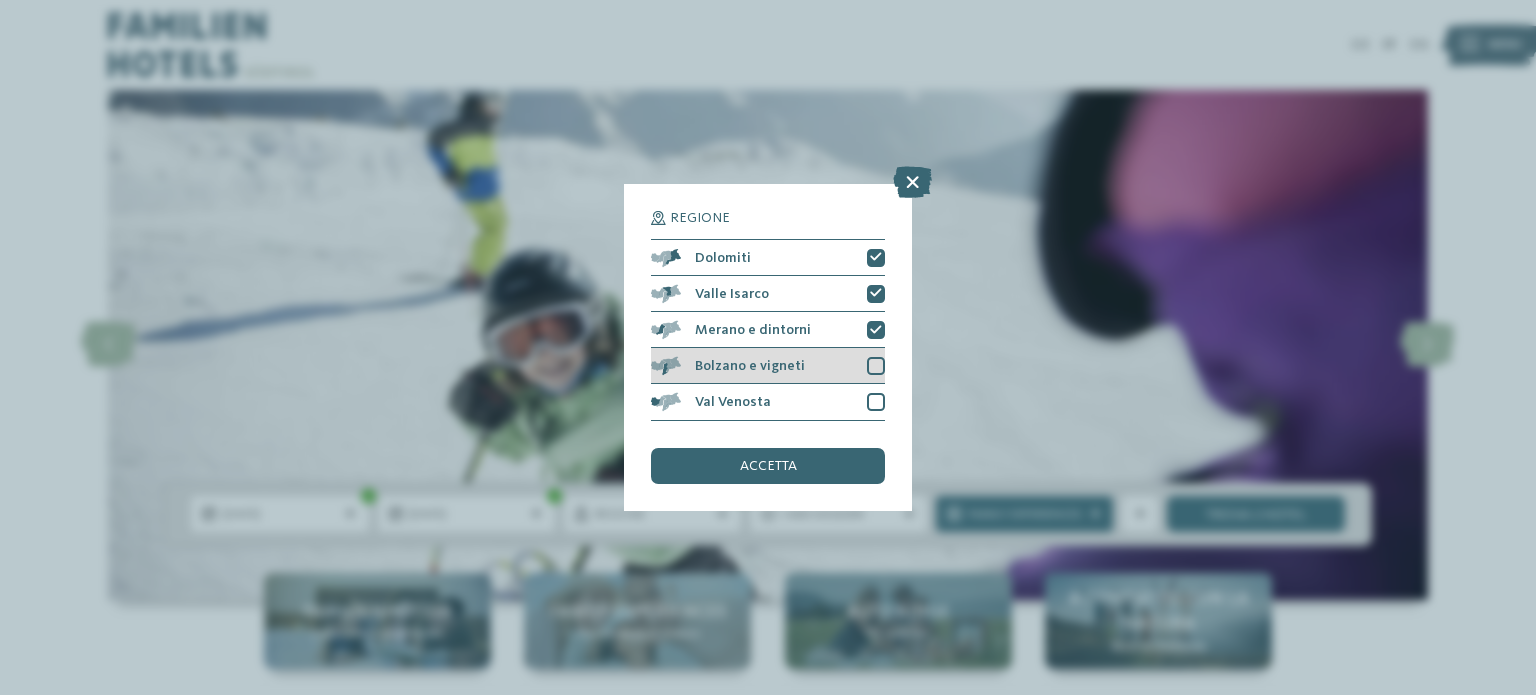 click on "Bolzano e vigneti" at bounding box center (768, 366) 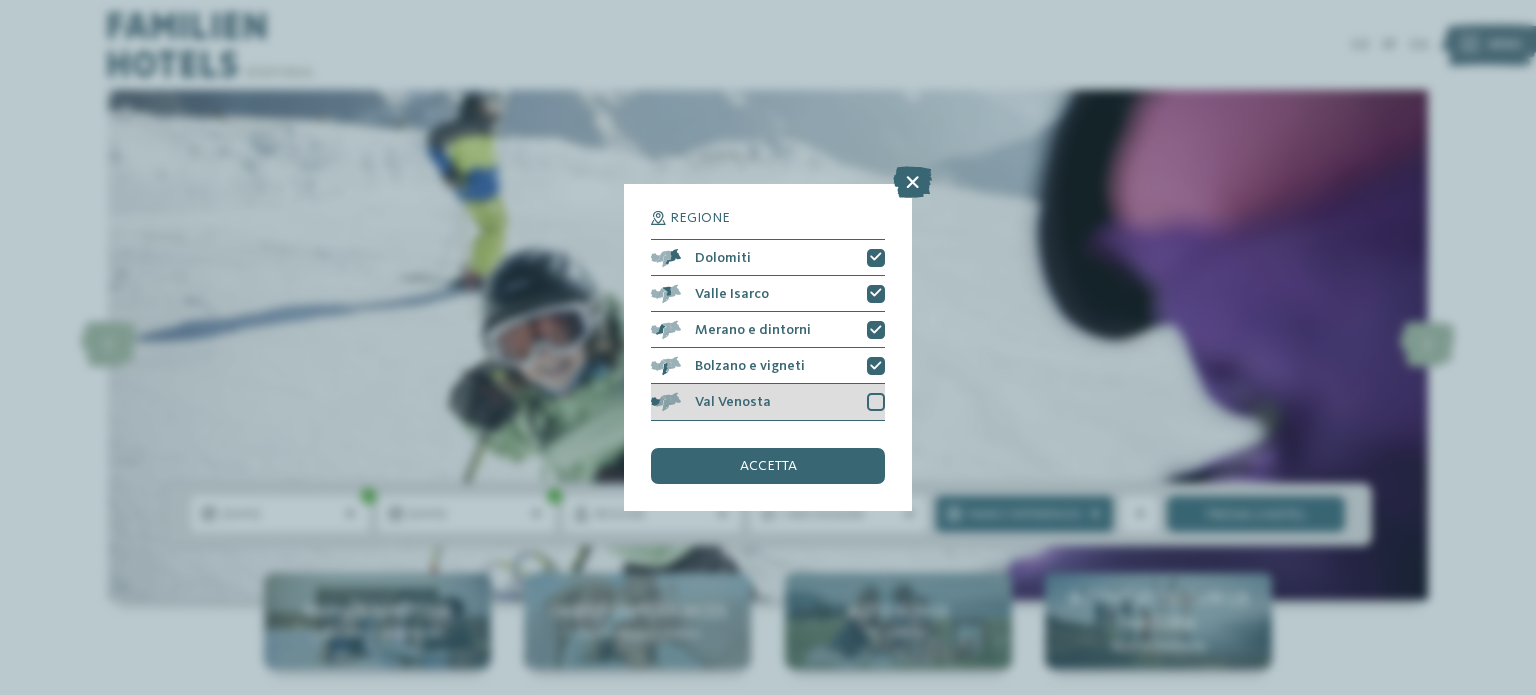 click on "Val Venosta" at bounding box center (768, 402) 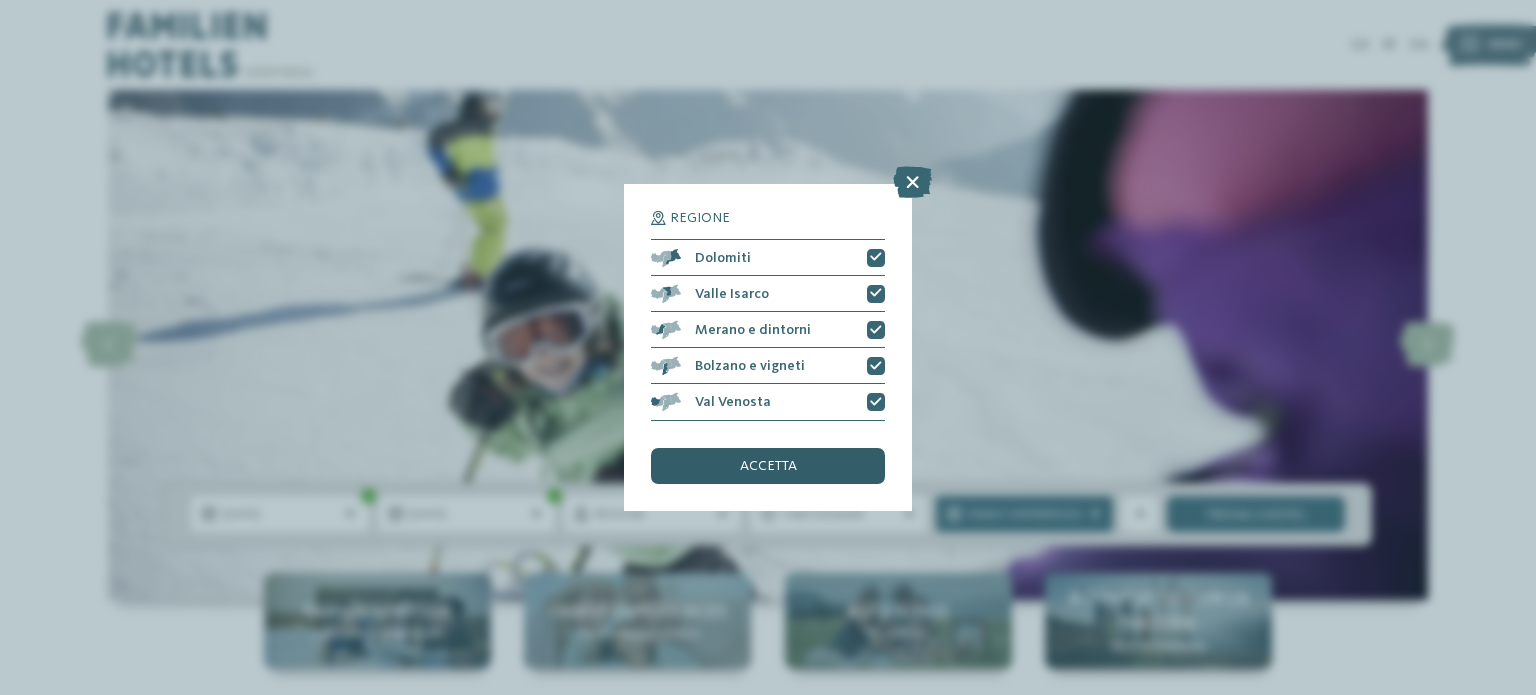 click on "accetta" at bounding box center [768, 466] 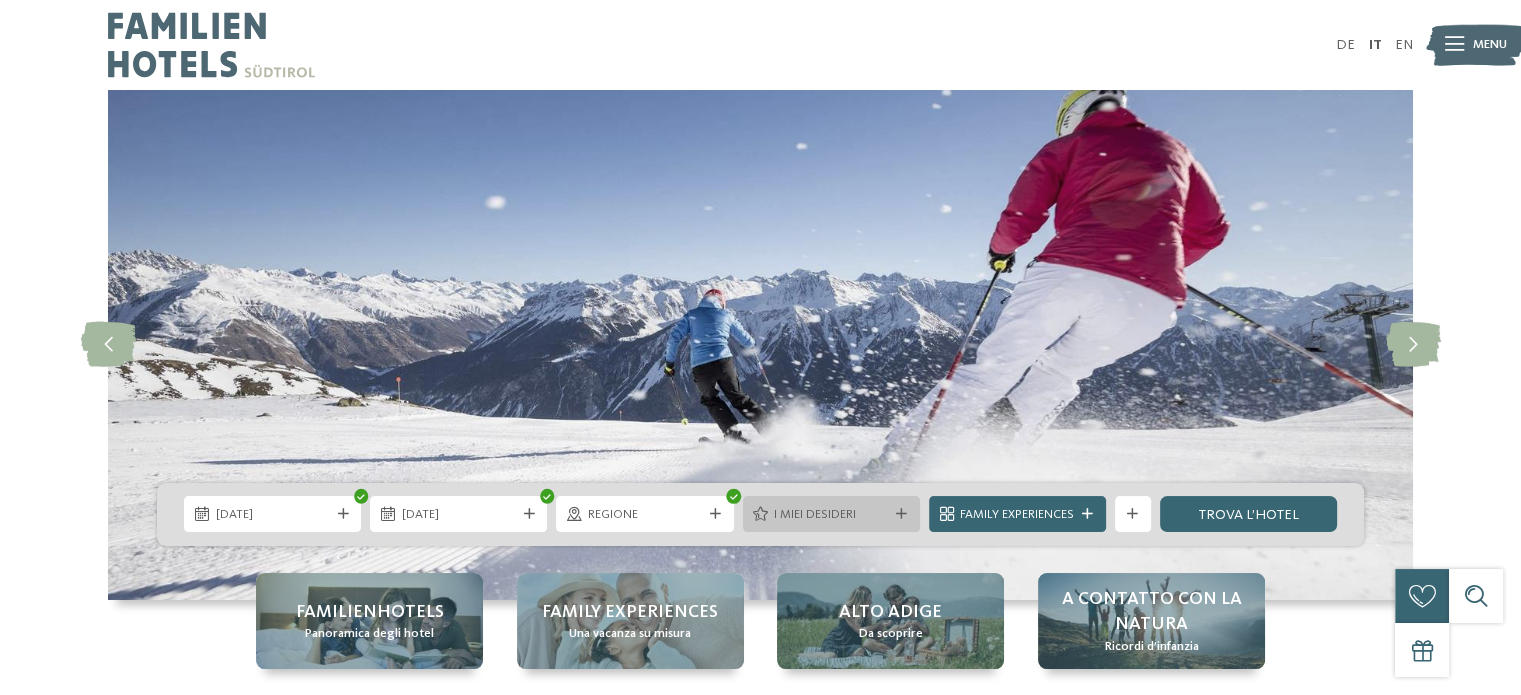 click on "I miei desideri" at bounding box center [831, 515] 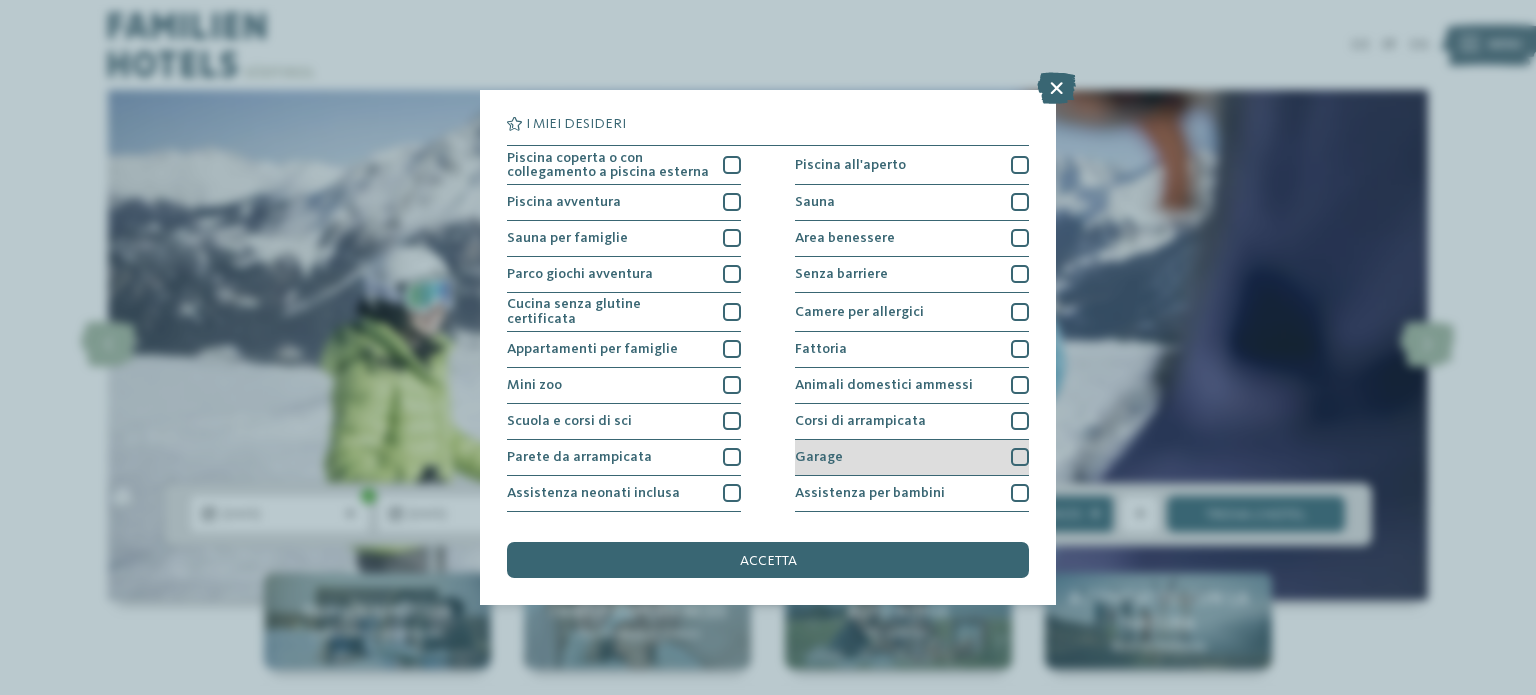 click at bounding box center (1020, 457) 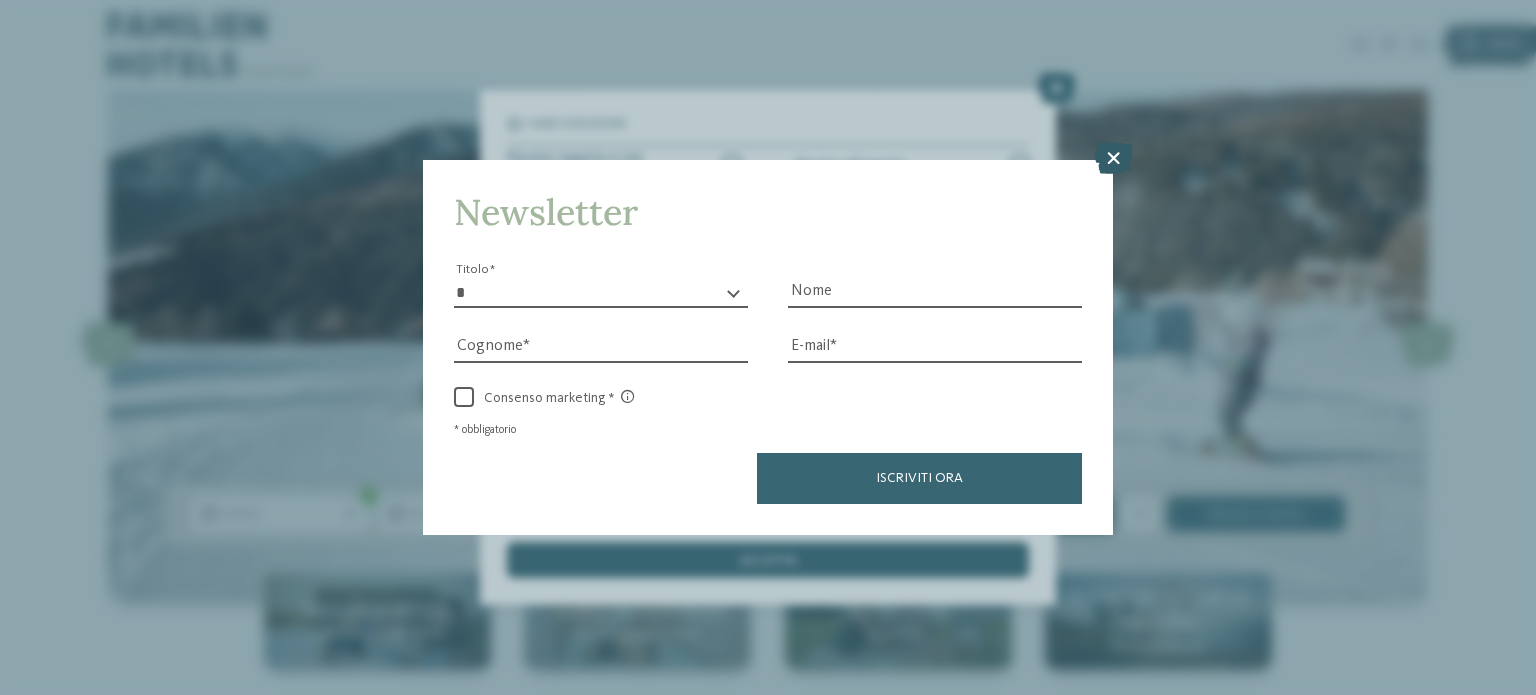 click at bounding box center [1113, 158] 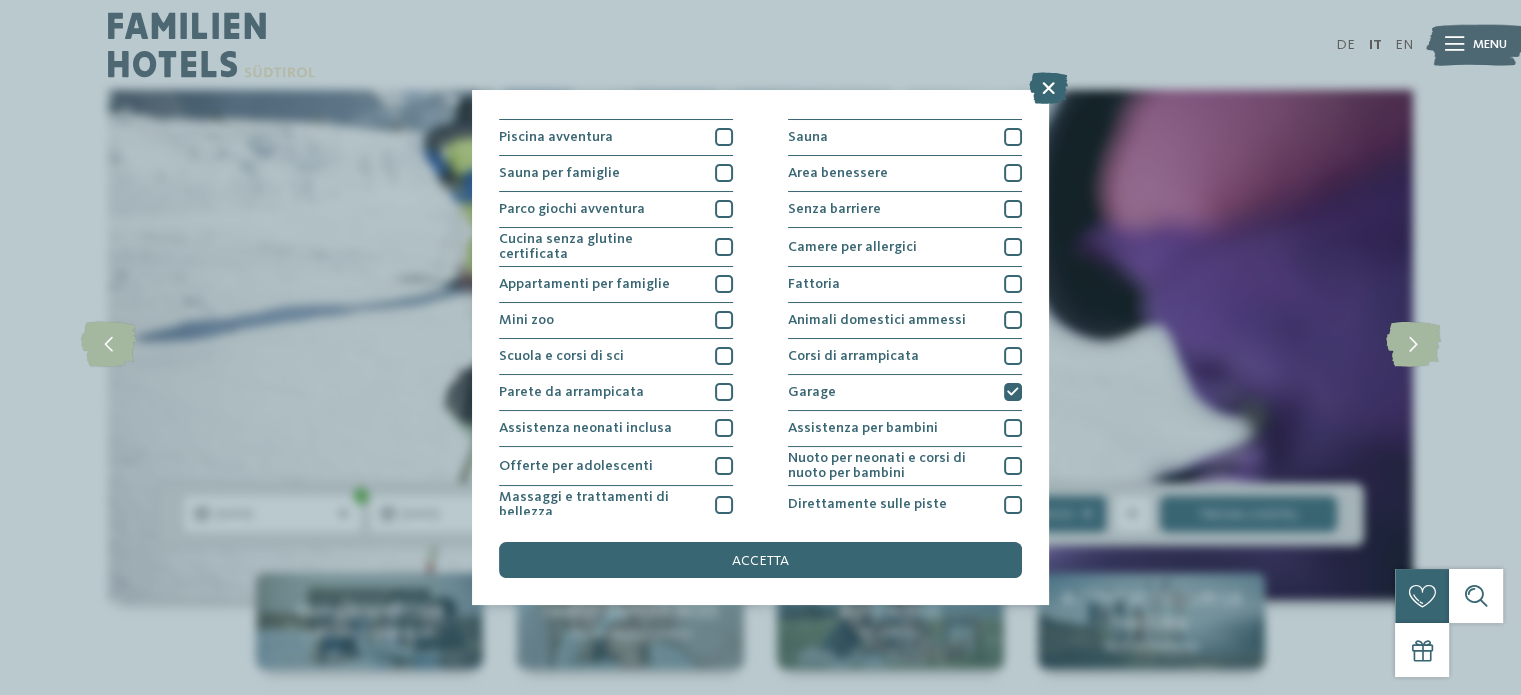scroll, scrollTop: 80, scrollLeft: 0, axis: vertical 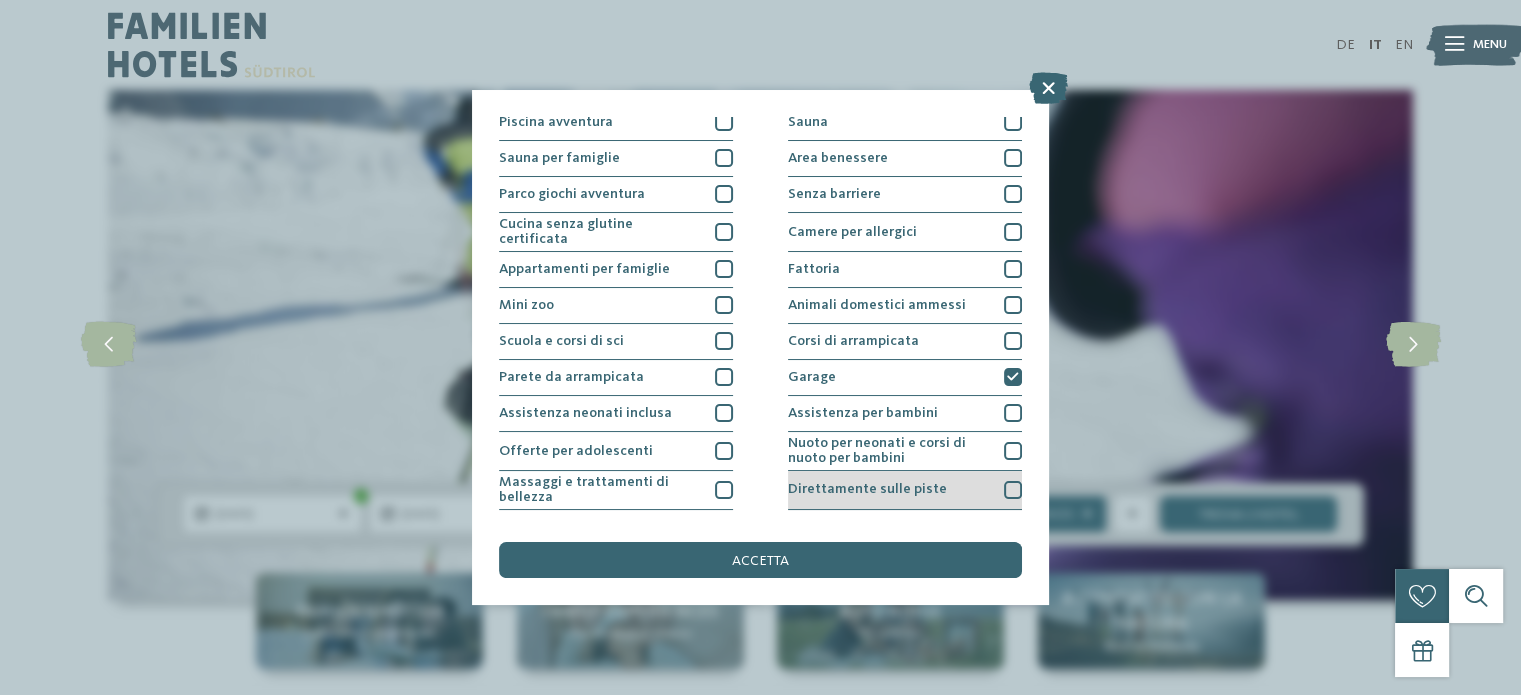 click at bounding box center [1013, 490] 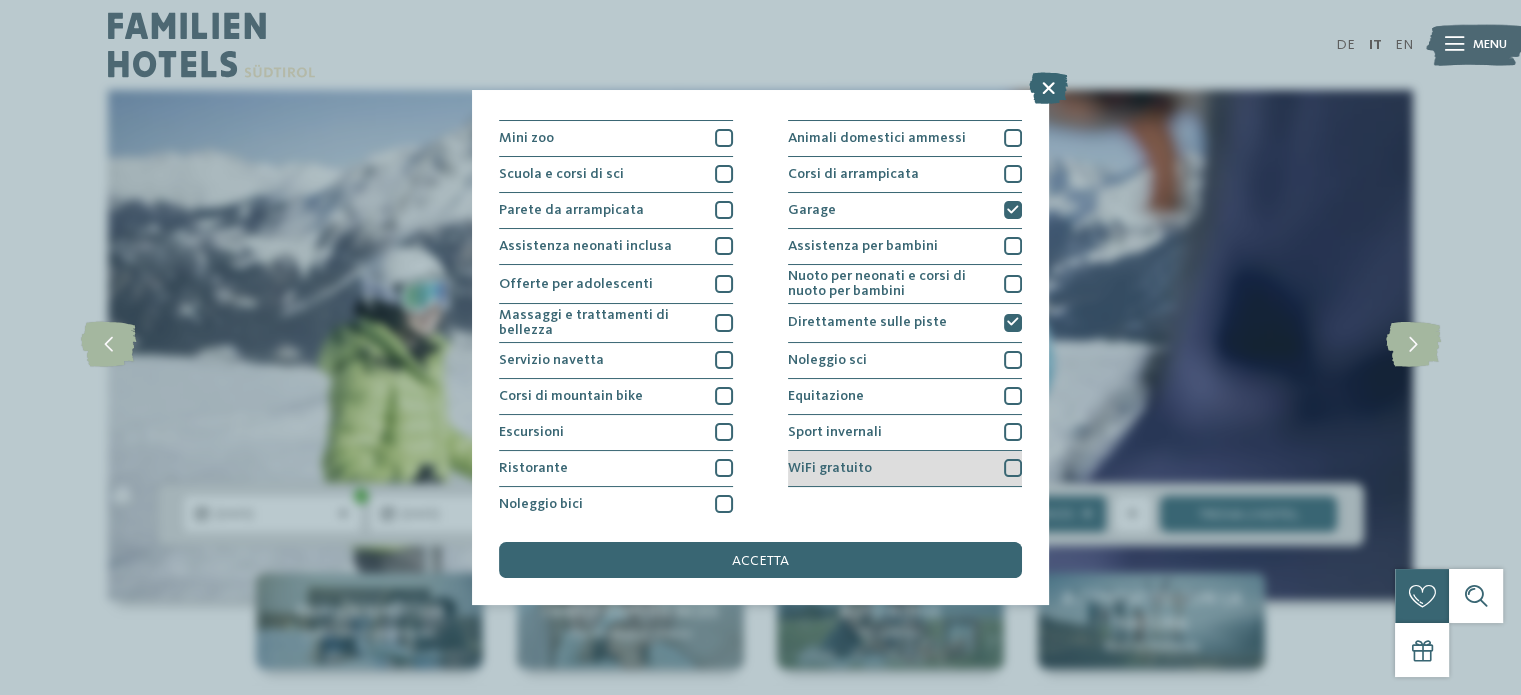 scroll, scrollTop: 251, scrollLeft: 0, axis: vertical 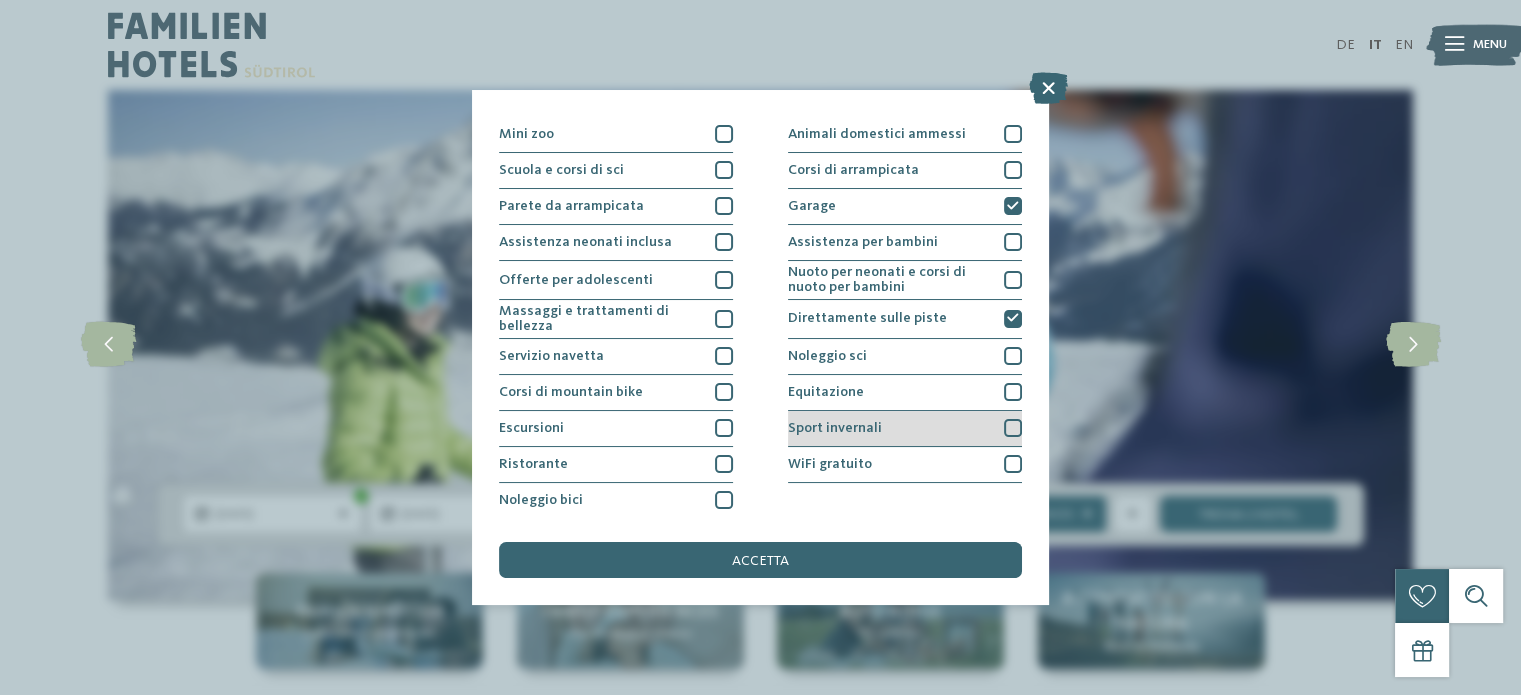 click at bounding box center (1013, 428) 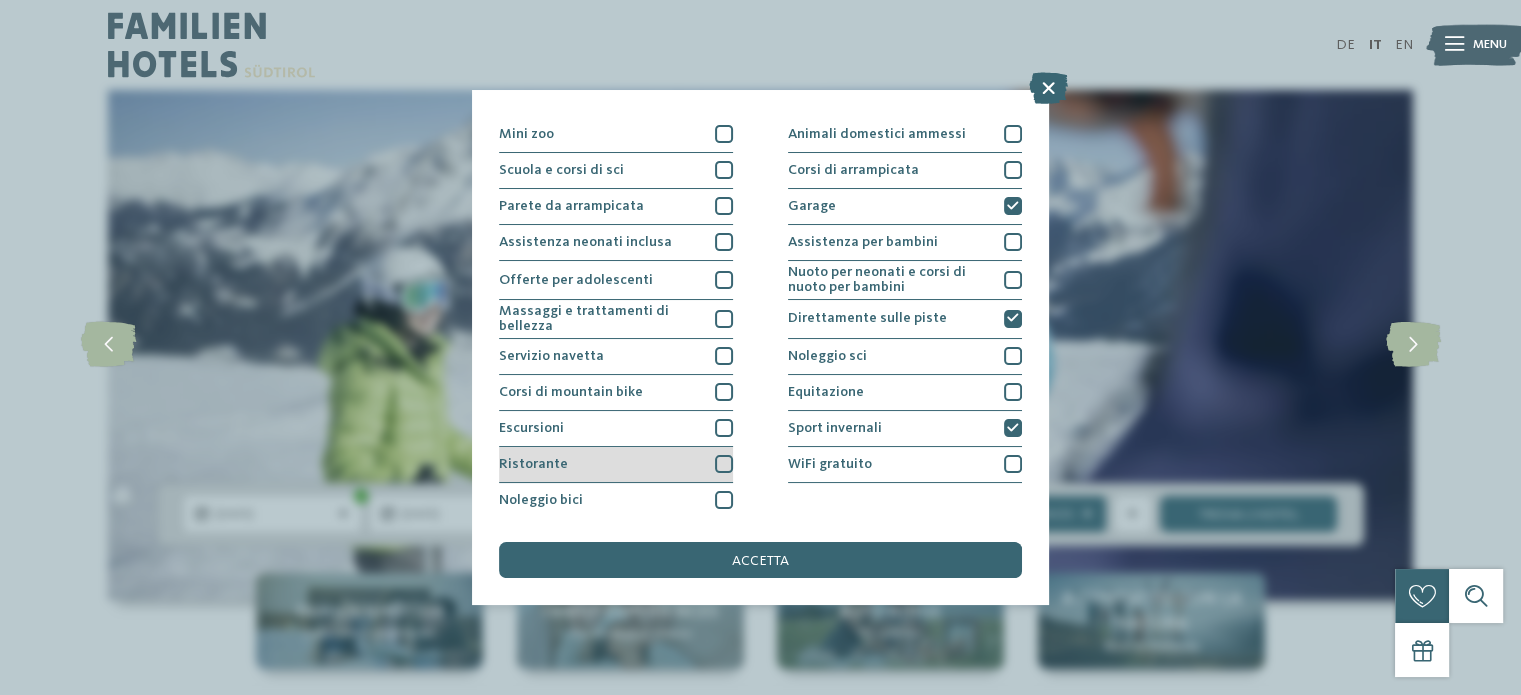 click at bounding box center [724, 464] 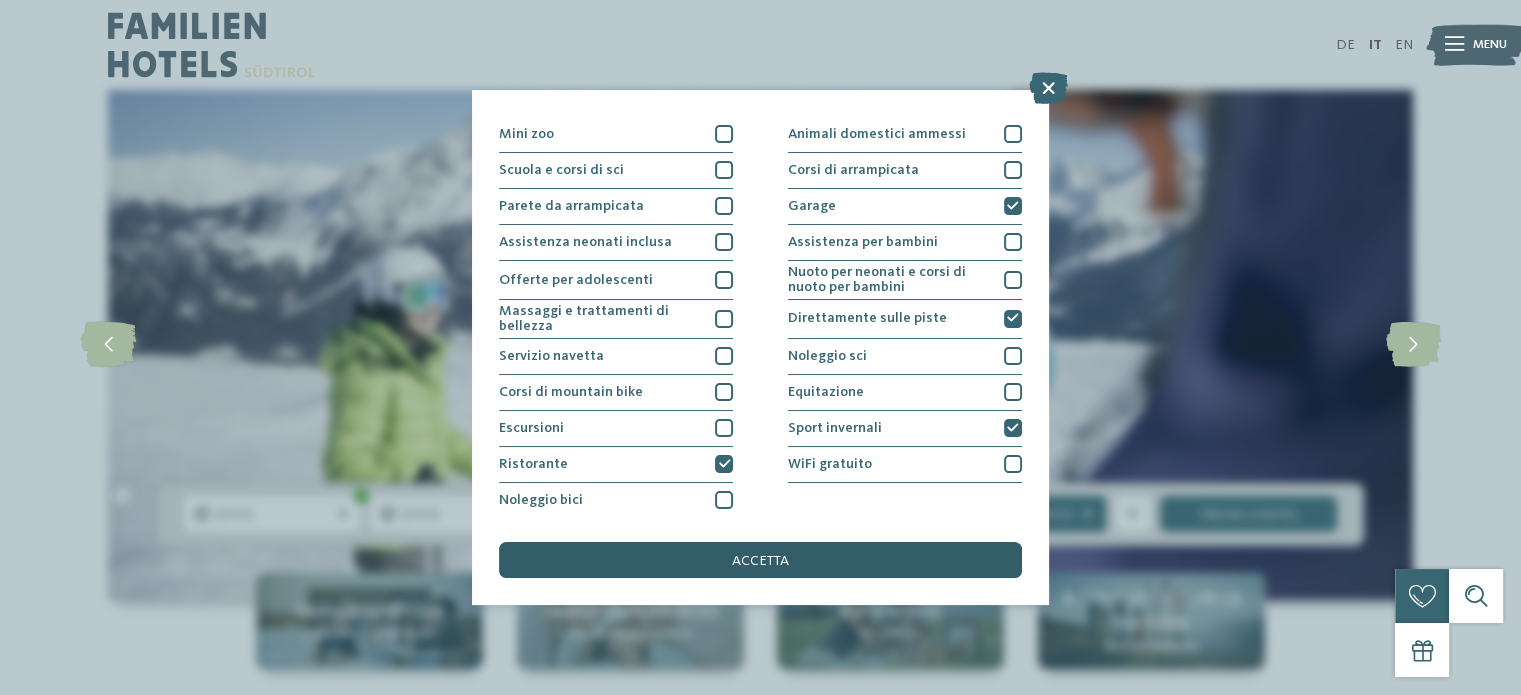 click on "accetta" at bounding box center [760, 561] 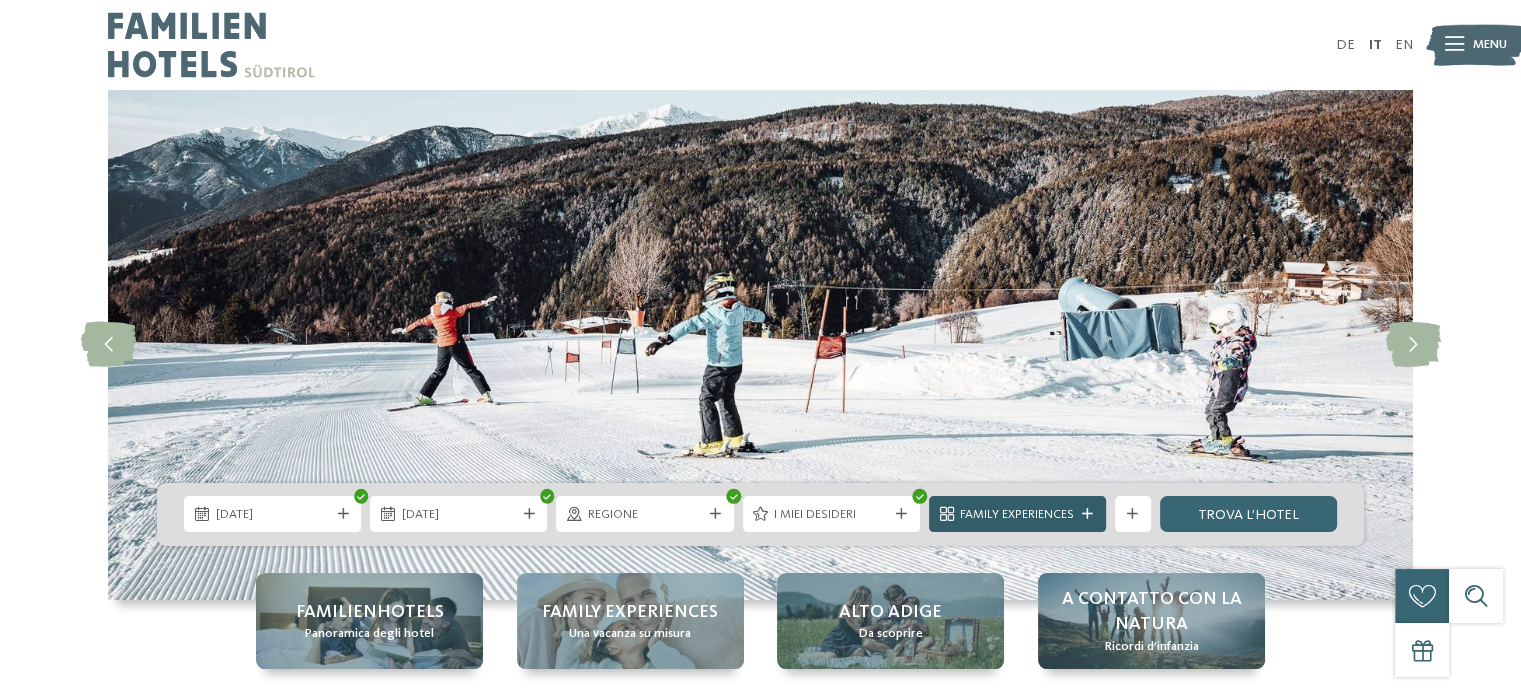click at bounding box center [1087, 514] 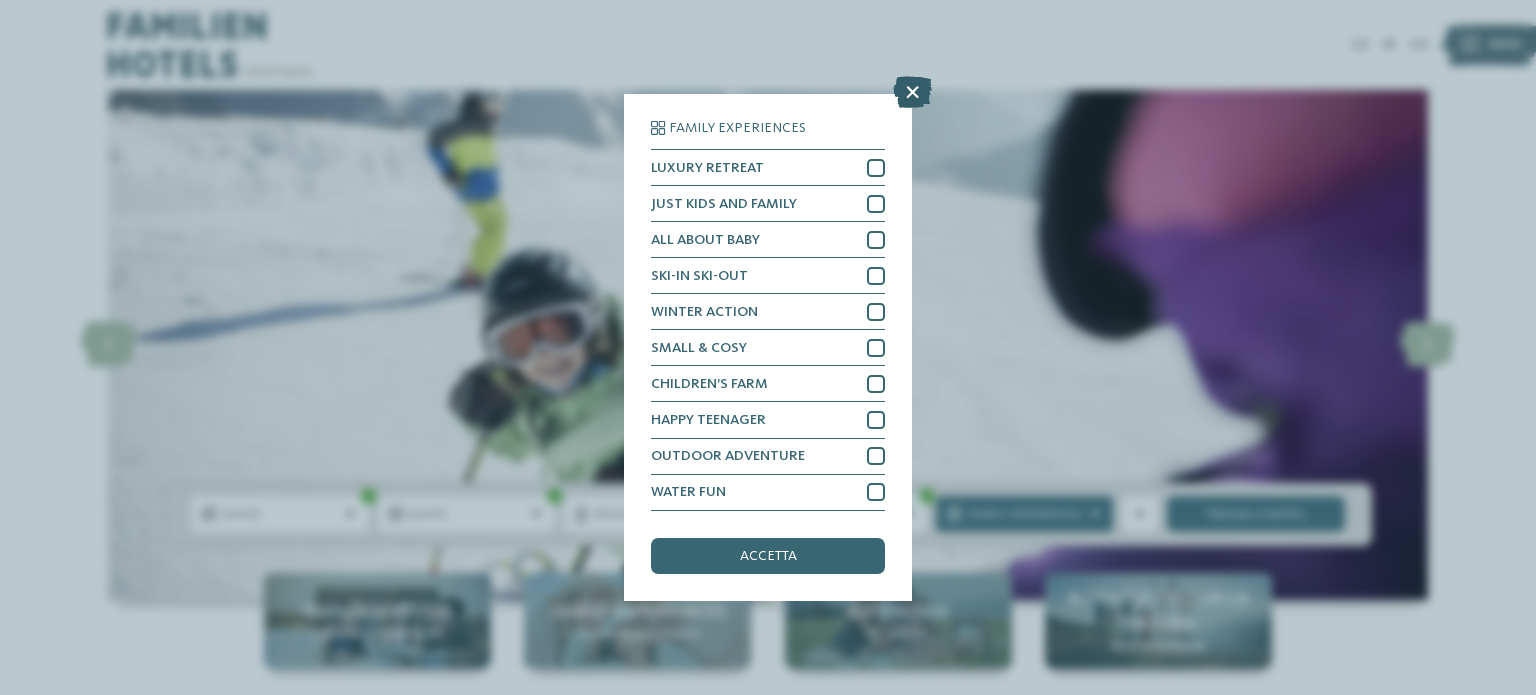 click at bounding box center [912, 93] 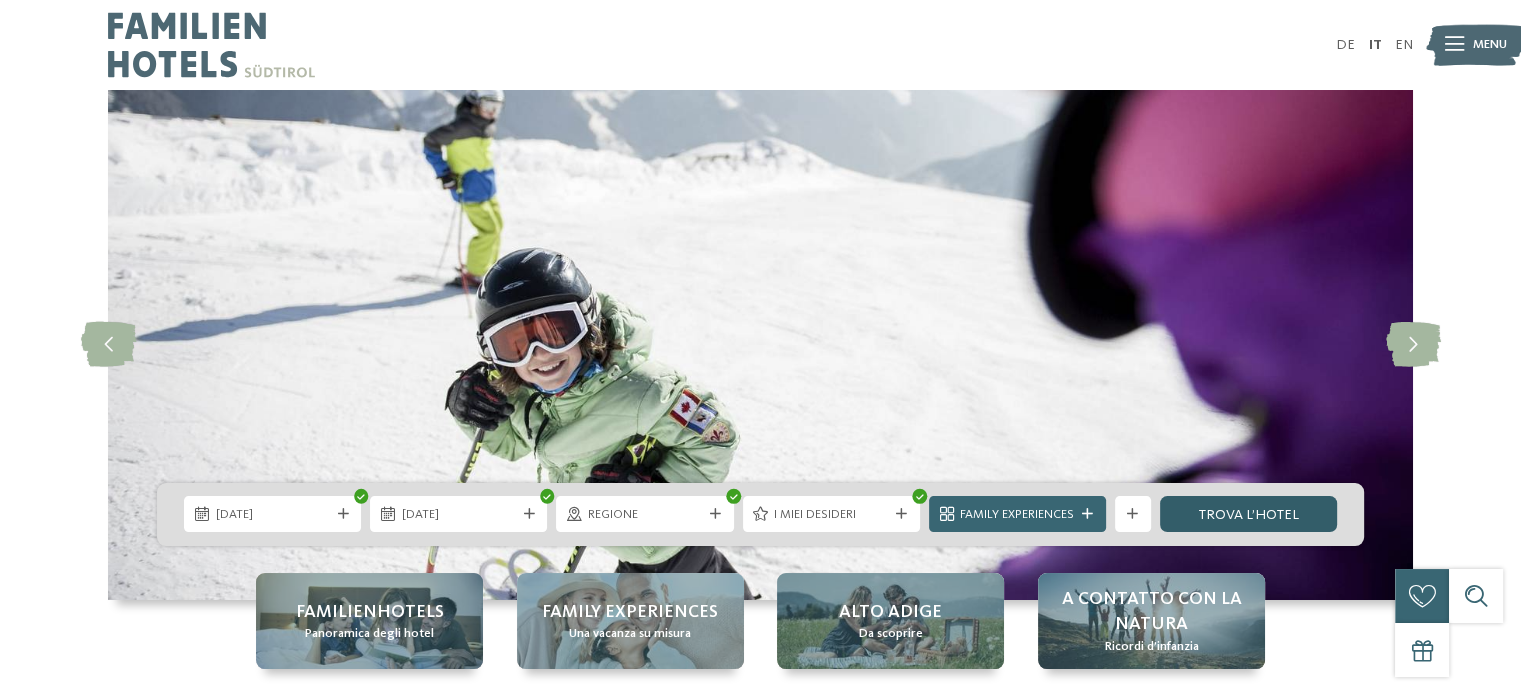 click on "trova l’hotel" at bounding box center [1248, 514] 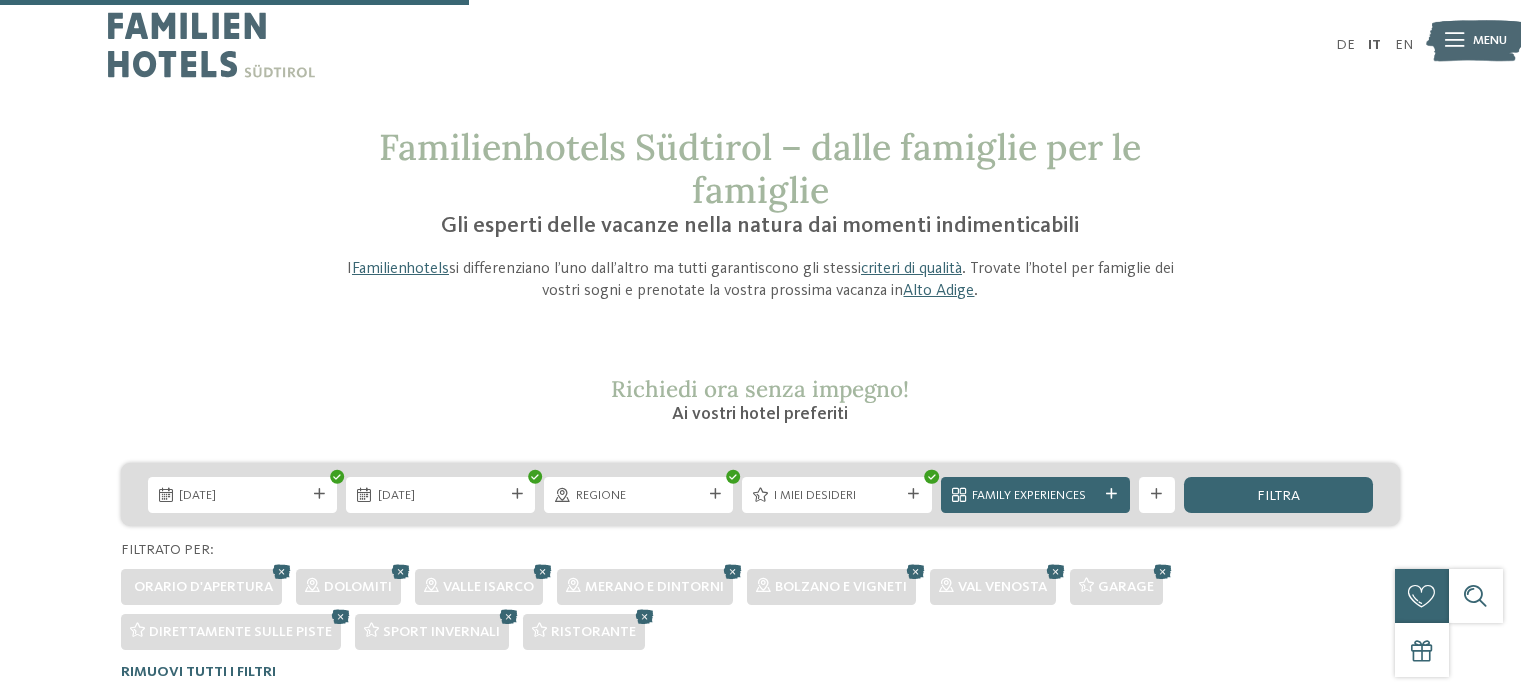 scroll, scrollTop: 724, scrollLeft: 0, axis: vertical 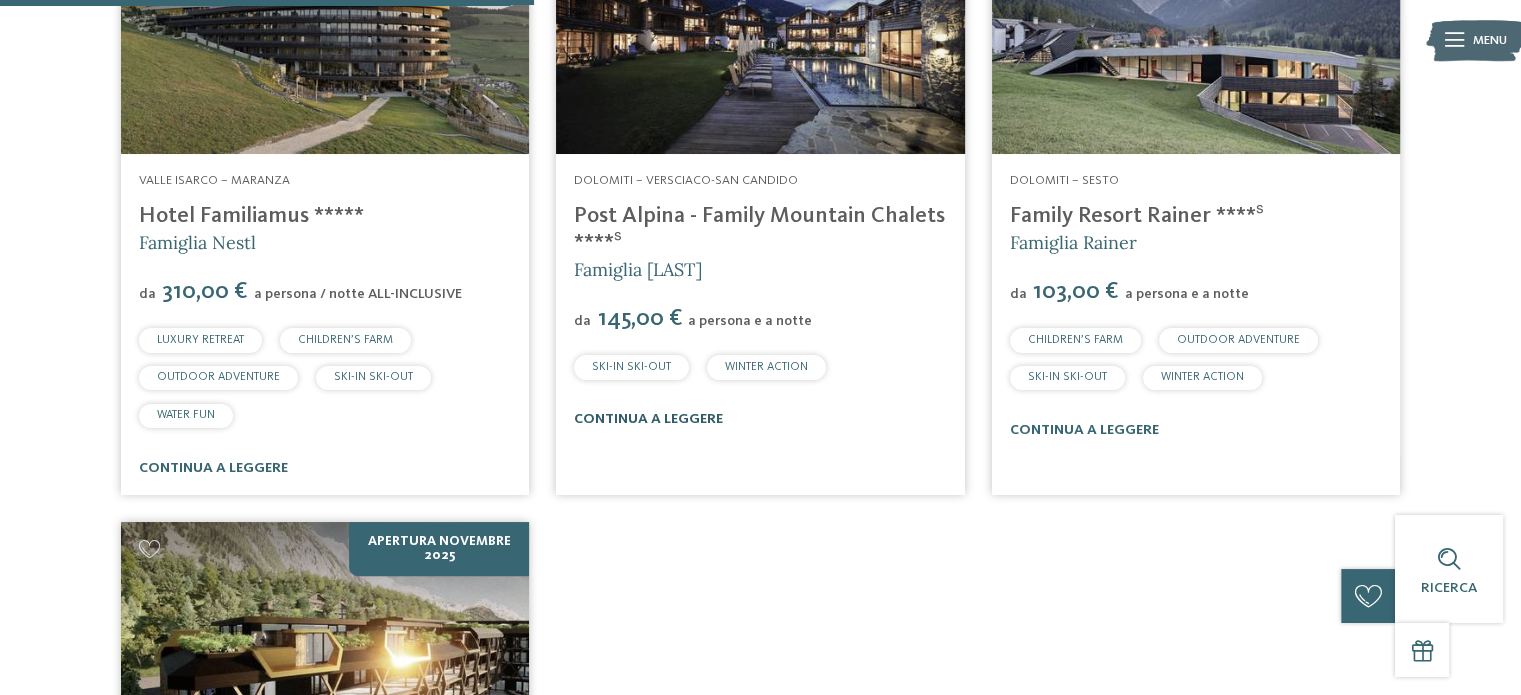 click on "continua a leggere" at bounding box center [648, 419] 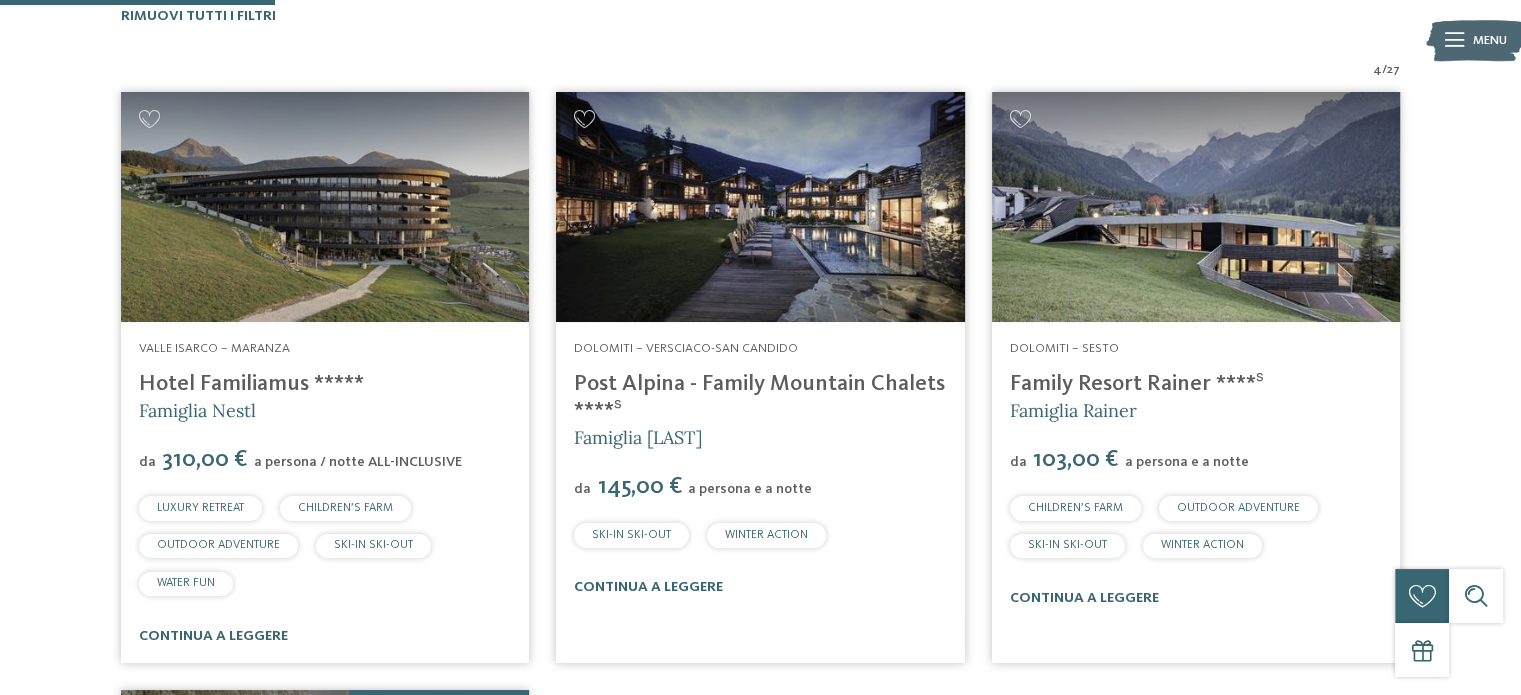 scroll, scrollTop: 424, scrollLeft: 0, axis: vertical 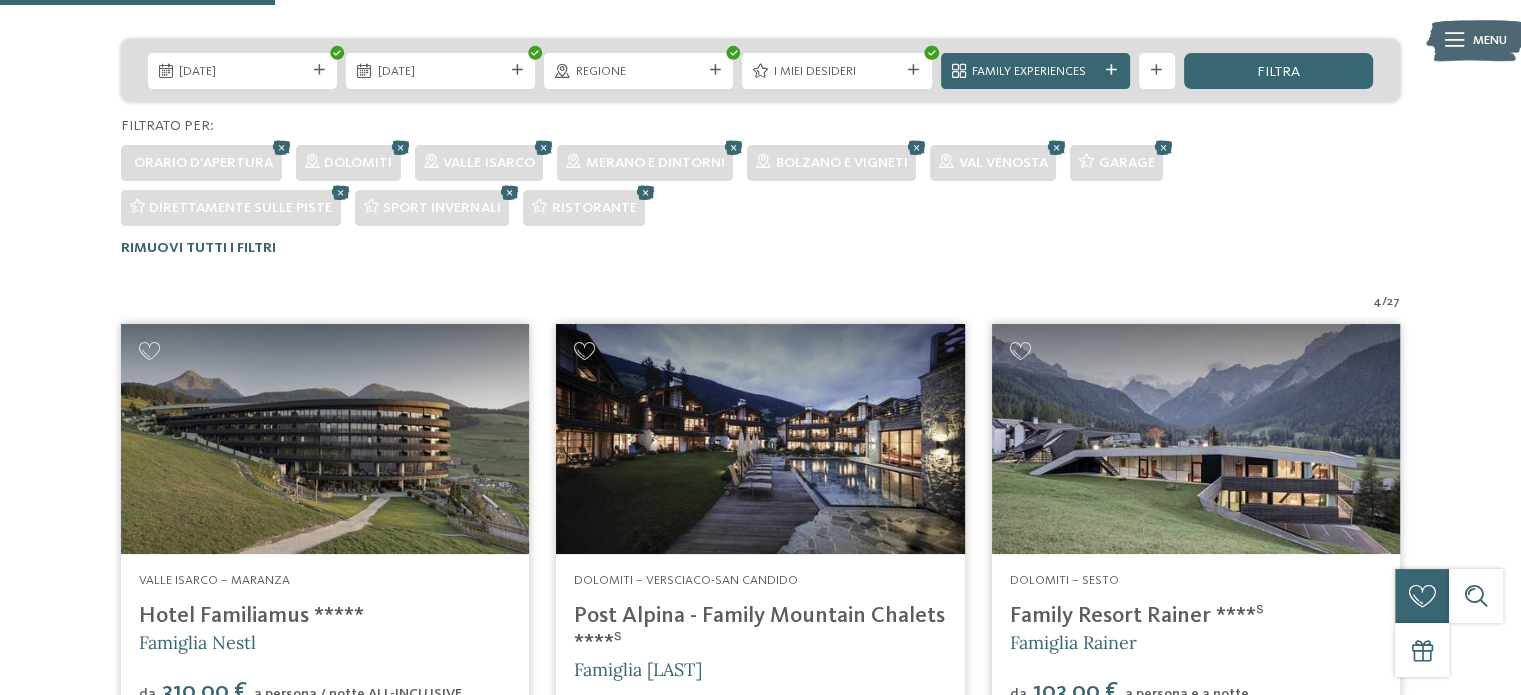 click at bounding box center [282, 147] 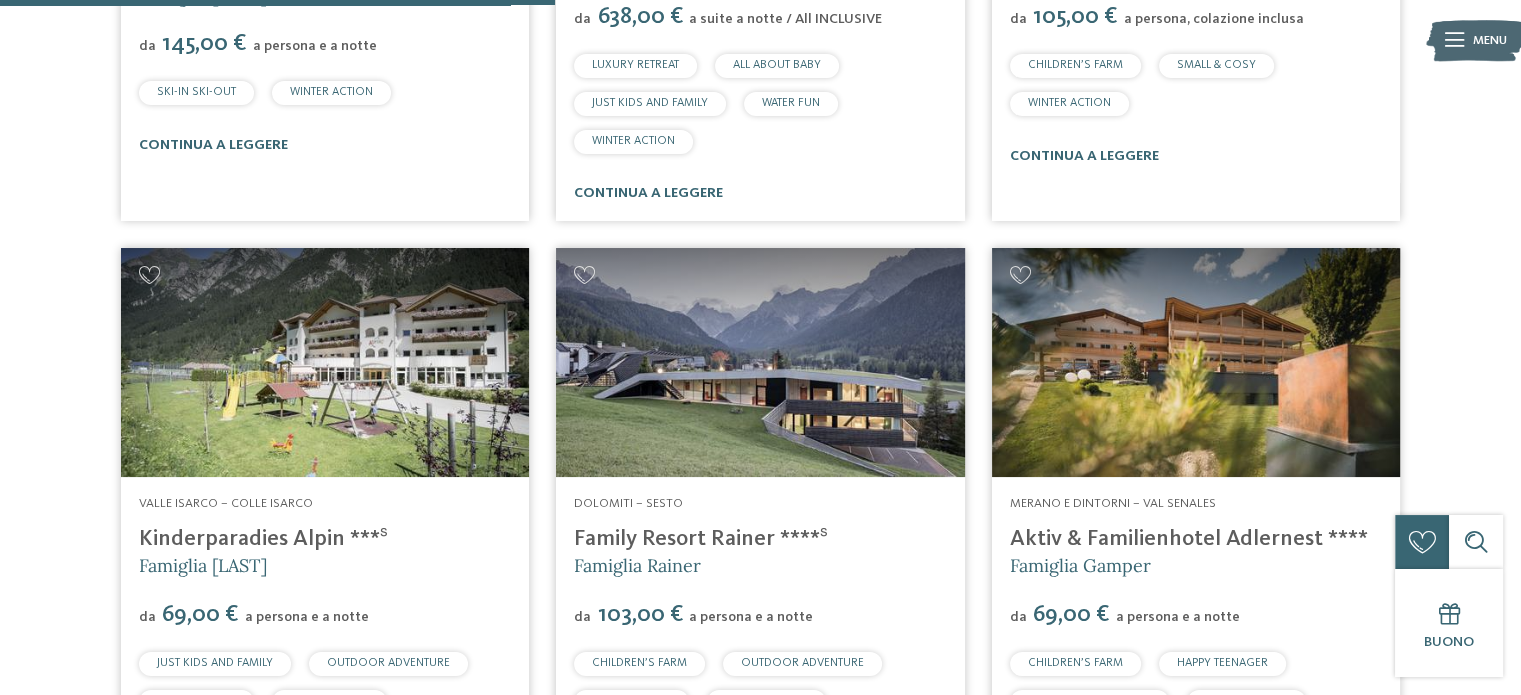 scroll, scrollTop: 2424, scrollLeft: 0, axis: vertical 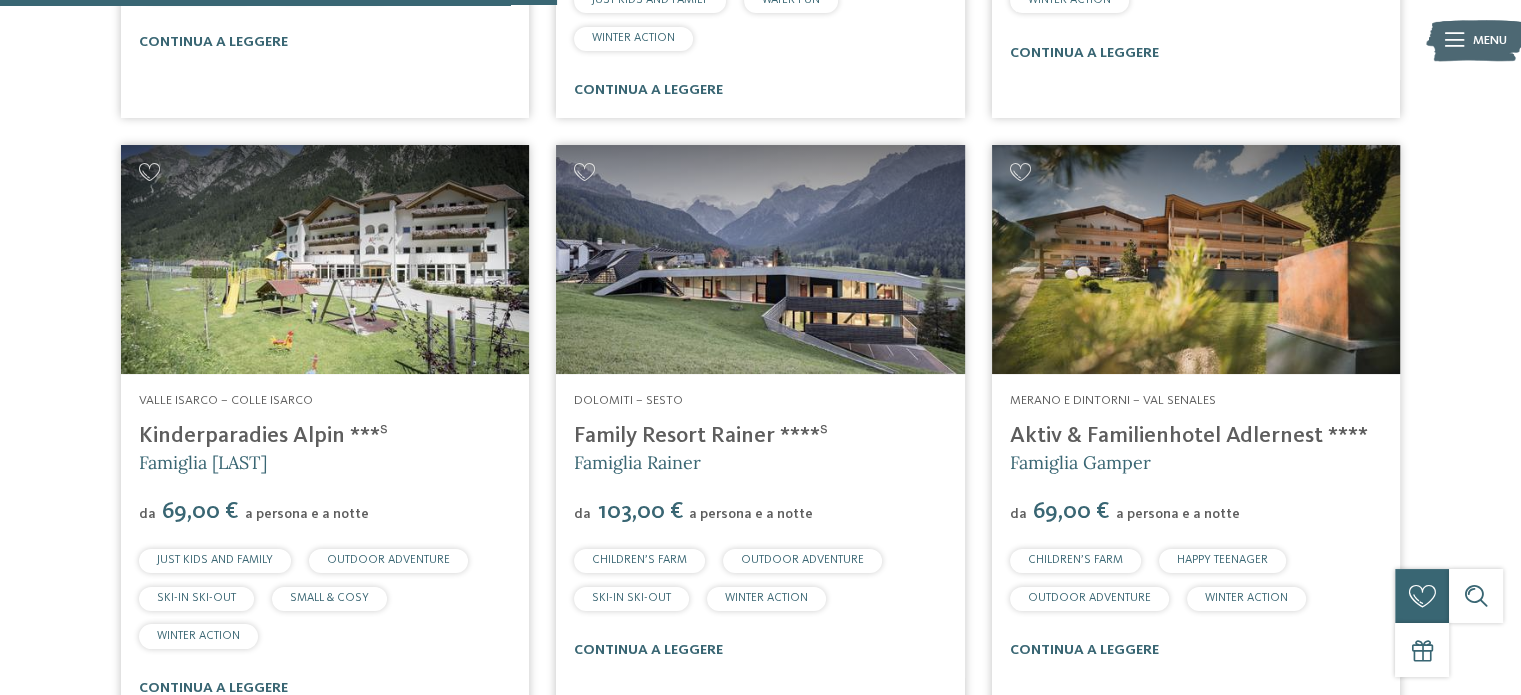 click on "Dolomiti – Sesto
Family Resort Rainer ****ˢ
Famiglia Rainer
da
103,00 €
a persona e a notte
CHILDREN’S FARM
OUTDOOR ADVENTURE" at bounding box center (760, 525) 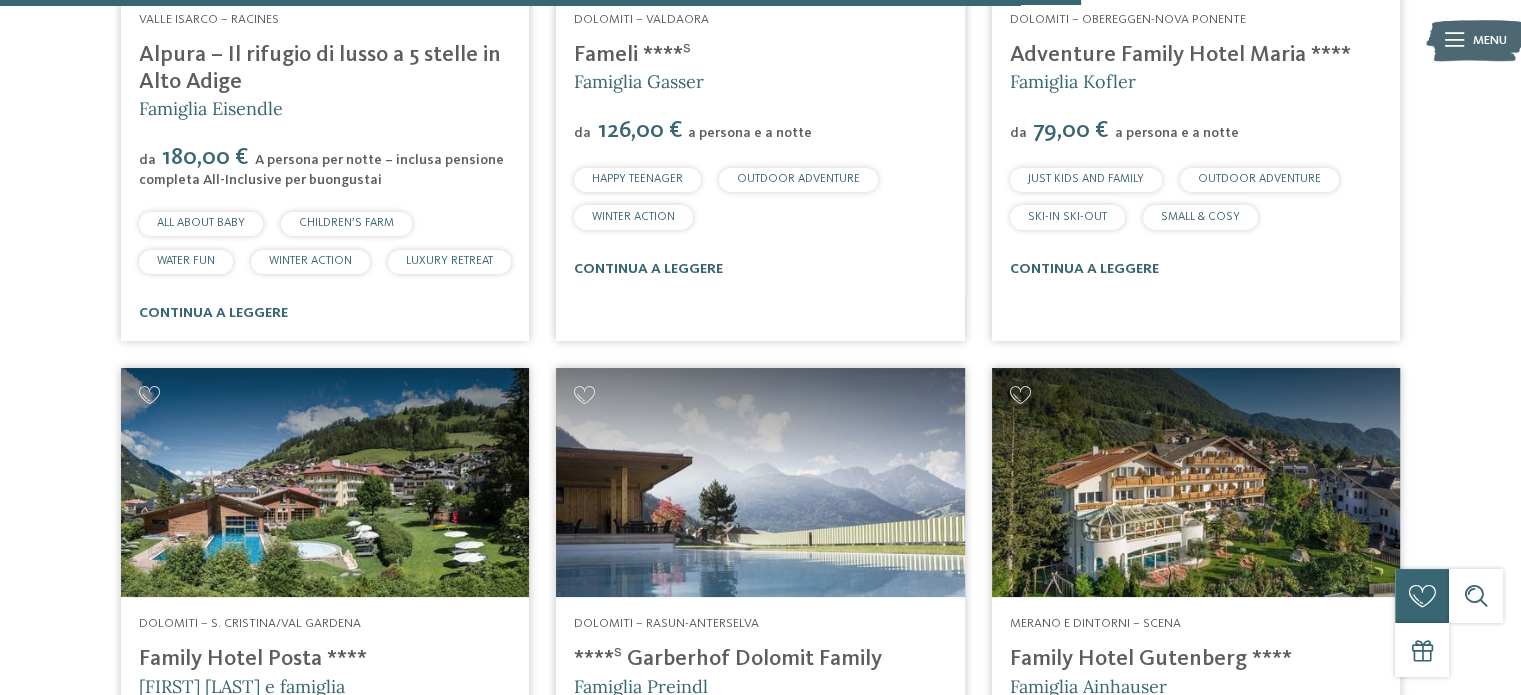 scroll, scrollTop: 4924, scrollLeft: 0, axis: vertical 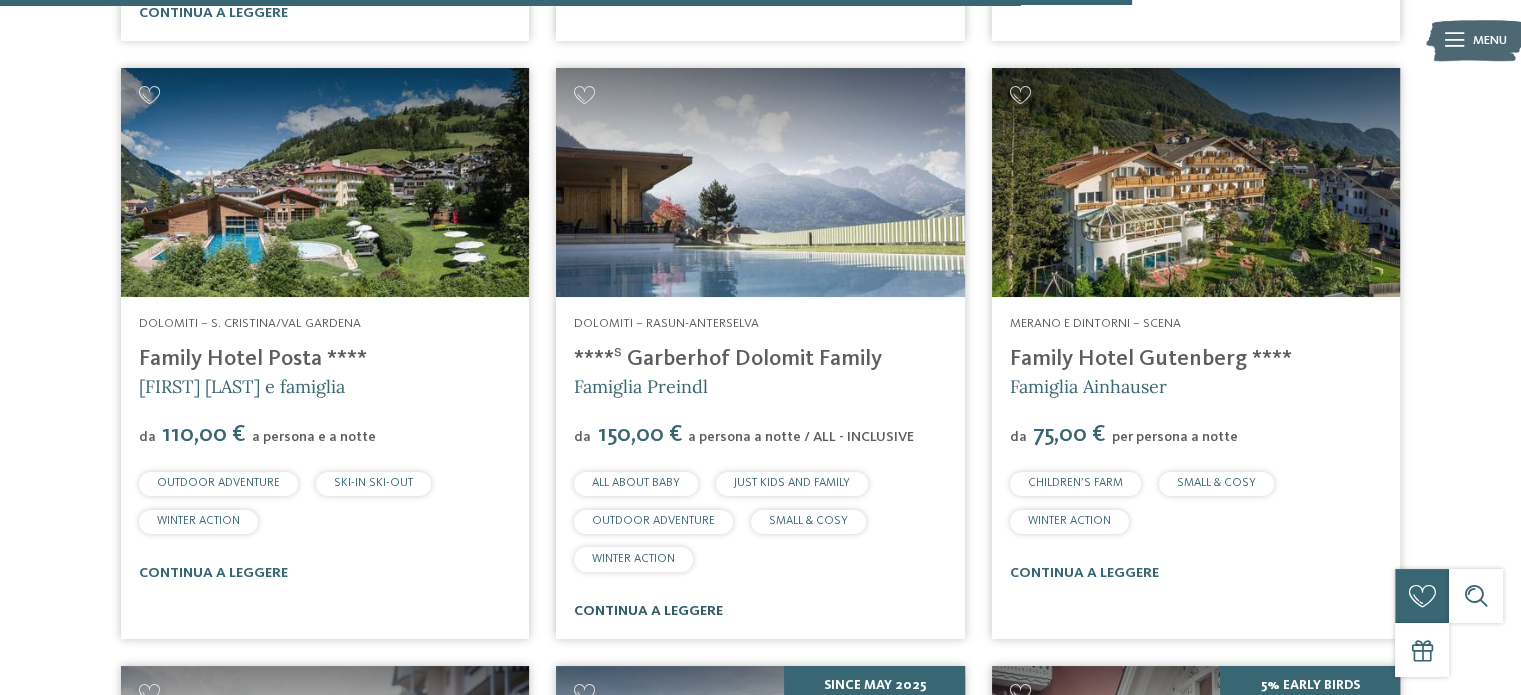 click on "continua a leggere" at bounding box center [648, 611] 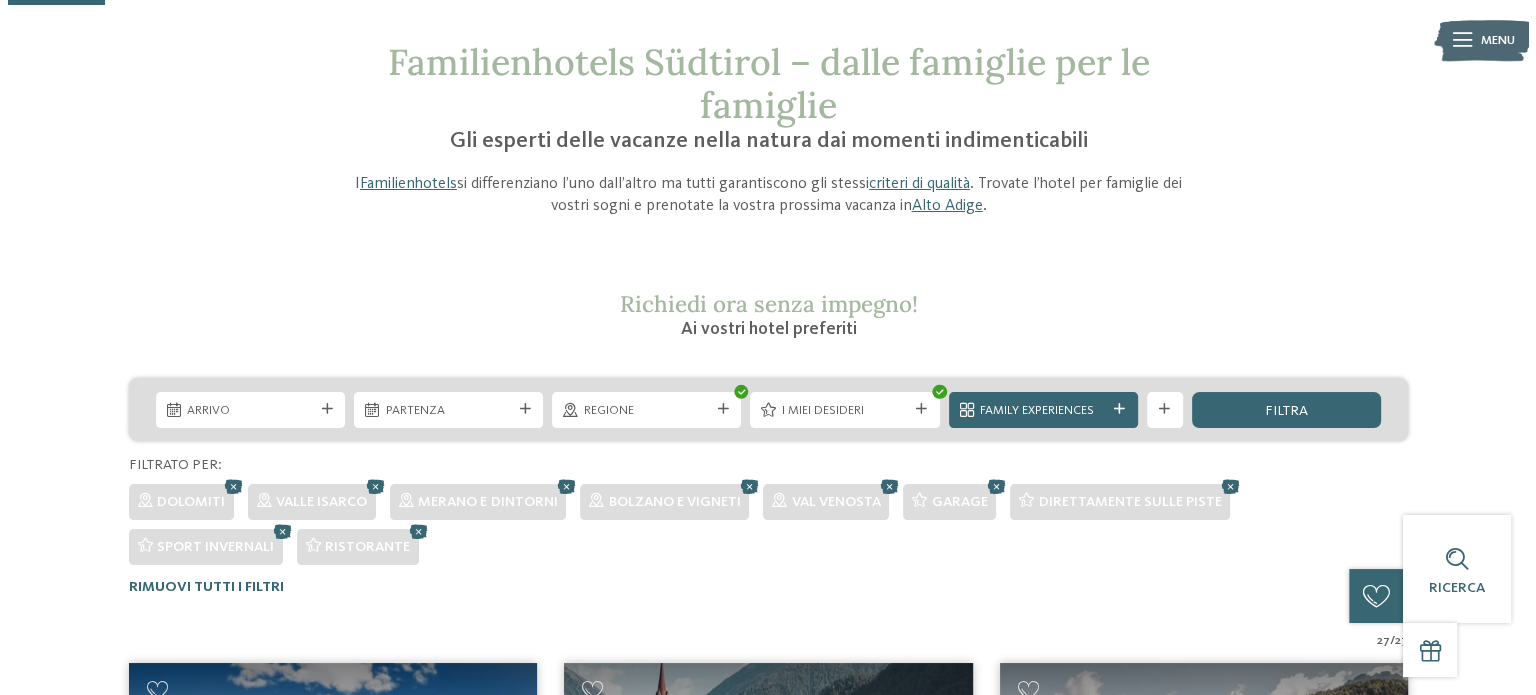 scroll, scrollTop: 0, scrollLeft: 0, axis: both 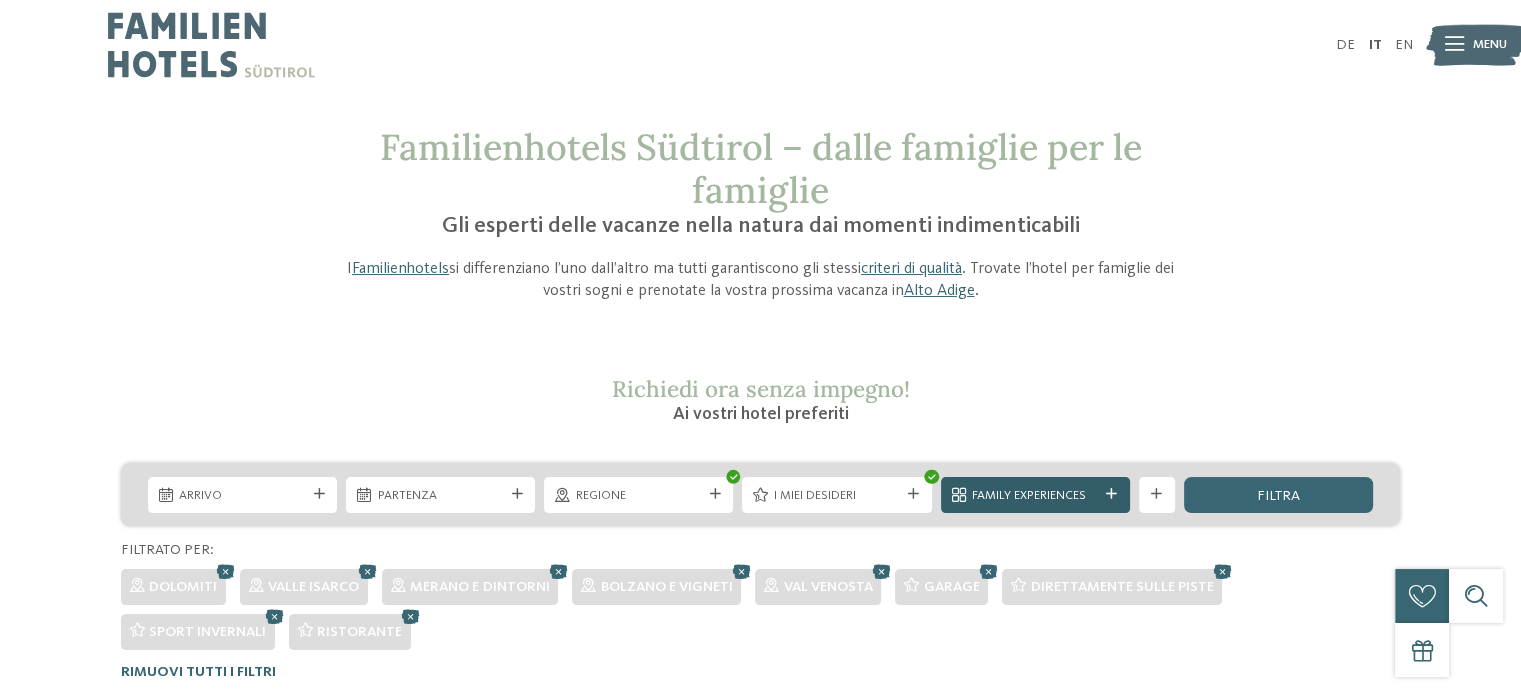 click on "Family Experiences" at bounding box center (1035, 496) 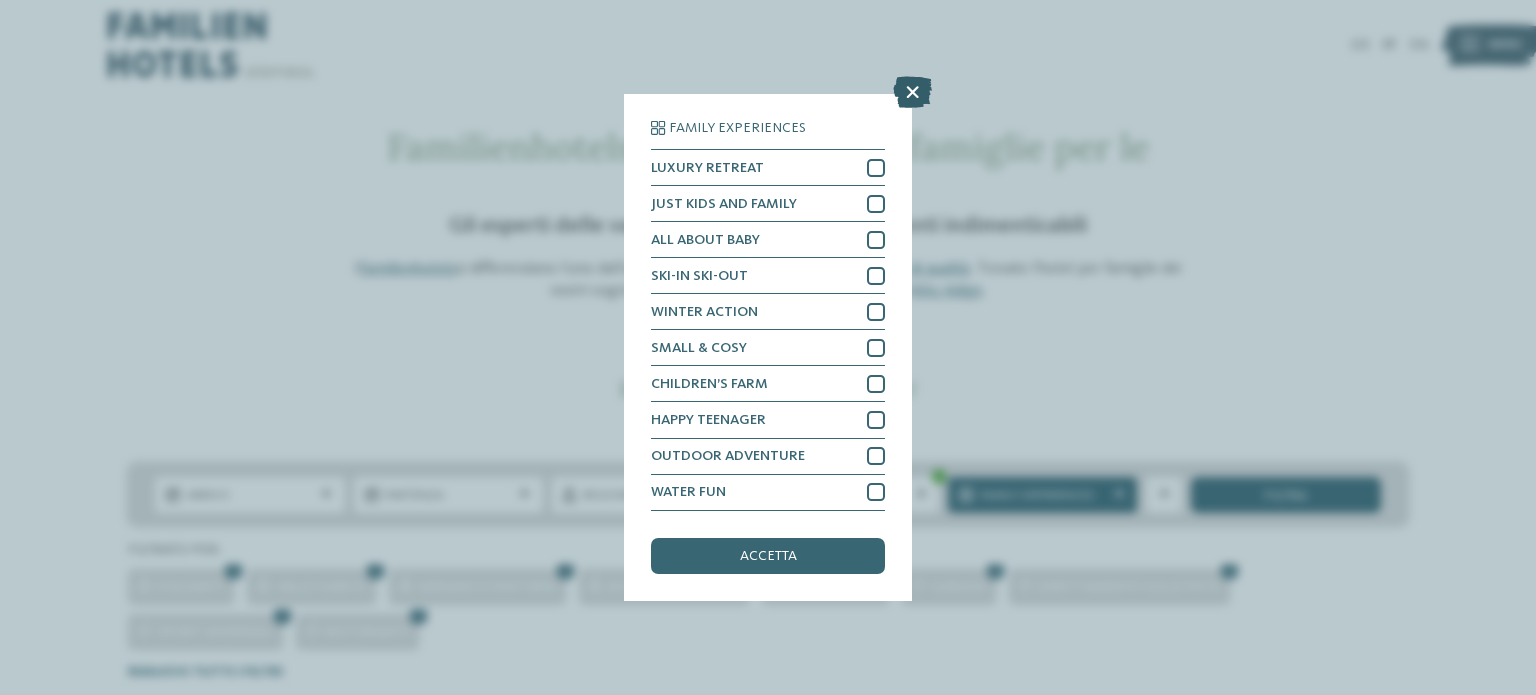 click at bounding box center (912, 93) 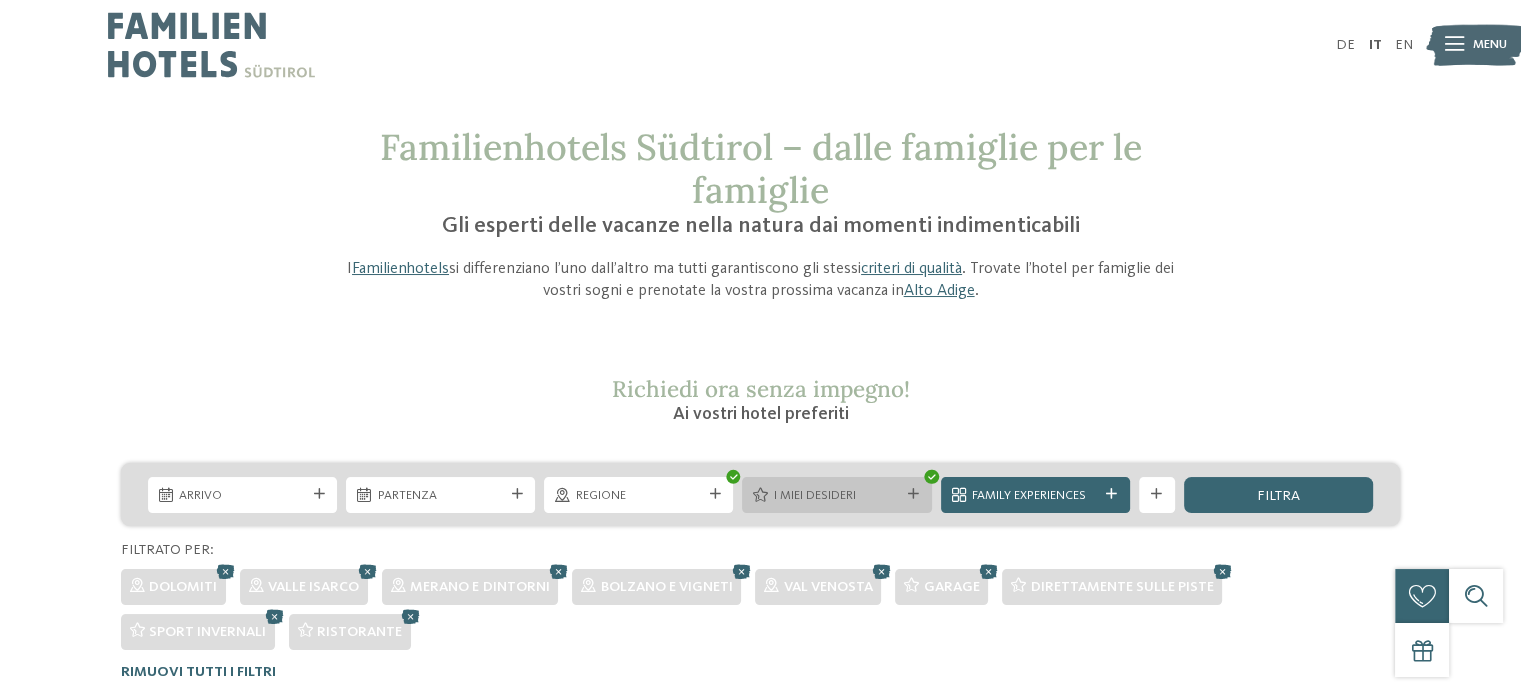 click on "I miei desideri" at bounding box center (837, 496) 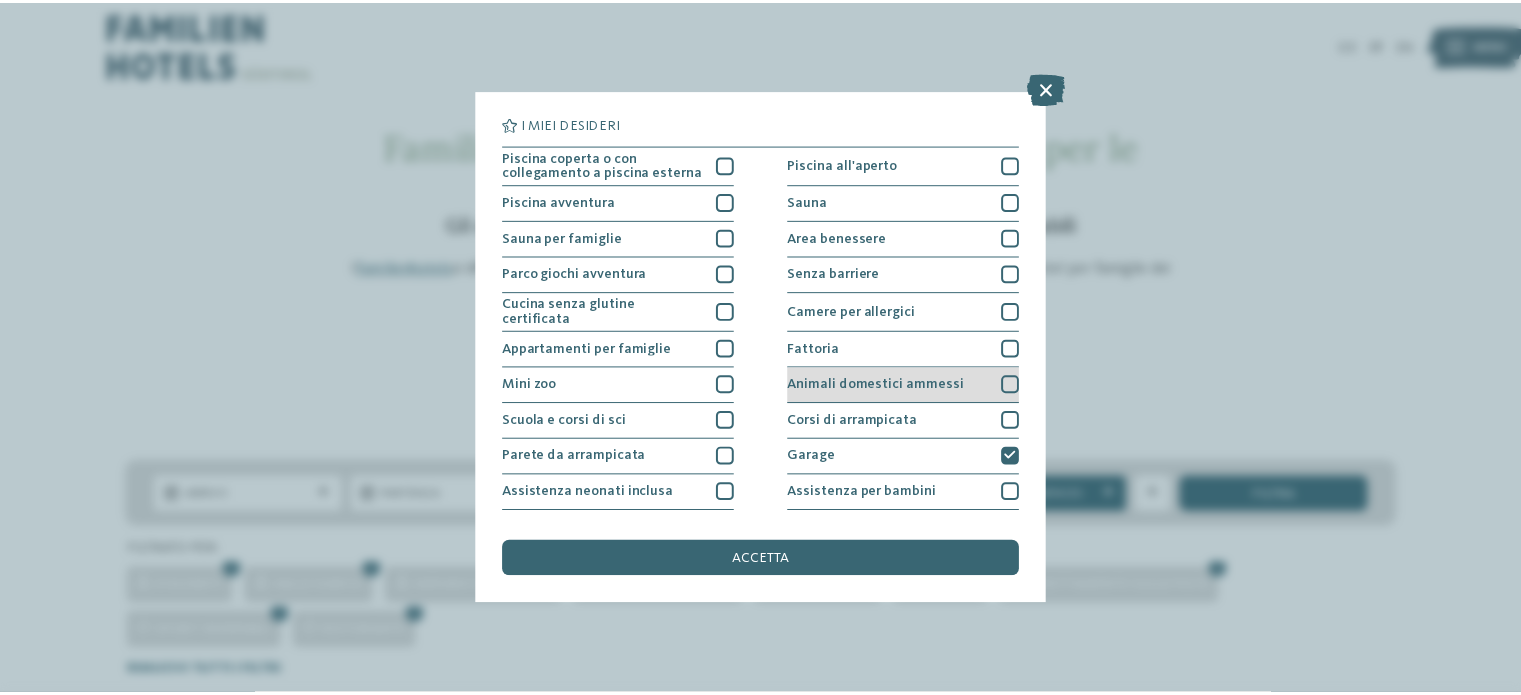 scroll, scrollTop: 251, scrollLeft: 0, axis: vertical 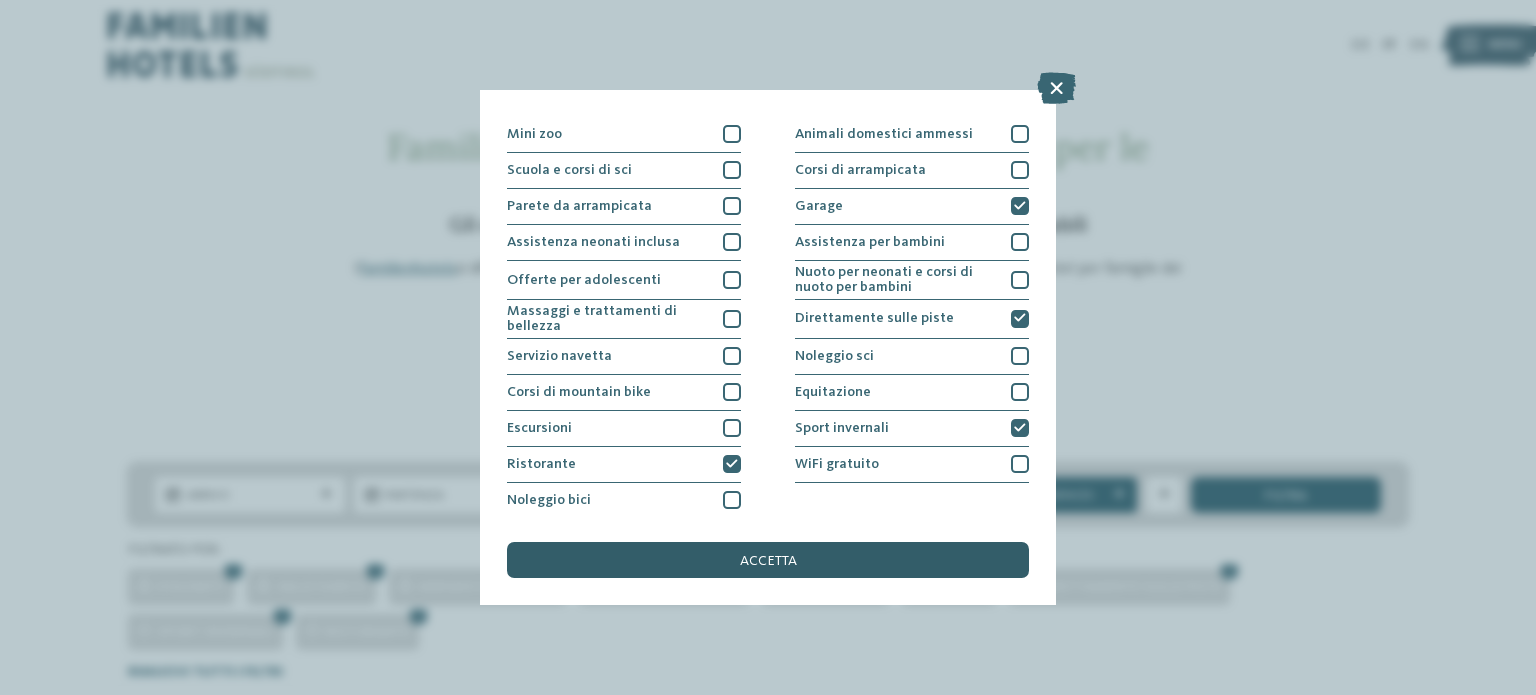 click on "accetta" at bounding box center [768, 560] 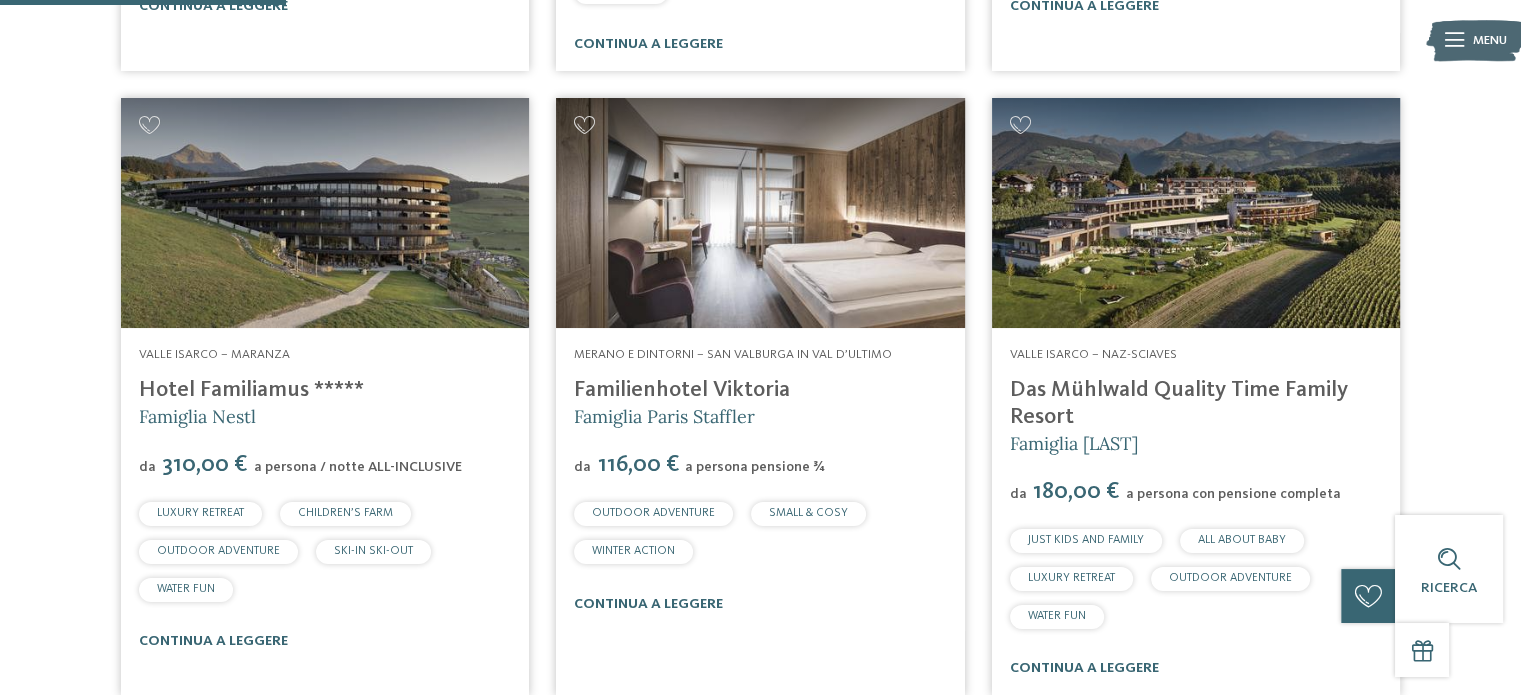 scroll, scrollTop: 1442, scrollLeft: 0, axis: vertical 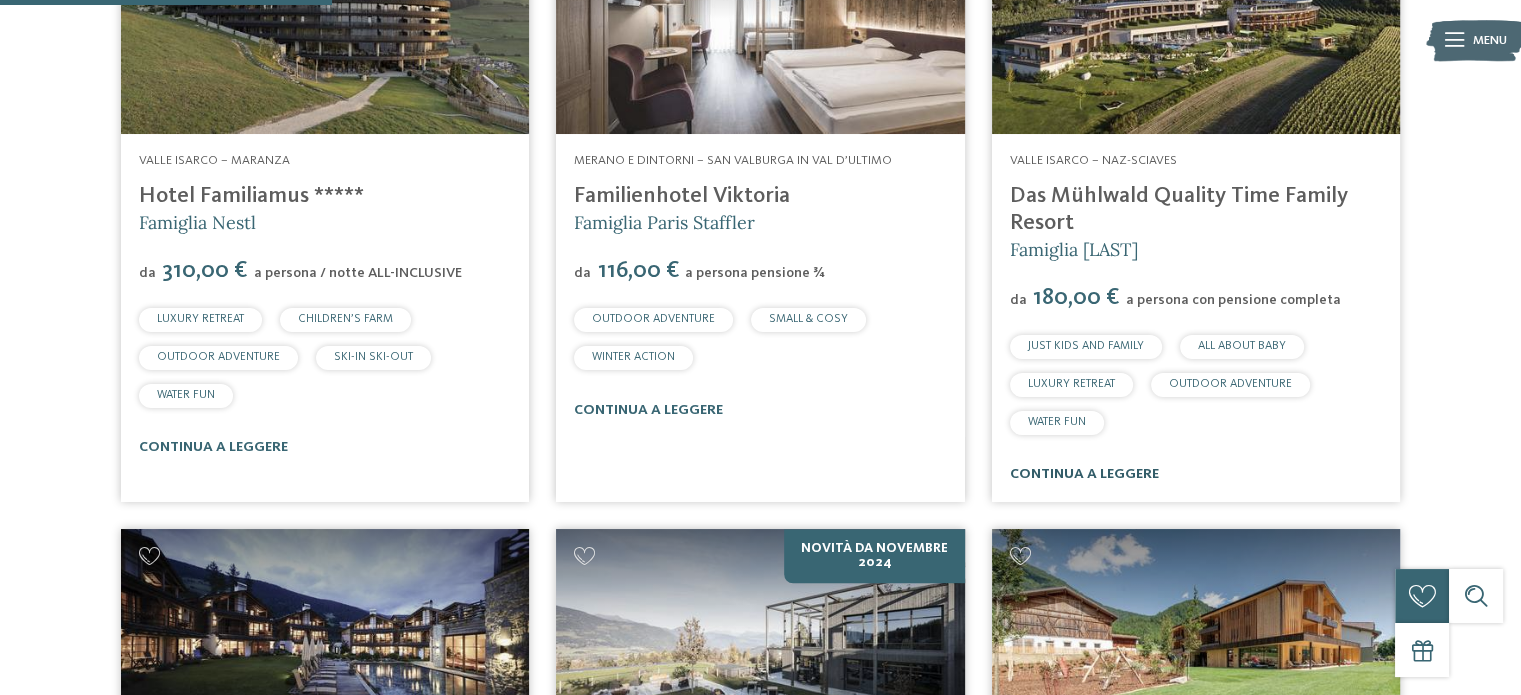 click on "continua a leggere" at bounding box center (1084, 474) 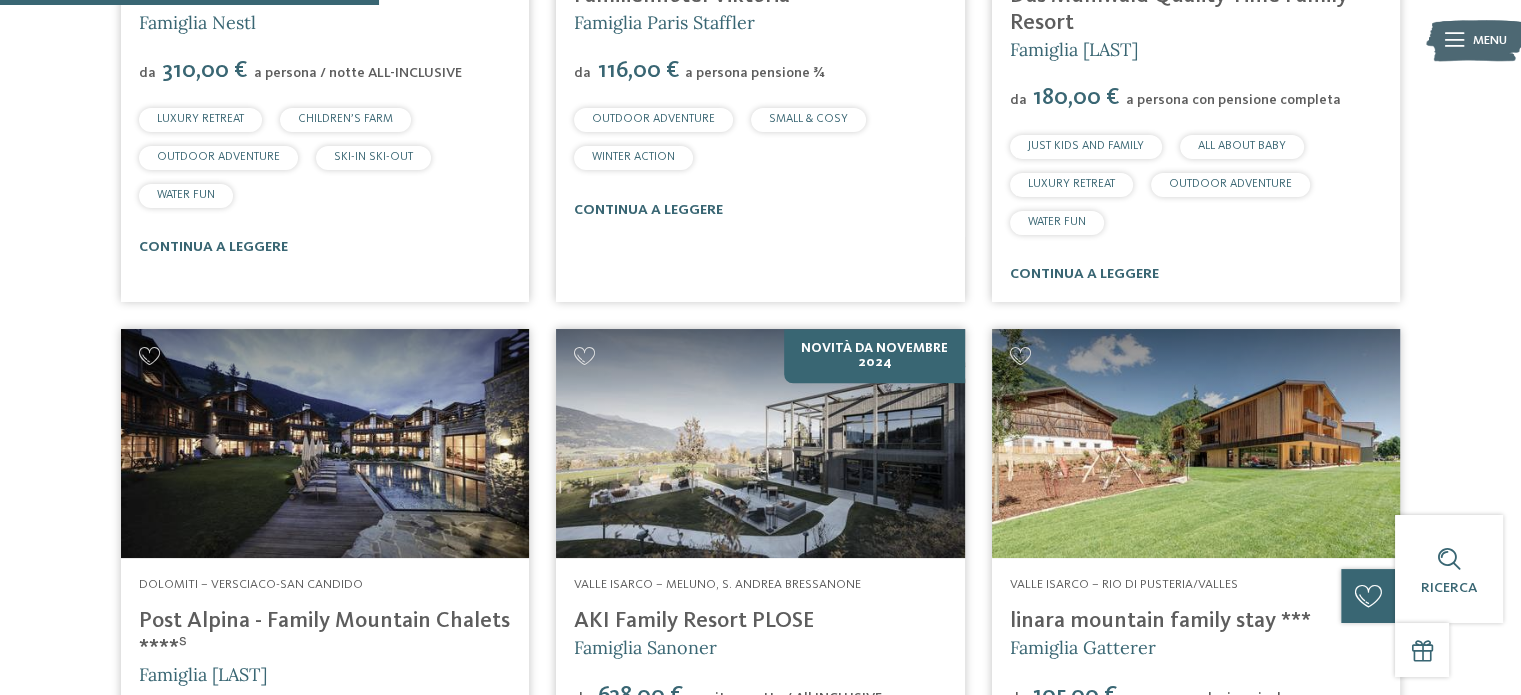 scroll, scrollTop: 1842, scrollLeft: 0, axis: vertical 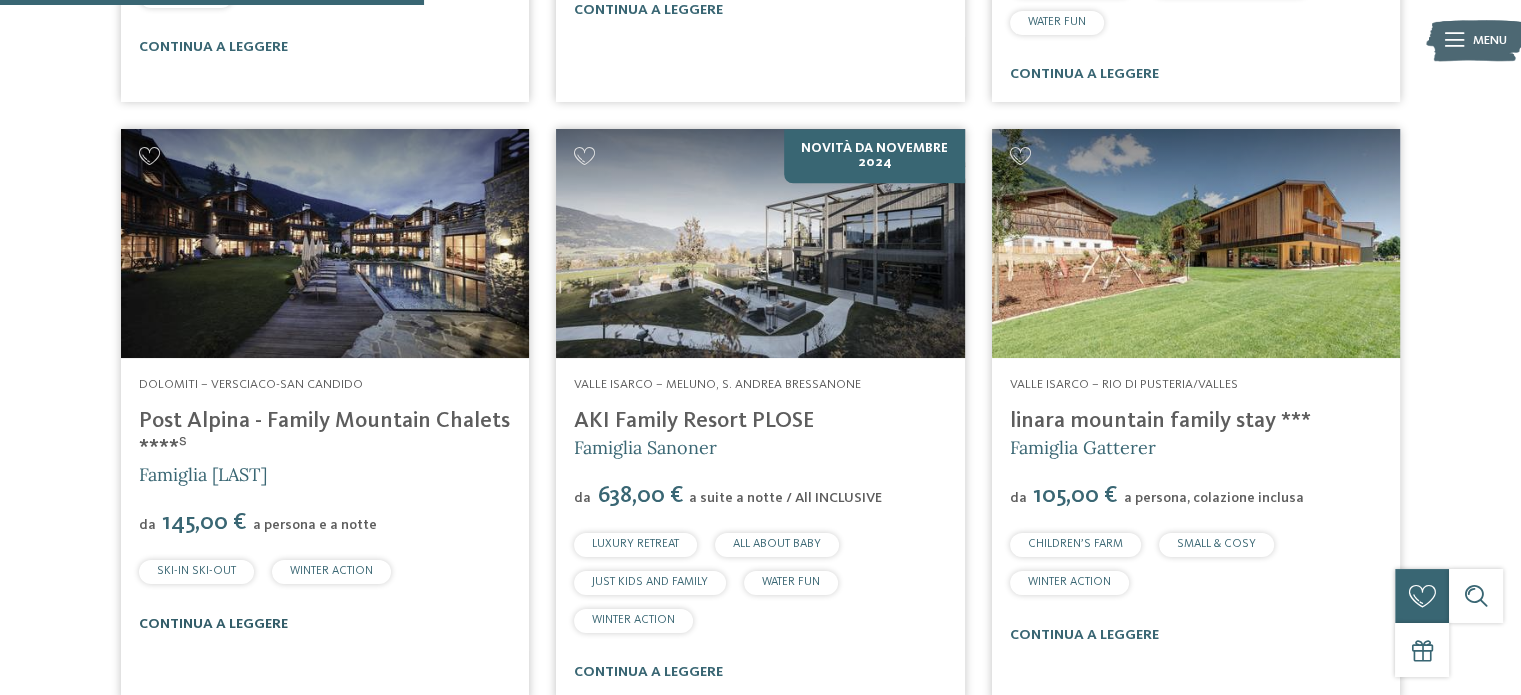 click on "continua a leggere" at bounding box center (213, 624) 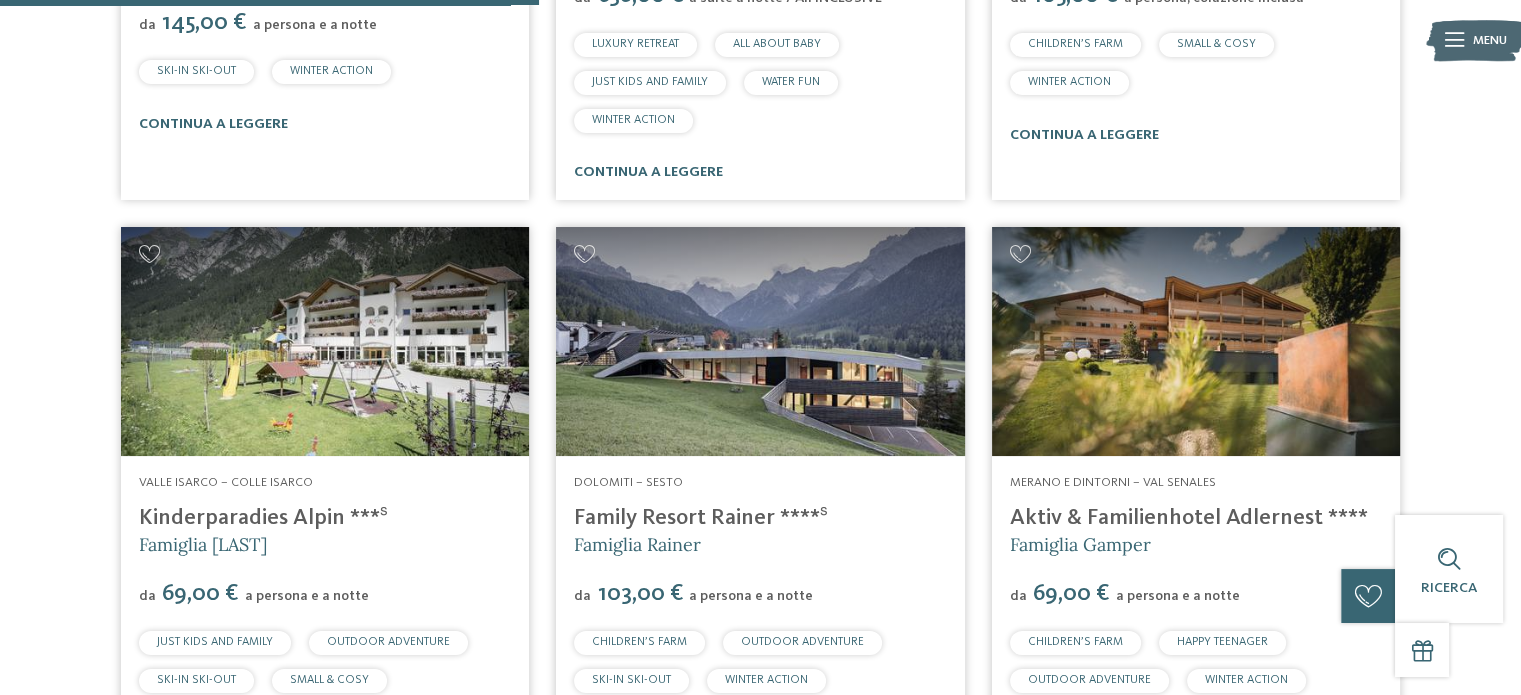 scroll, scrollTop: 2442, scrollLeft: 0, axis: vertical 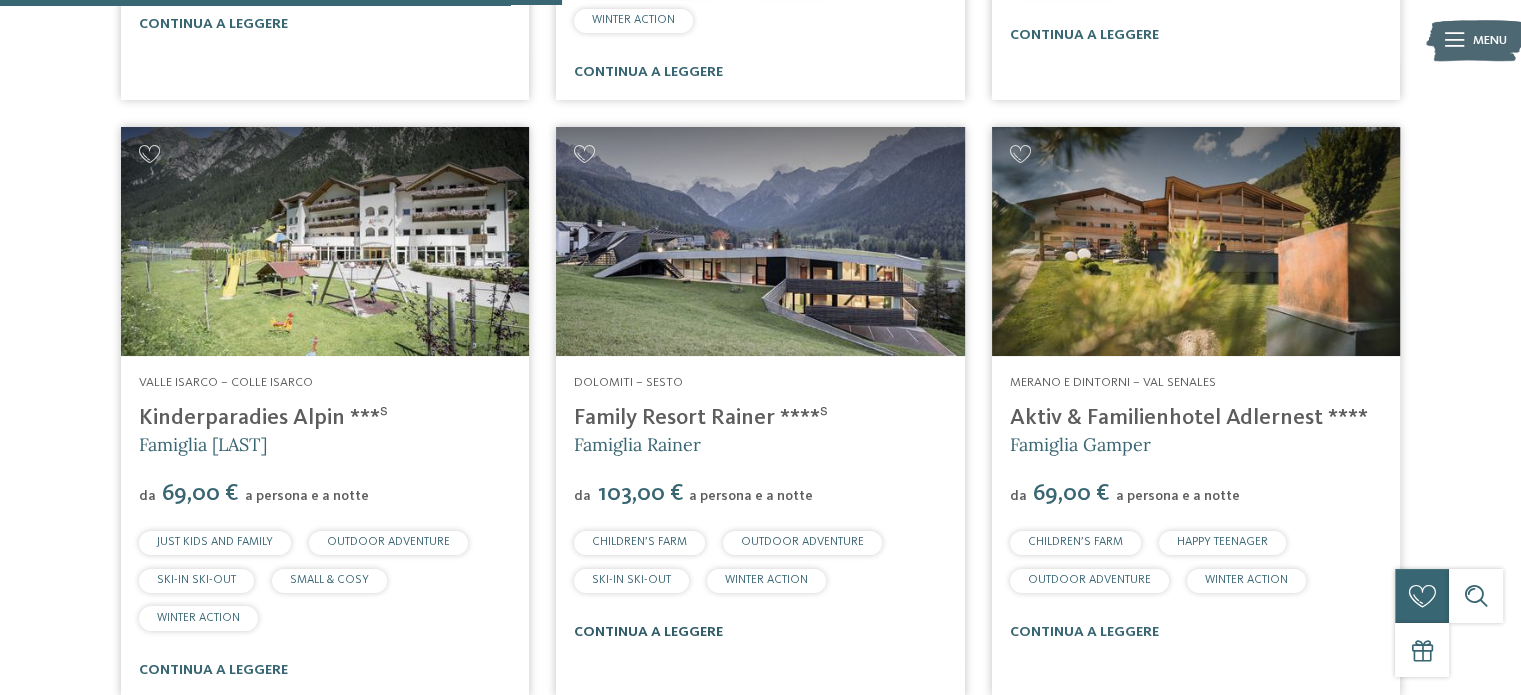 click on "continua a leggere" at bounding box center (648, 632) 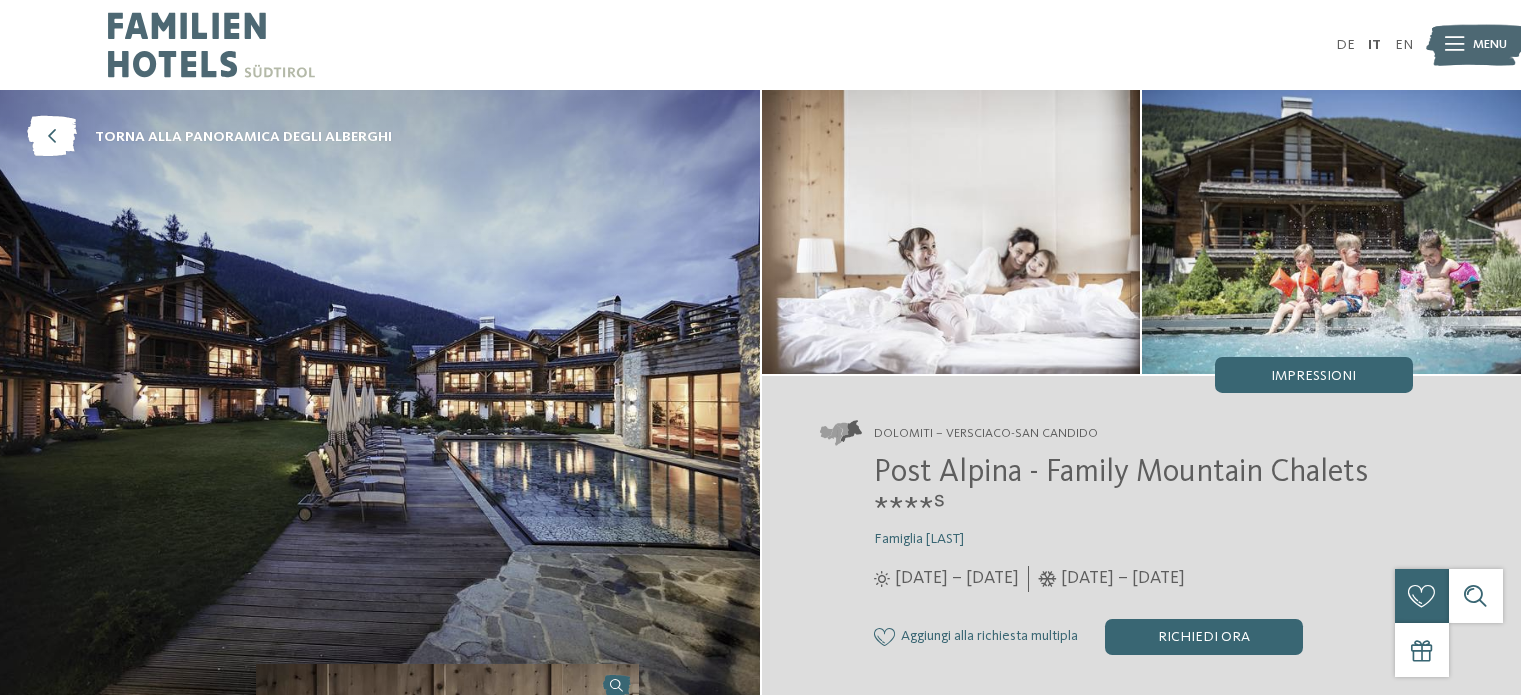scroll, scrollTop: 0, scrollLeft: 0, axis: both 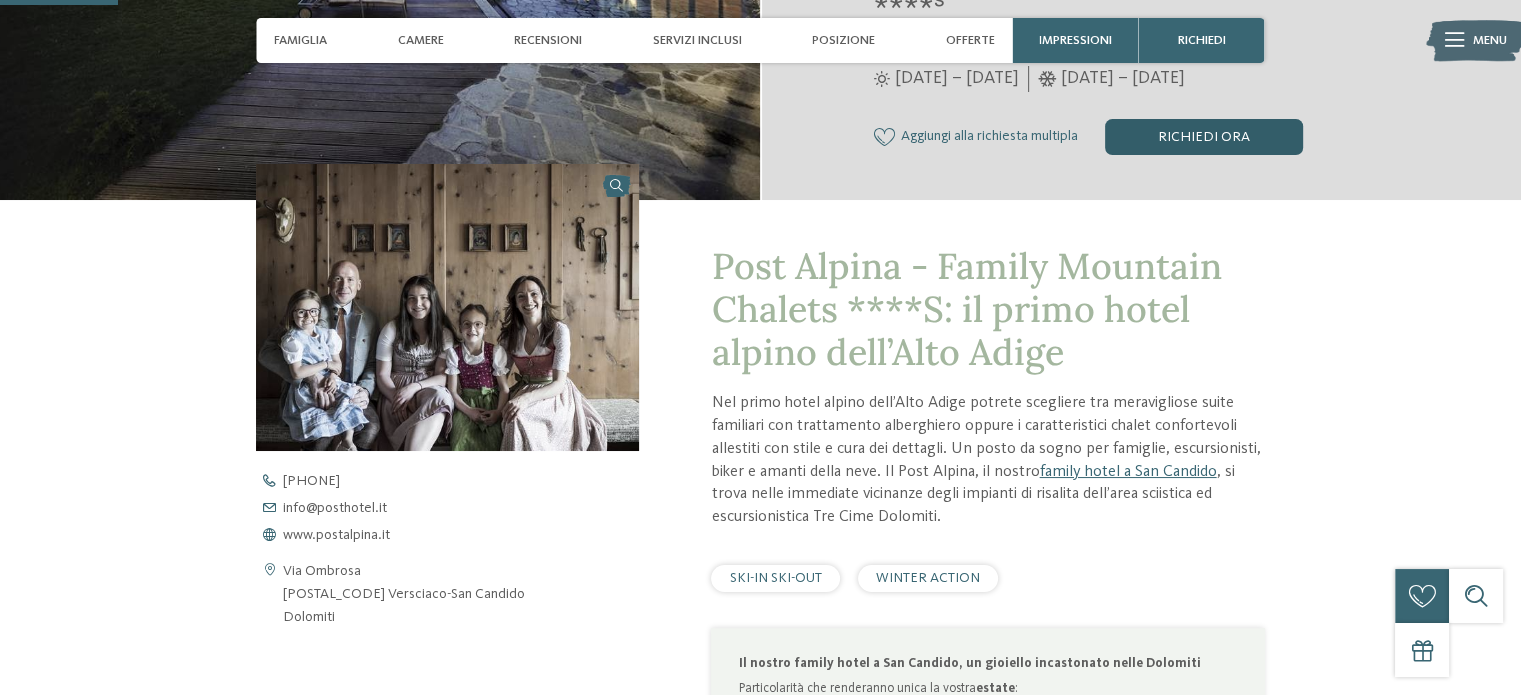 click on "Richiedi ora" at bounding box center [1204, 137] 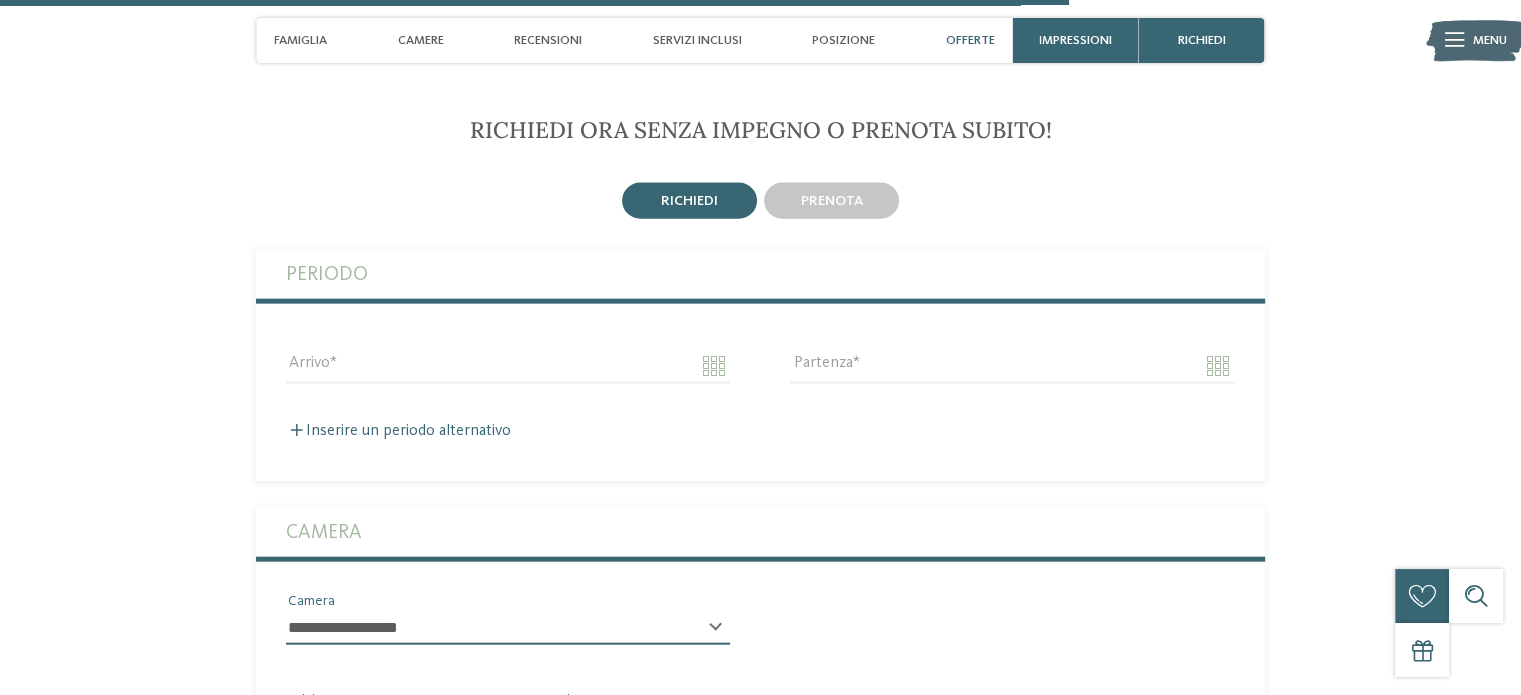 scroll, scrollTop: 4552, scrollLeft: 0, axis: vertical 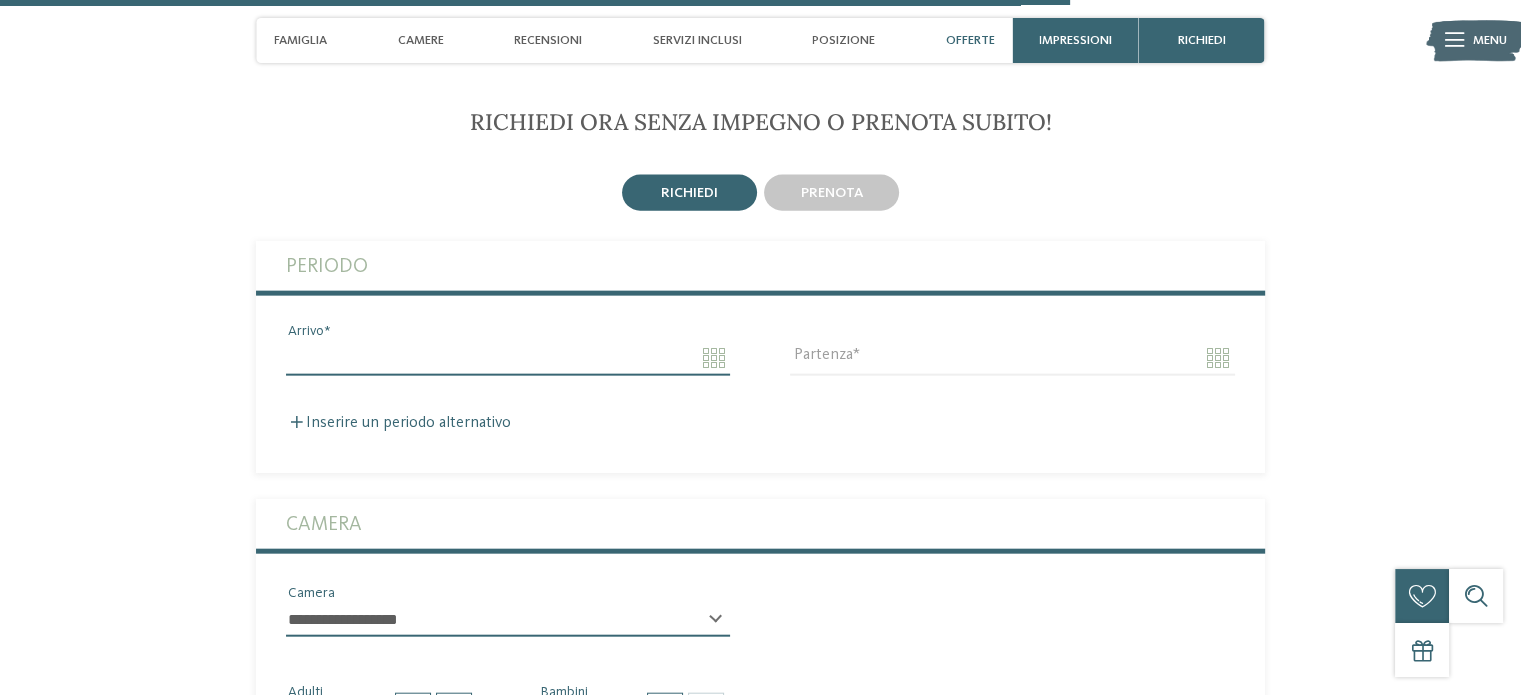 click on "Arrivo" at bounding box center (508, 358) 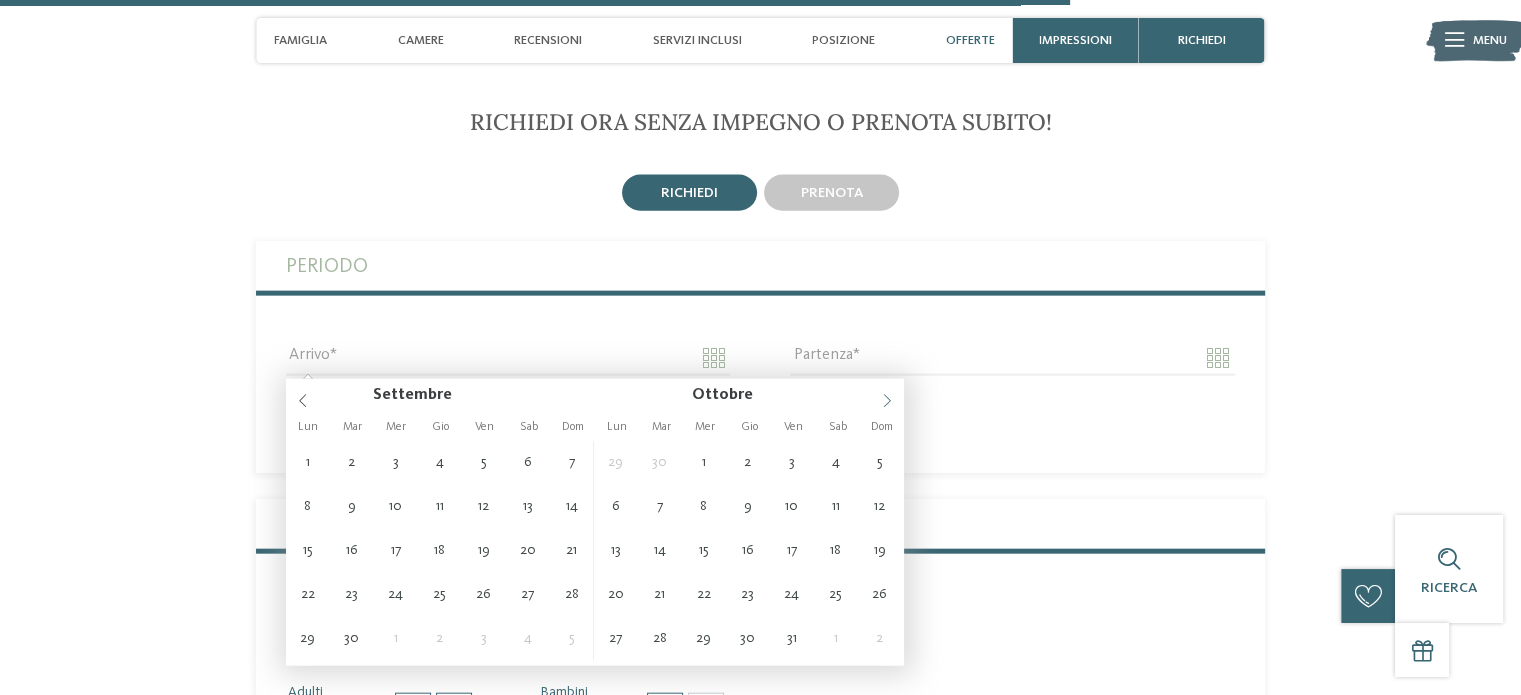 click at bounding box center (887, 396) 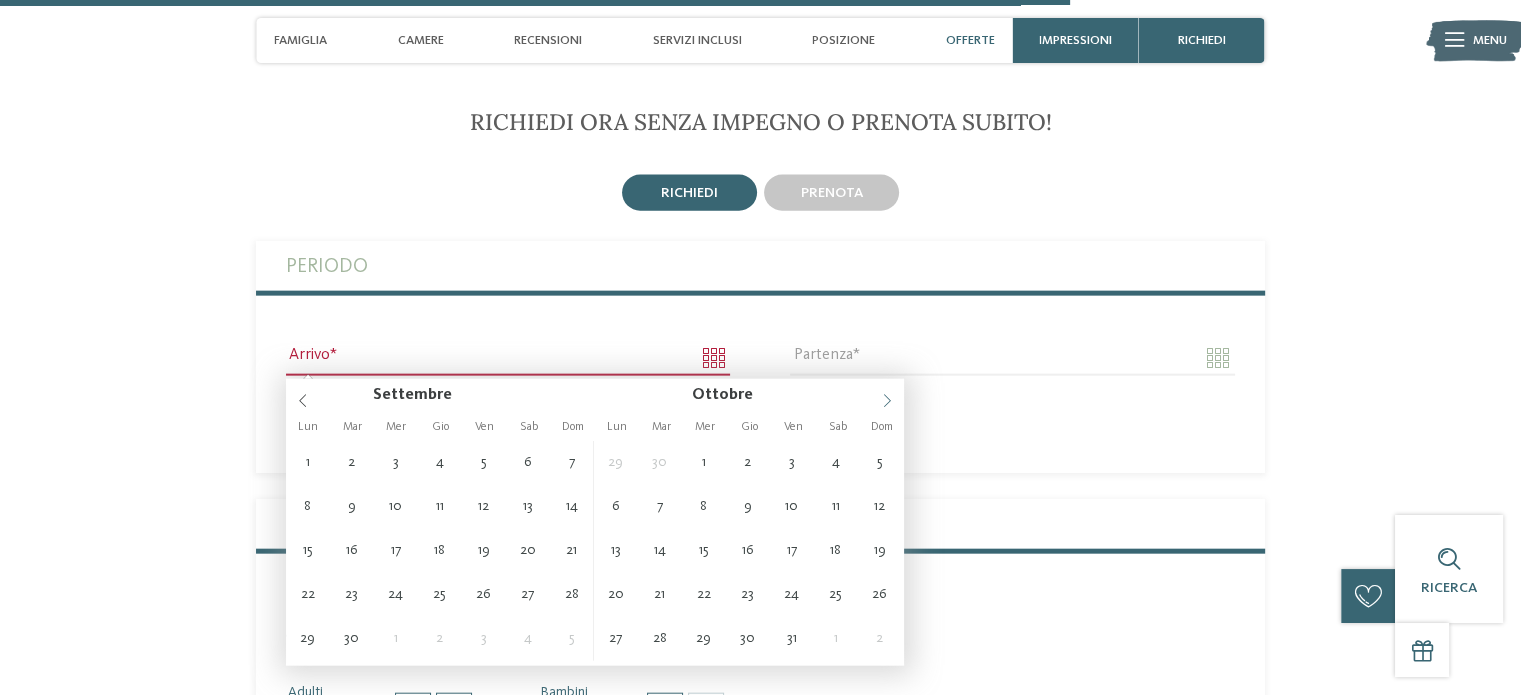 click 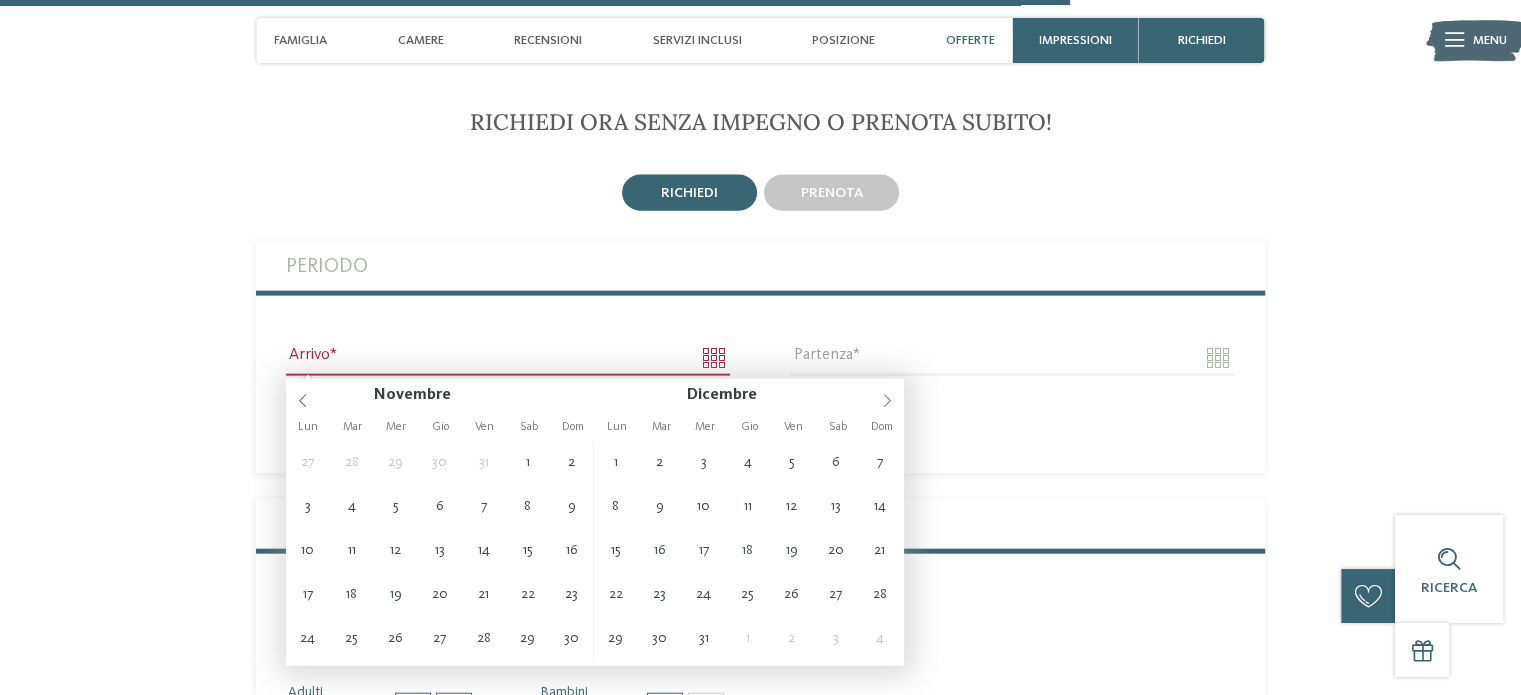 click 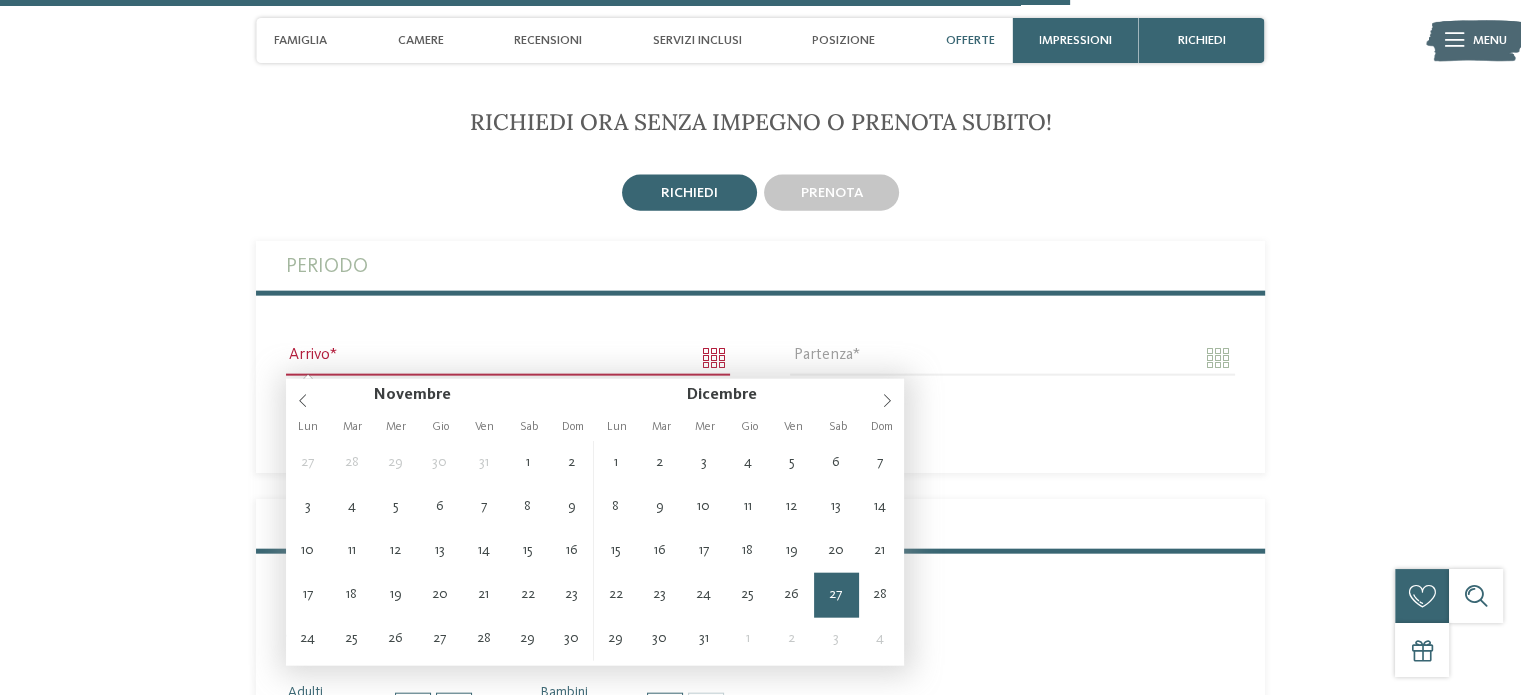 type on "**********" 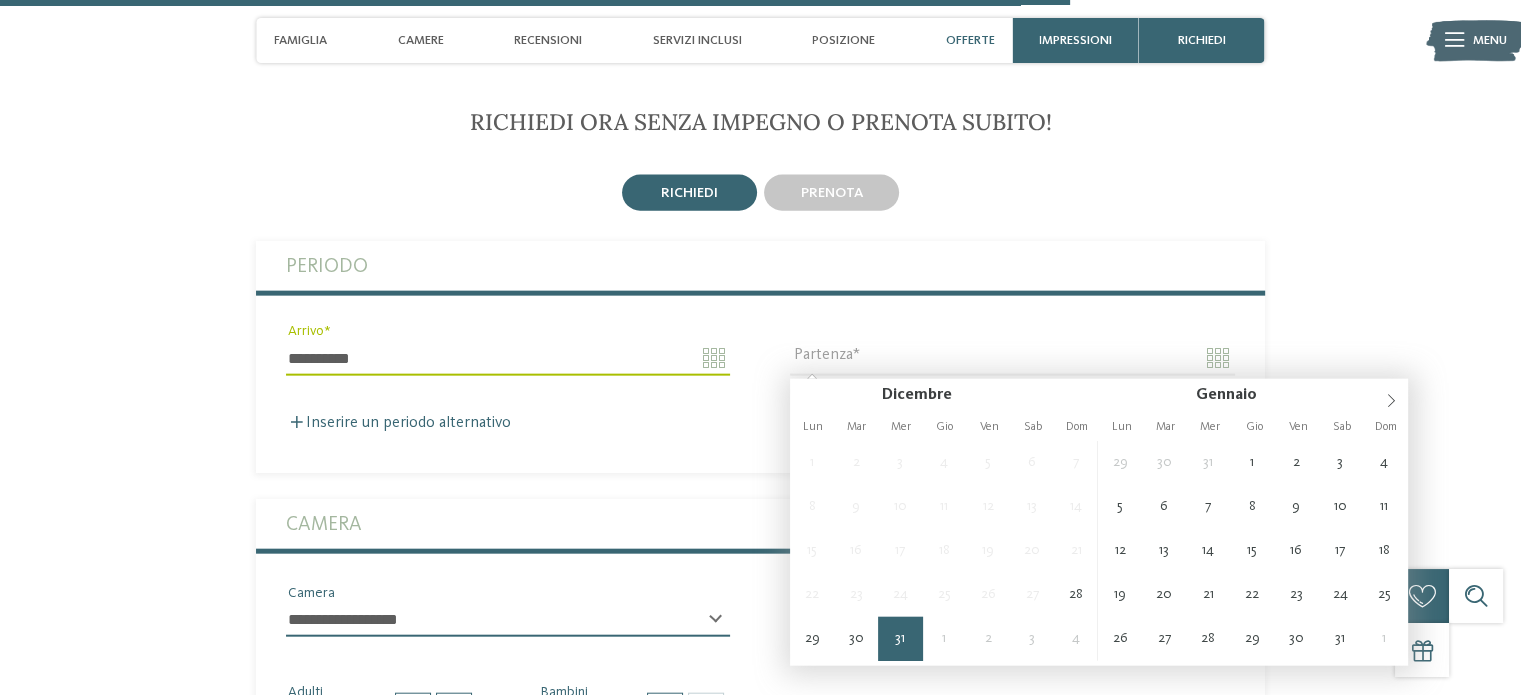 type on "**********" 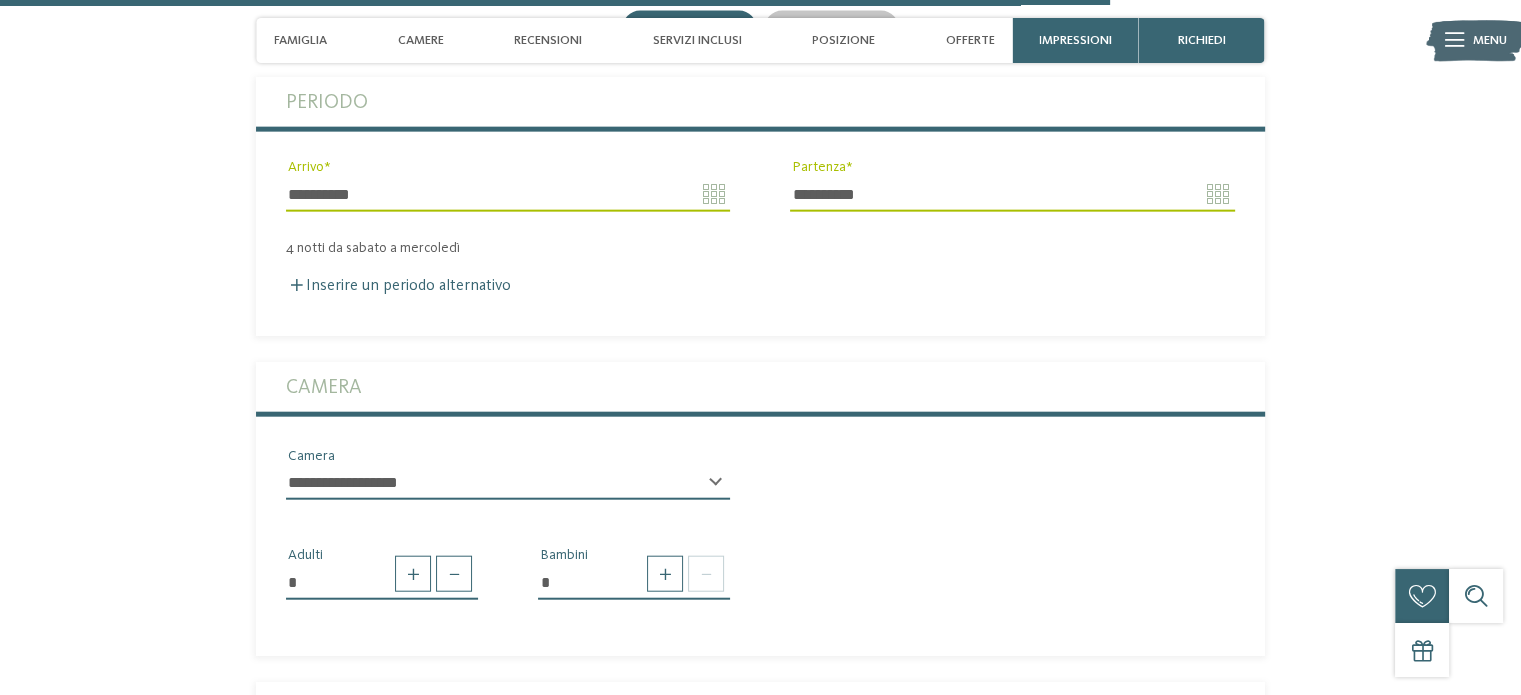 scroll, scrollTop: 4852, scrollLeft: 0, axis: vertical 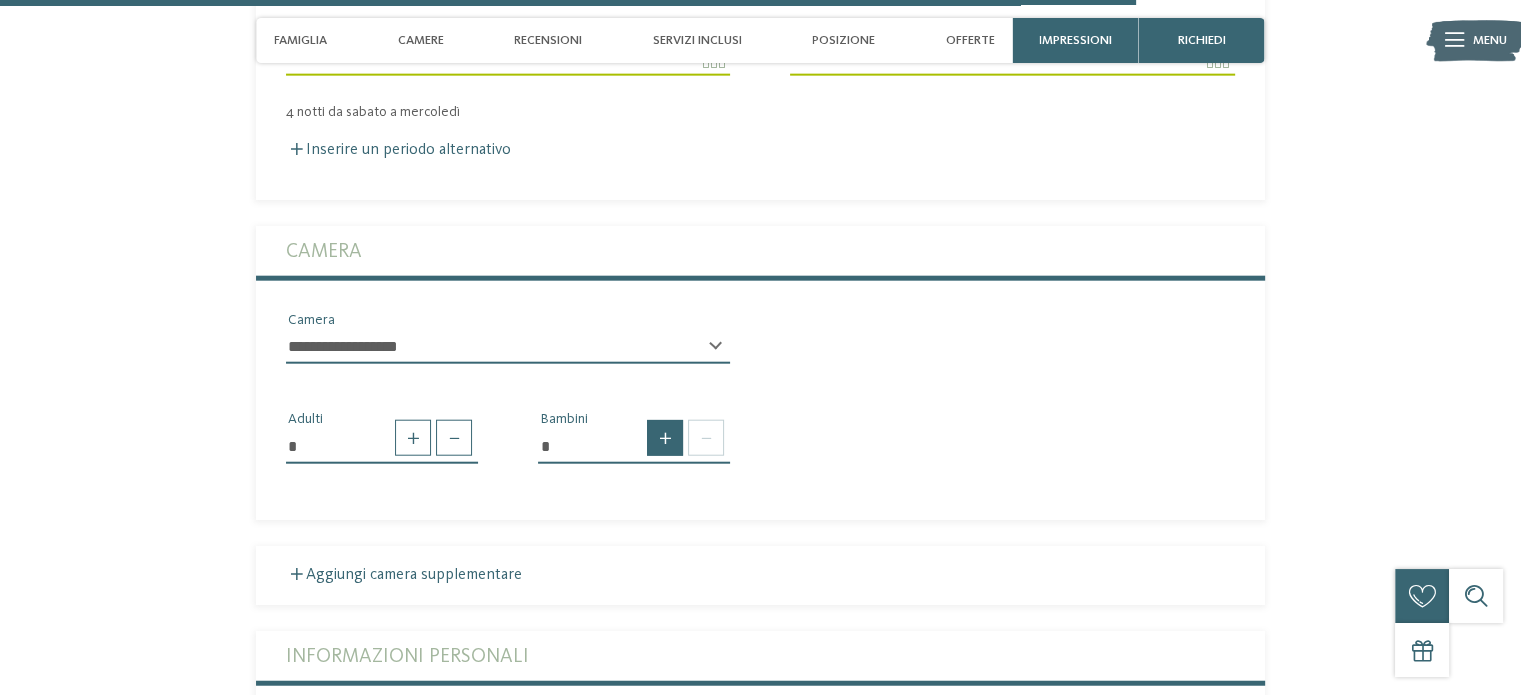 click at bounding box center (665, 438) 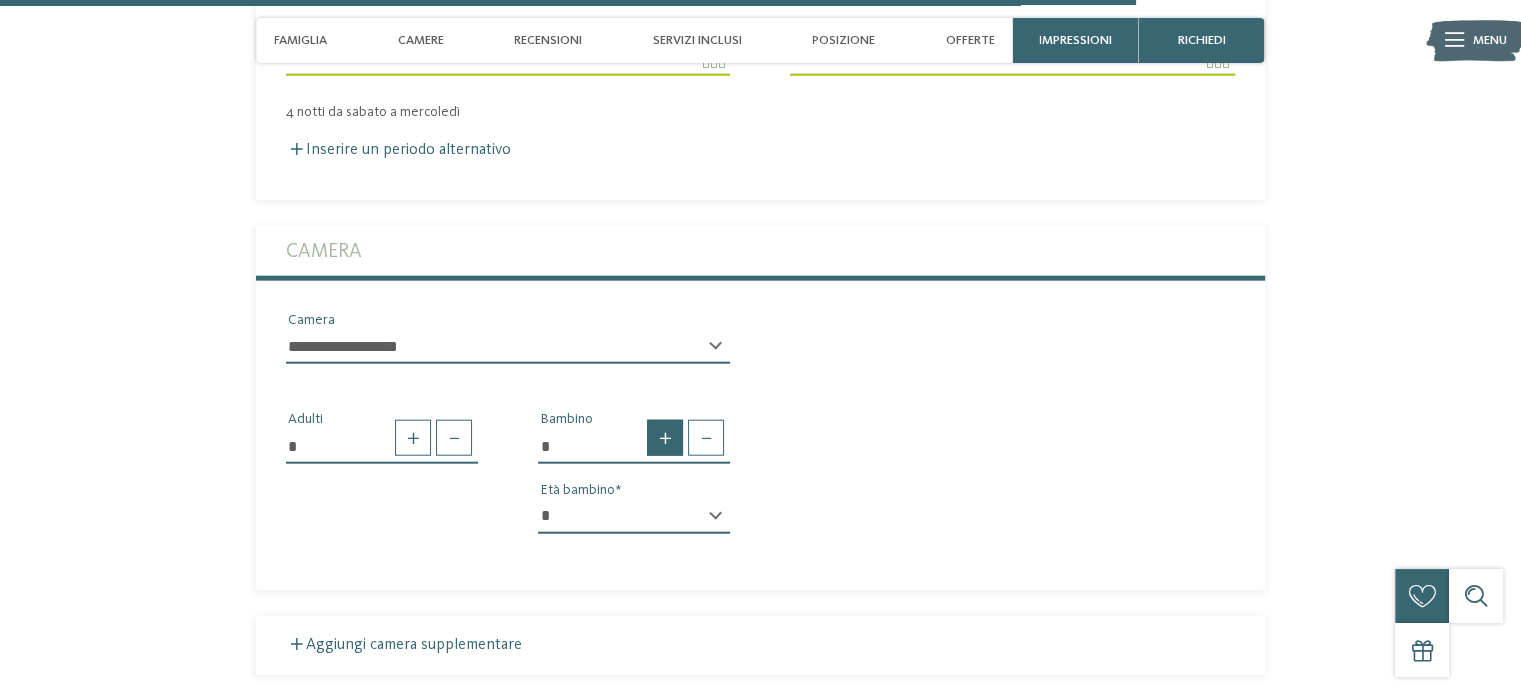click at bounding box center (665, 438) 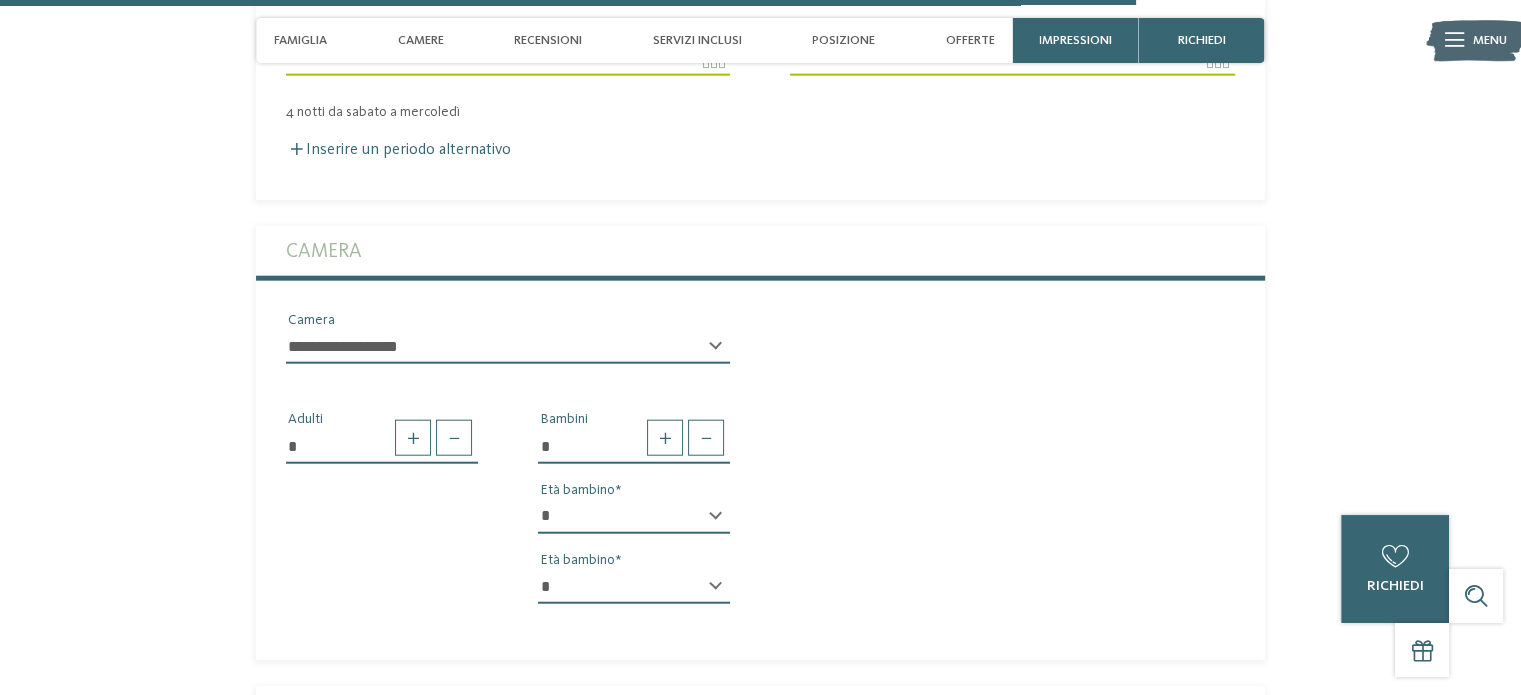 click on "* * * * * * * * * * * ** ** ** ** ** ** ** **     Età bambino" at bounding box center [634, 525] 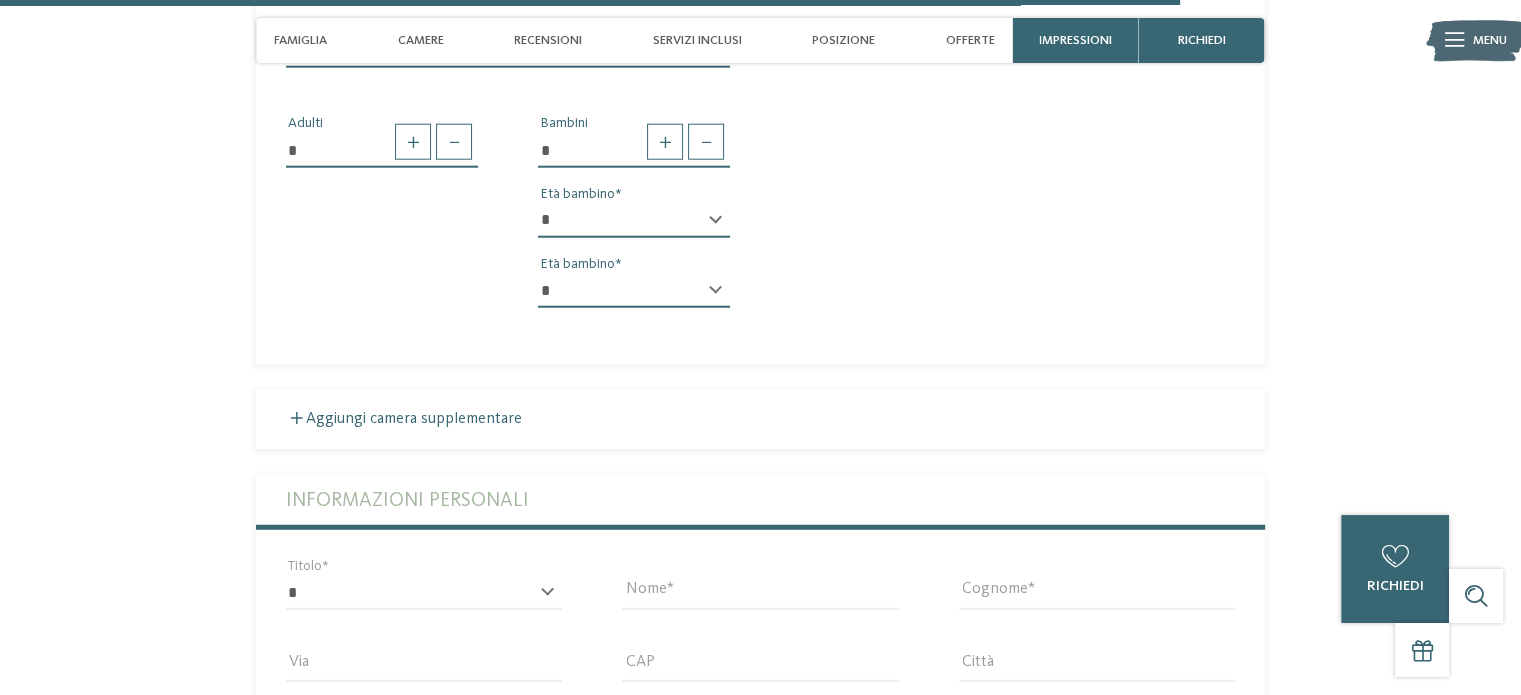 scroll, scrollTop: 5152, scrollLeft: 0, axis: vertical 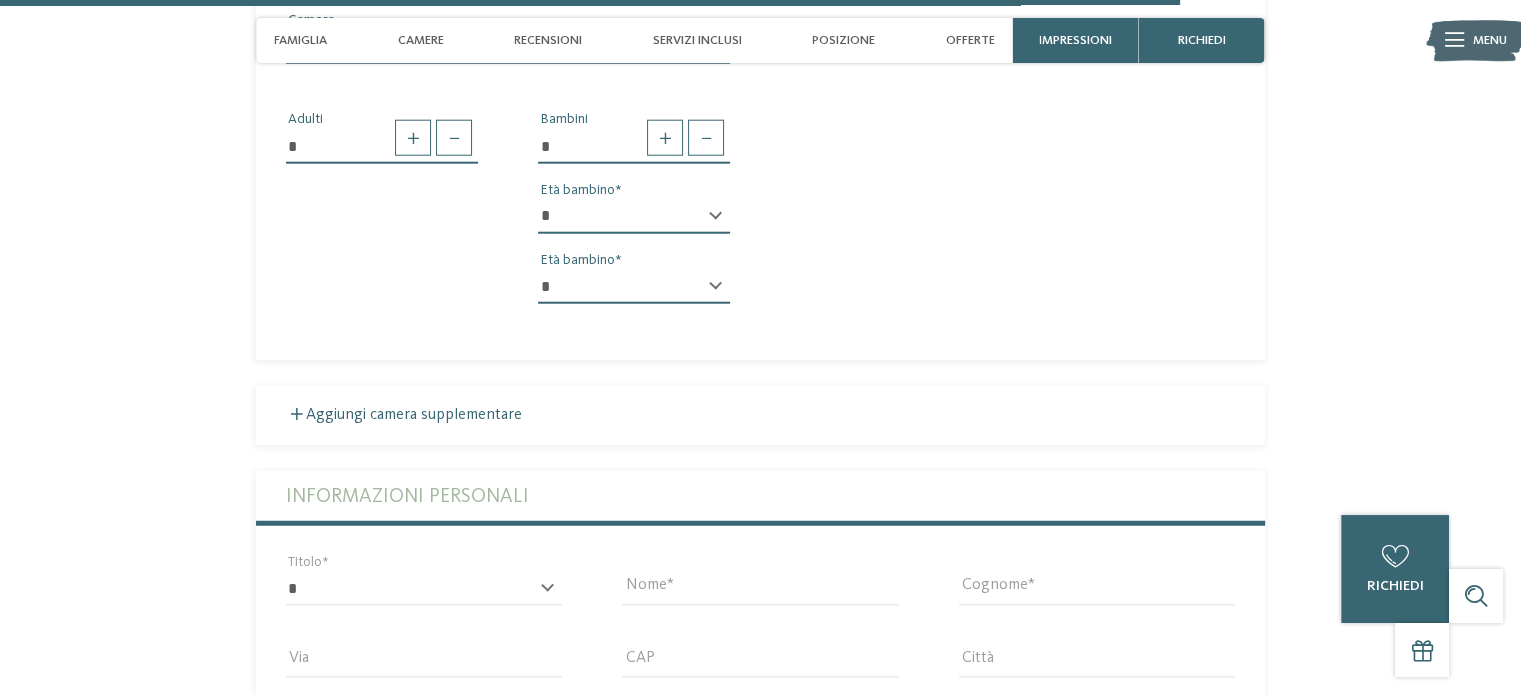 click on "*     Bambini       * * * * * * * * * * * ** ** ** ** ** ** ** **     Età bambino * * * * * * * * * * * ** ** ** ** ** ** ** **     Età bambino" at bounding box center (634, 215) 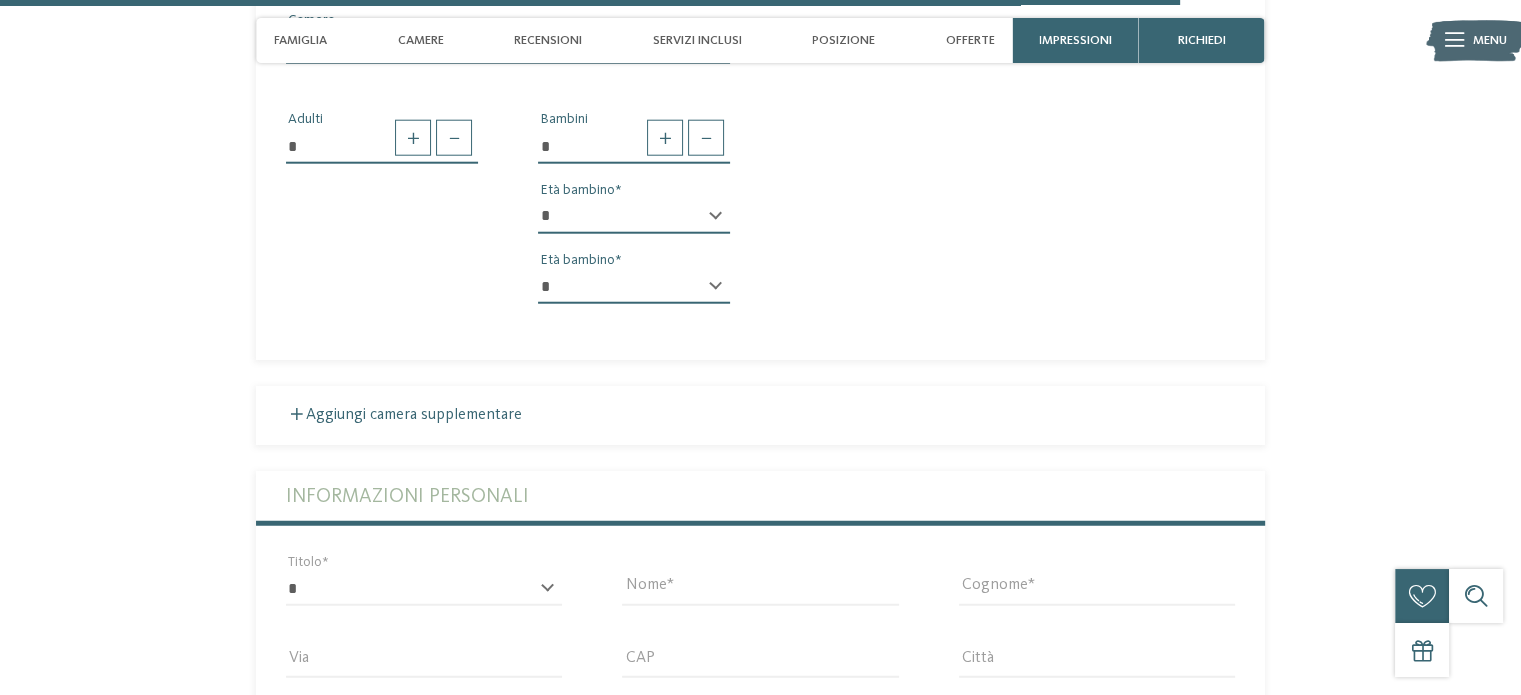 click on "* * * * * * * * * * * ** ** ** ** ** ** ** **" at bounding box center (634, 217) 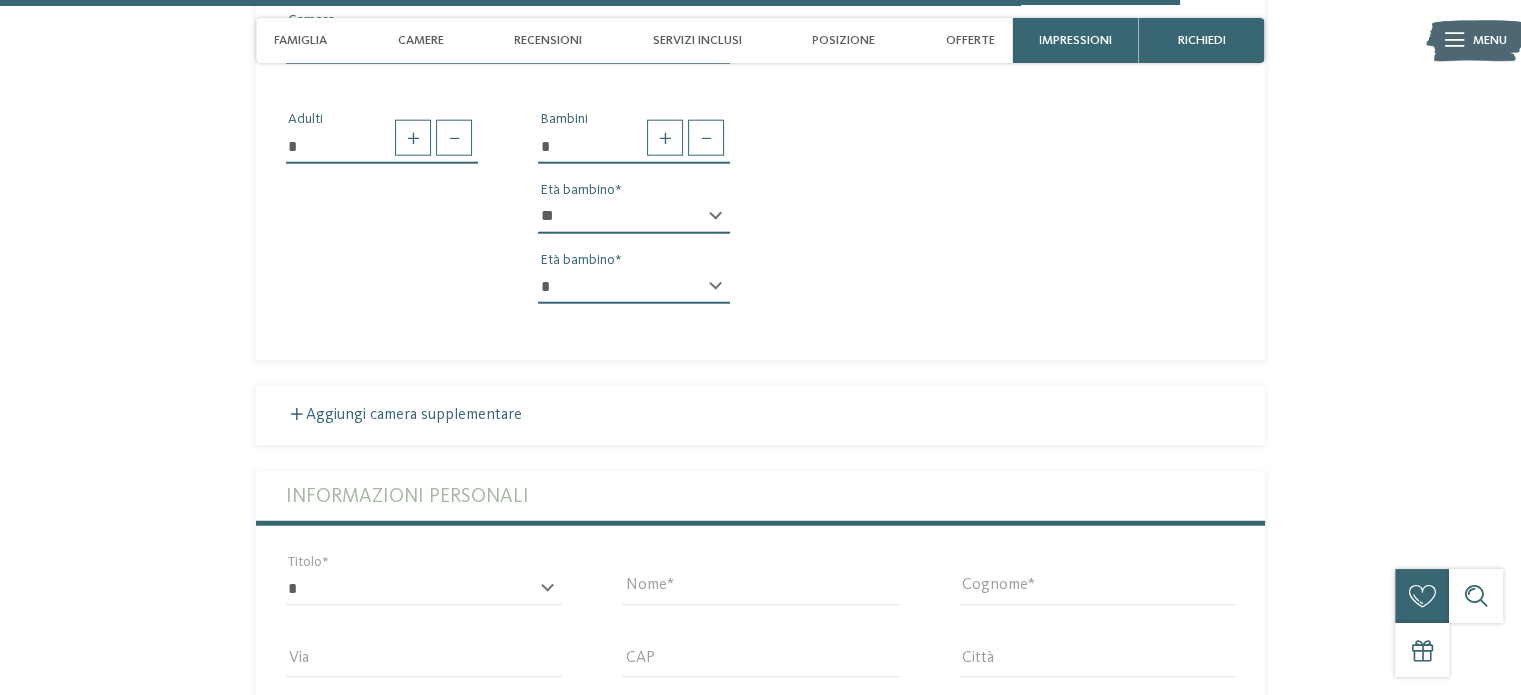 click on "* * * * * * * * * * * ** ** ** ** ** ** ** **" at bounding box center (634, 217) 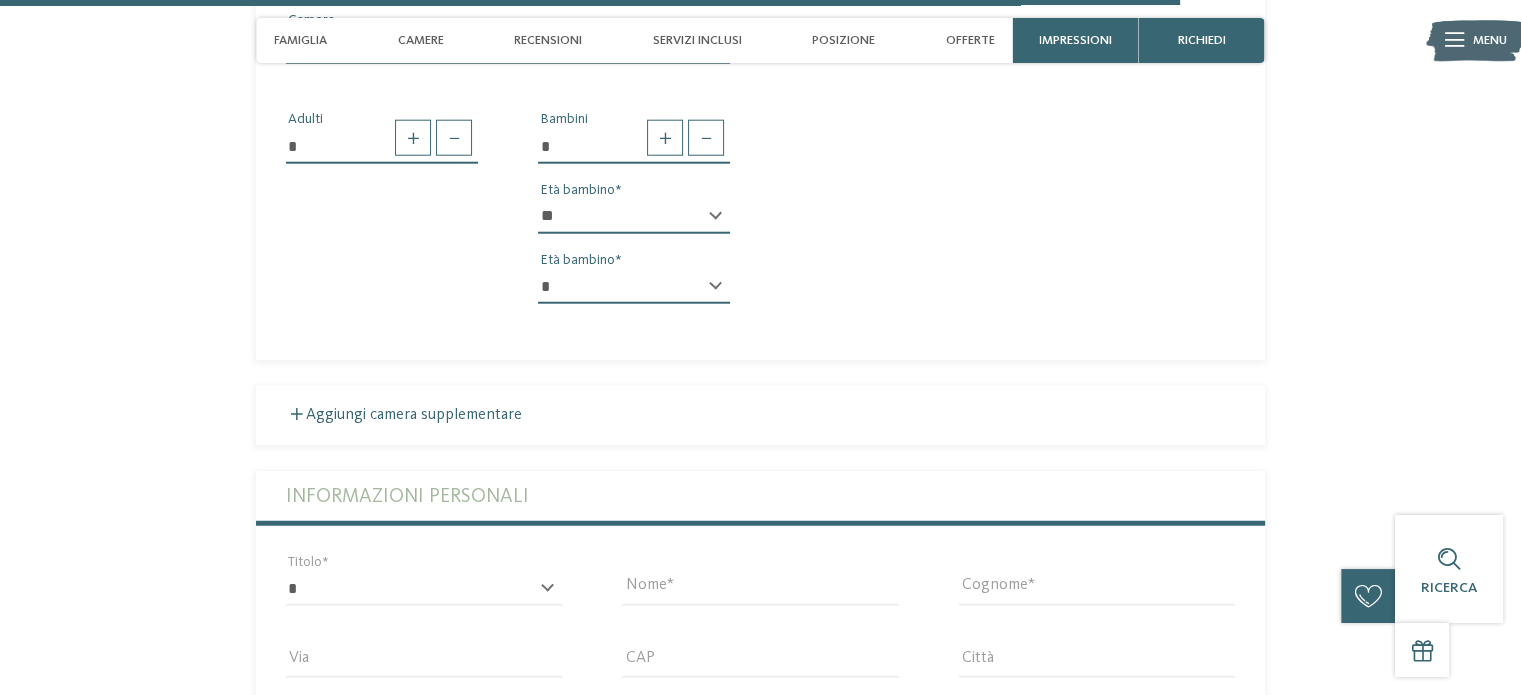 click on "* * * * * * * * * * * ** ** ** ** ** ** ** **" at bounding box center [634, 287] 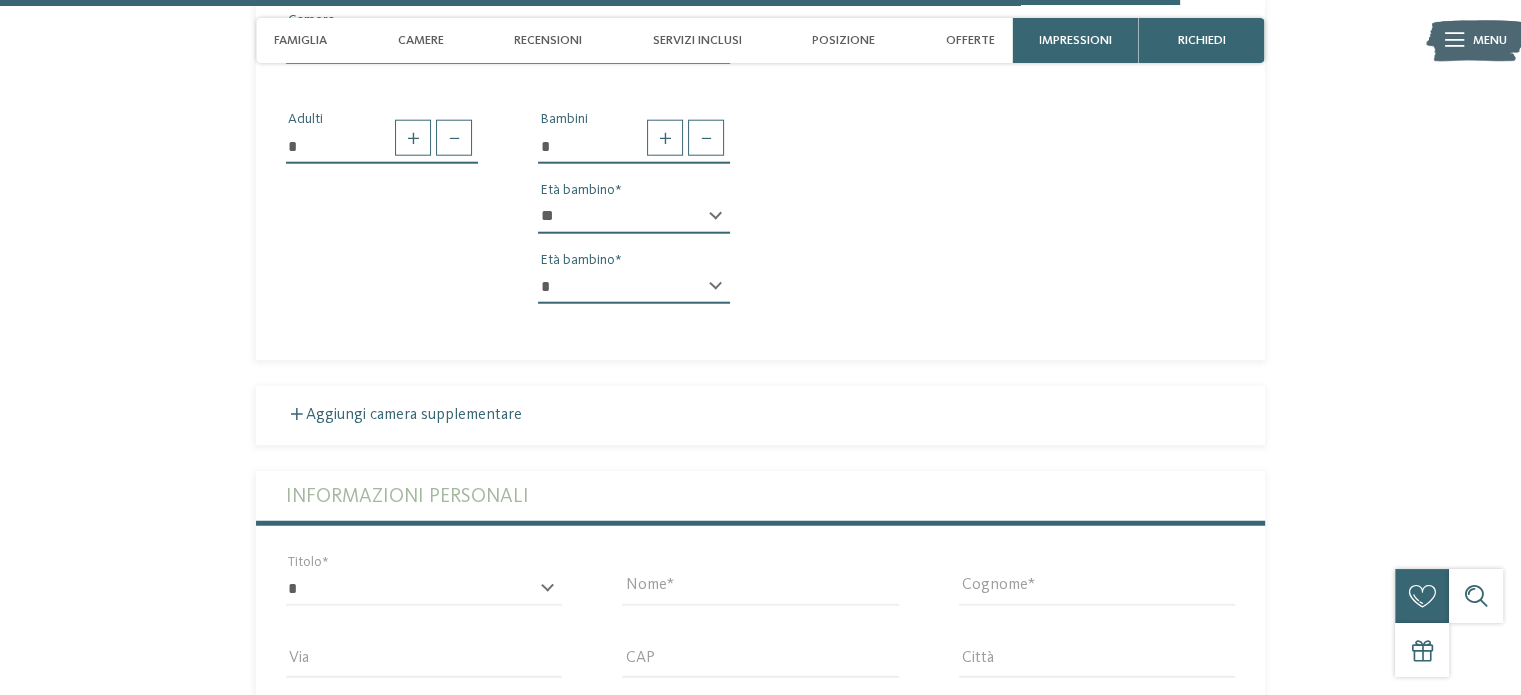 select on "**" 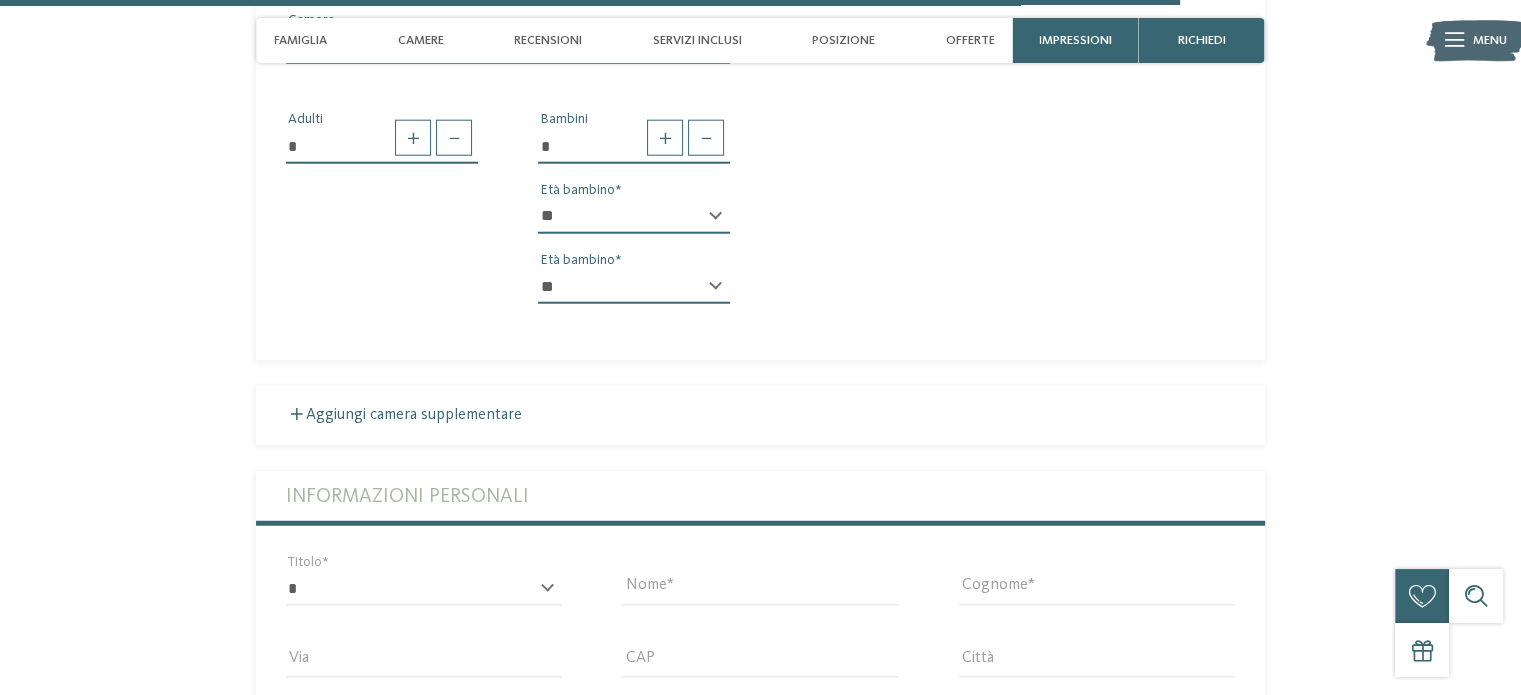 click on "* * * * * * * * * * * ** ** ** ** ** ** ** **" at bounding box center (634, 287) 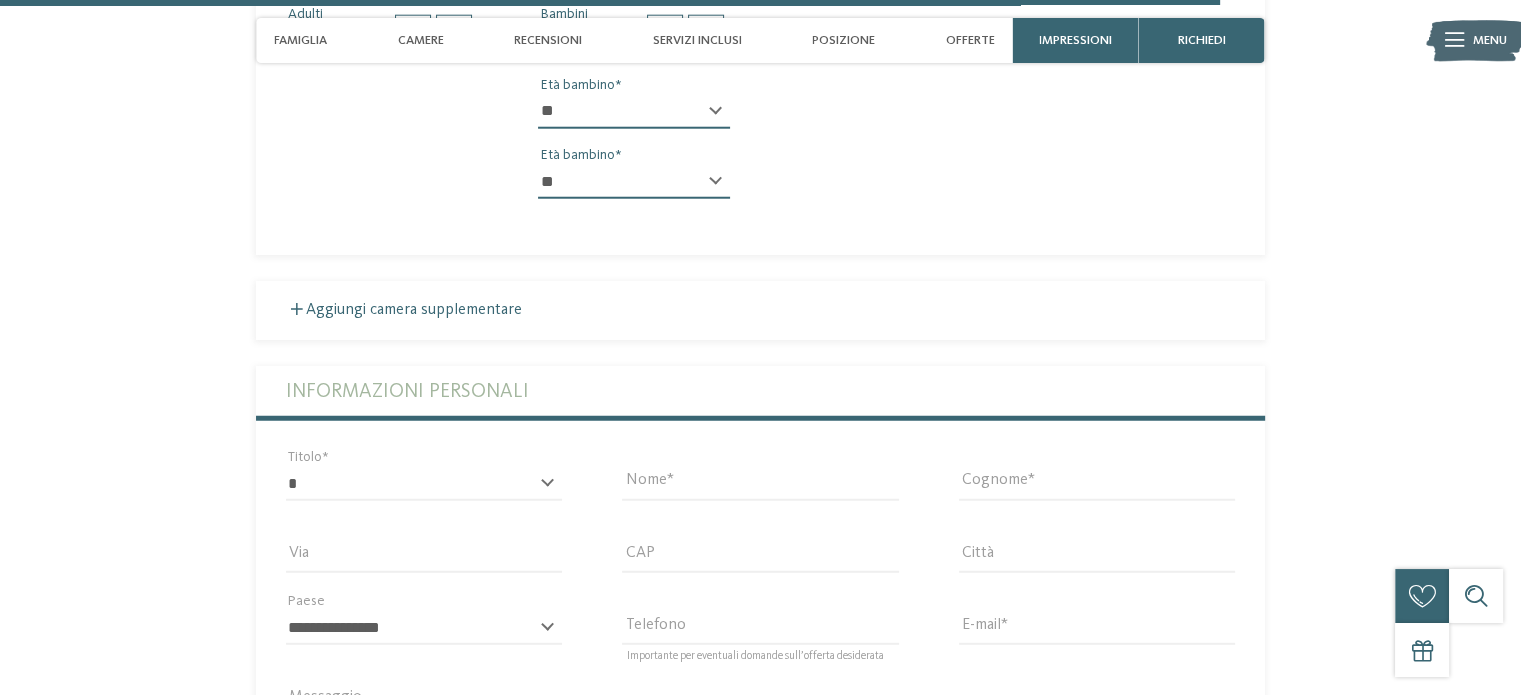 scroll, scrollTop: 5352, scrollLeft: 0, axis: vertical 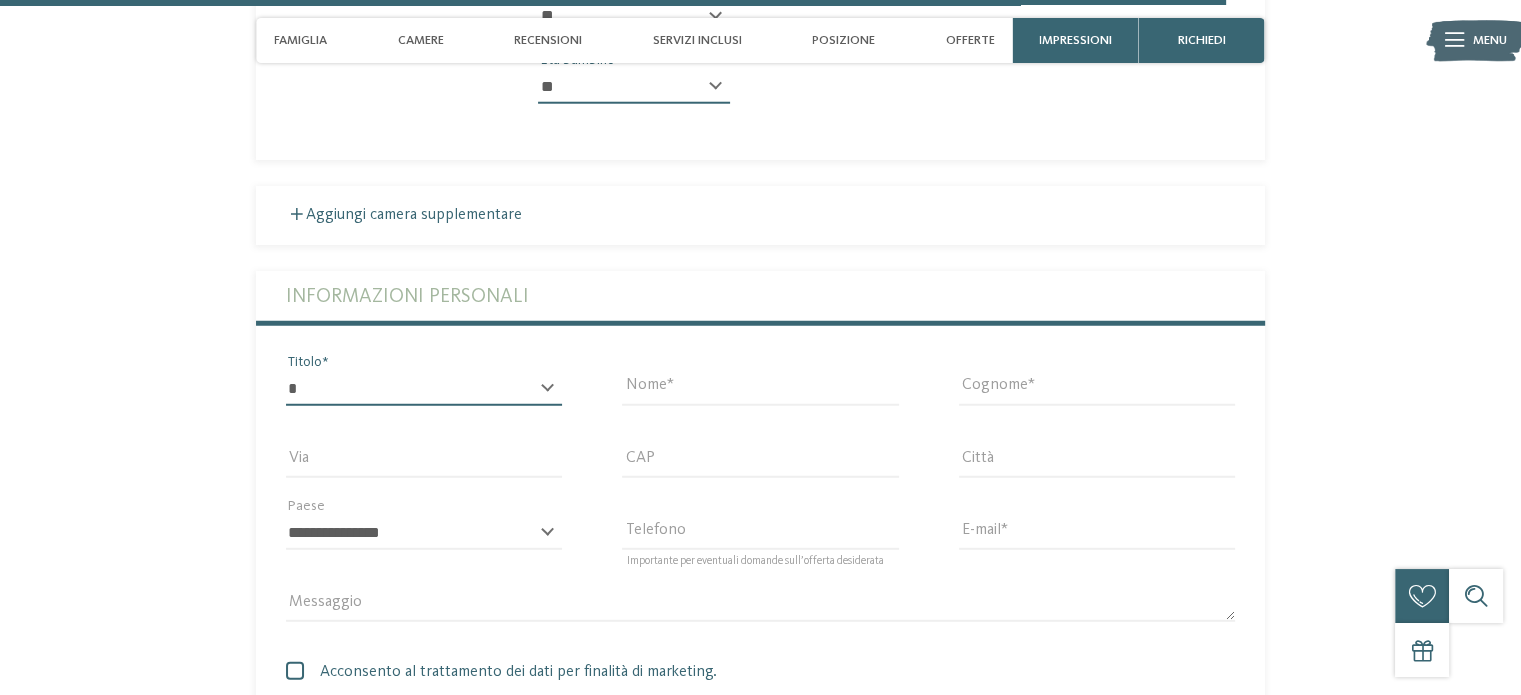 click on "* ****** ******* ******** ******" at bounding box center [424, 389] 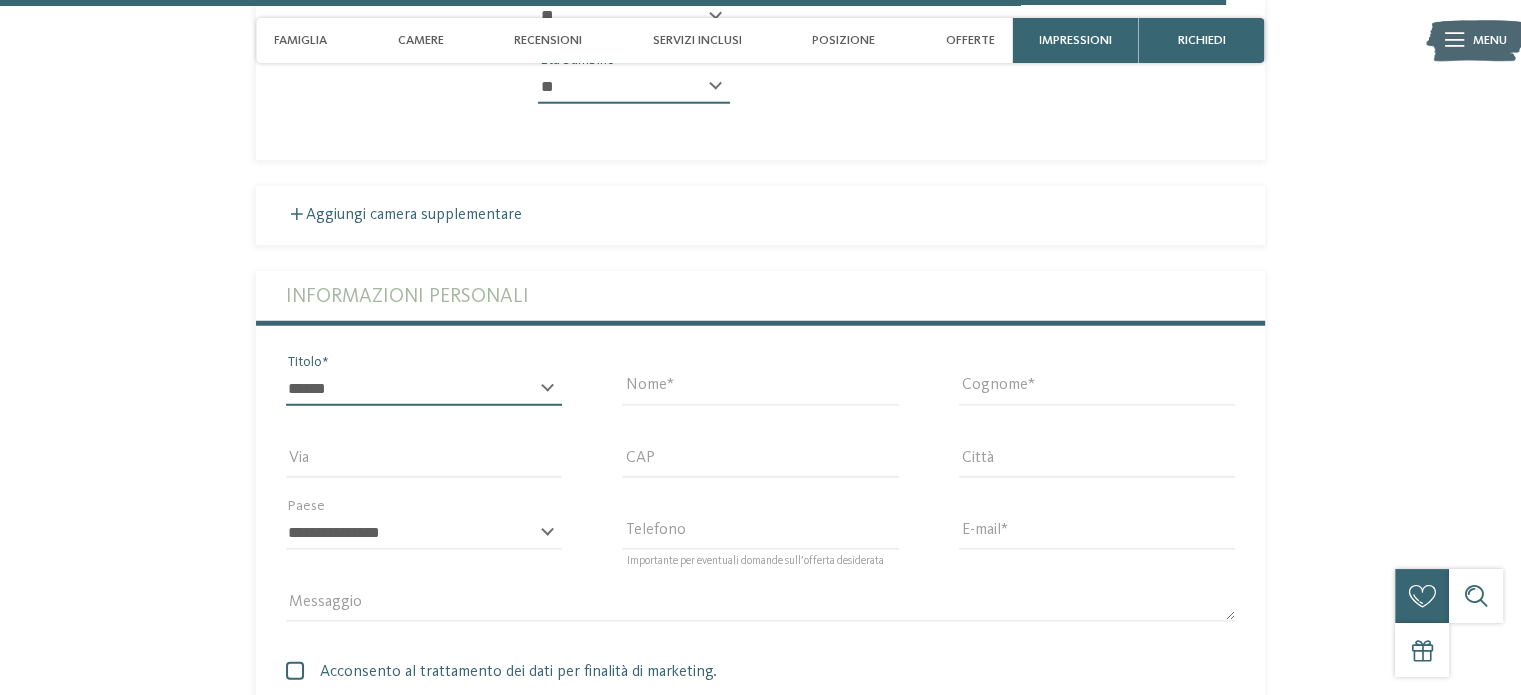 click on "* ****** ******* ******** ******" at bounding box center (424, 389) 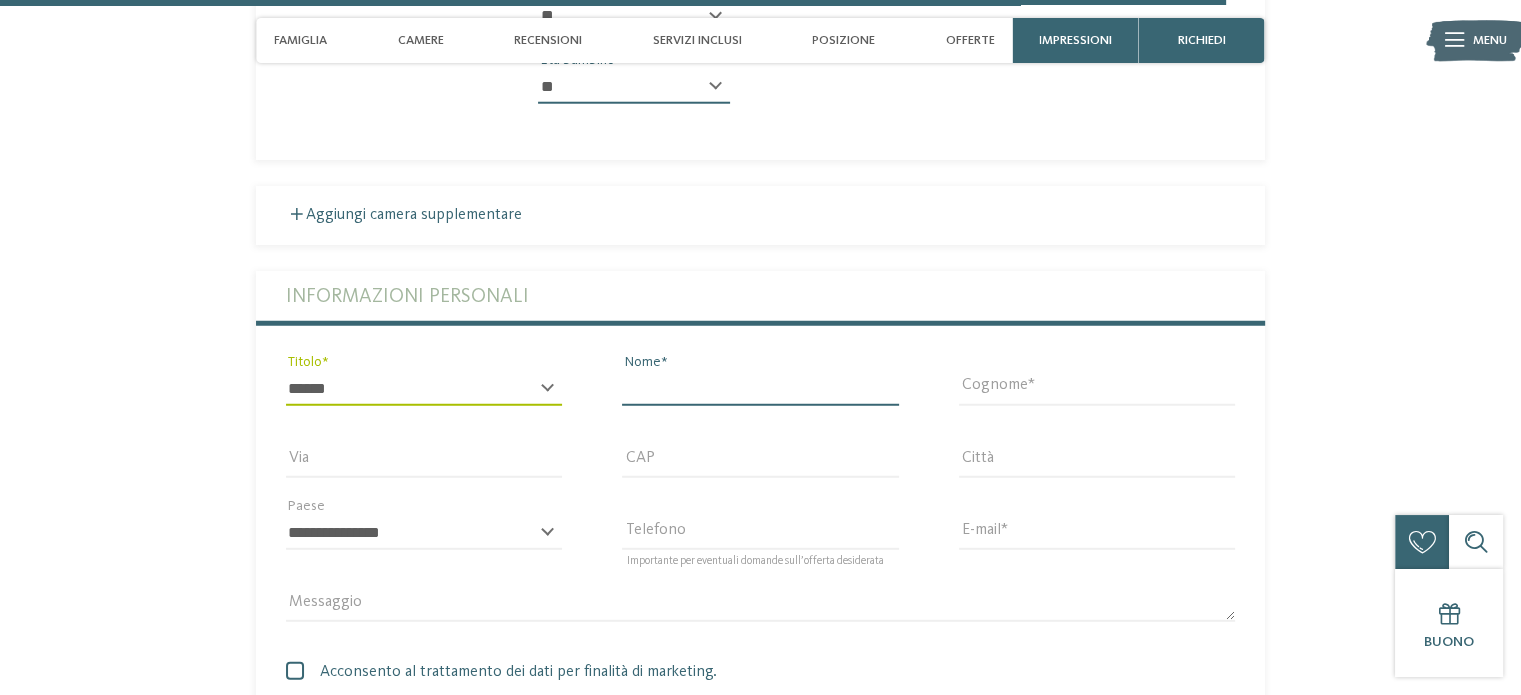 click on "Nome" at bounding box center (760, 389) 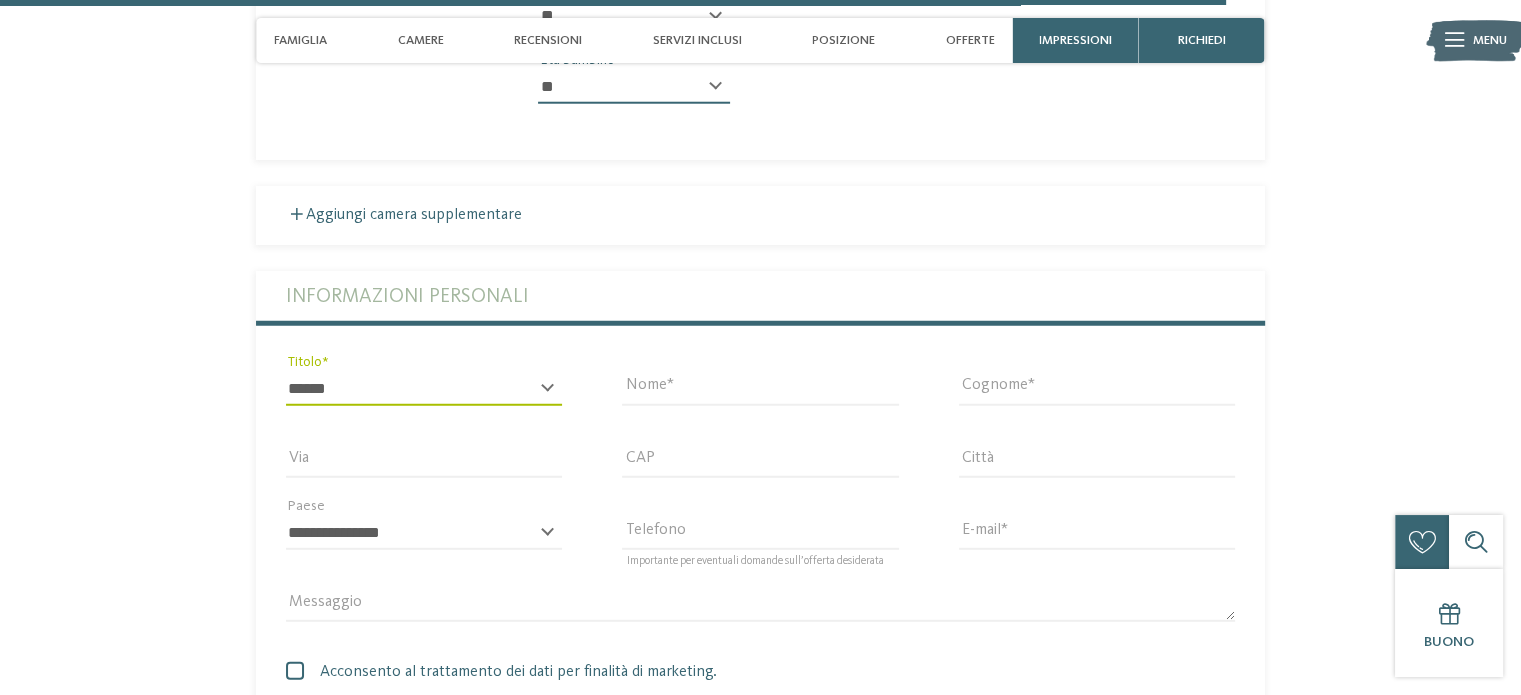 type on "********" 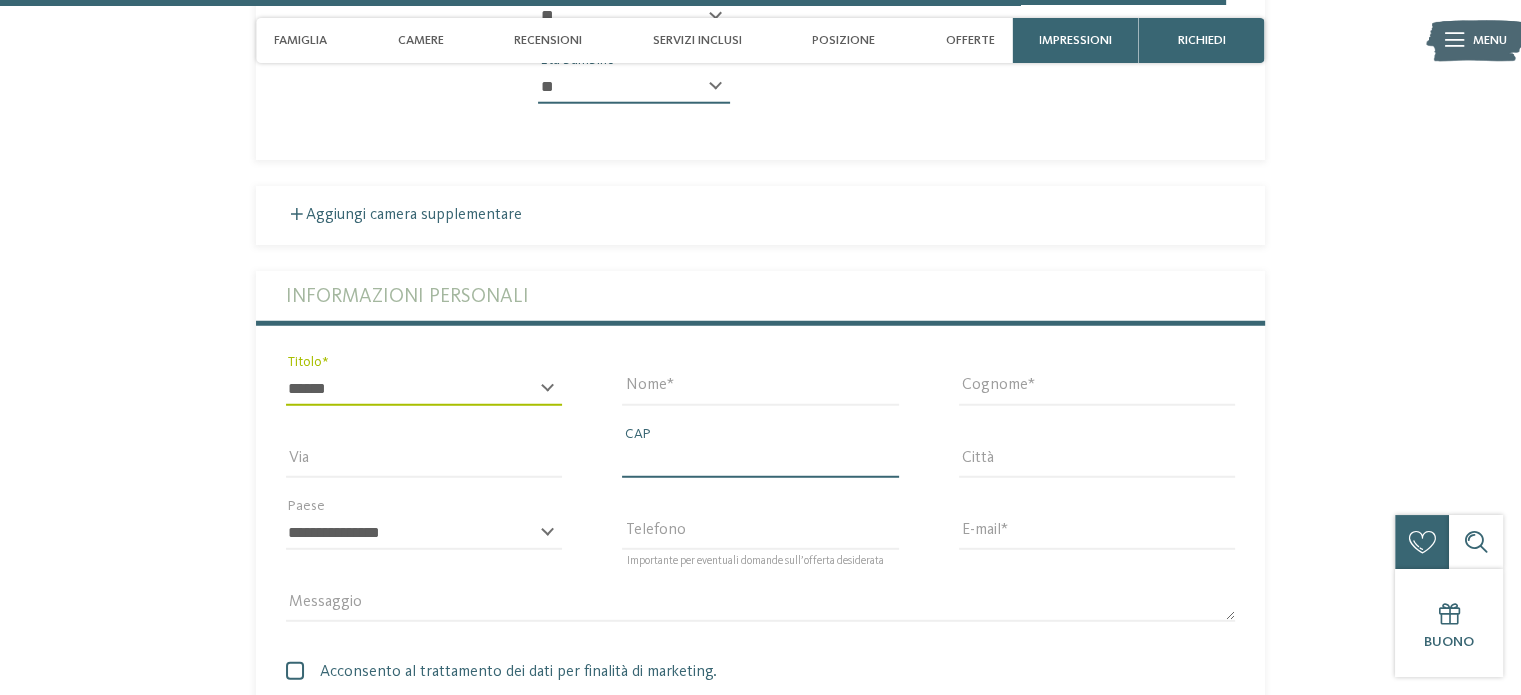 type on "*****" 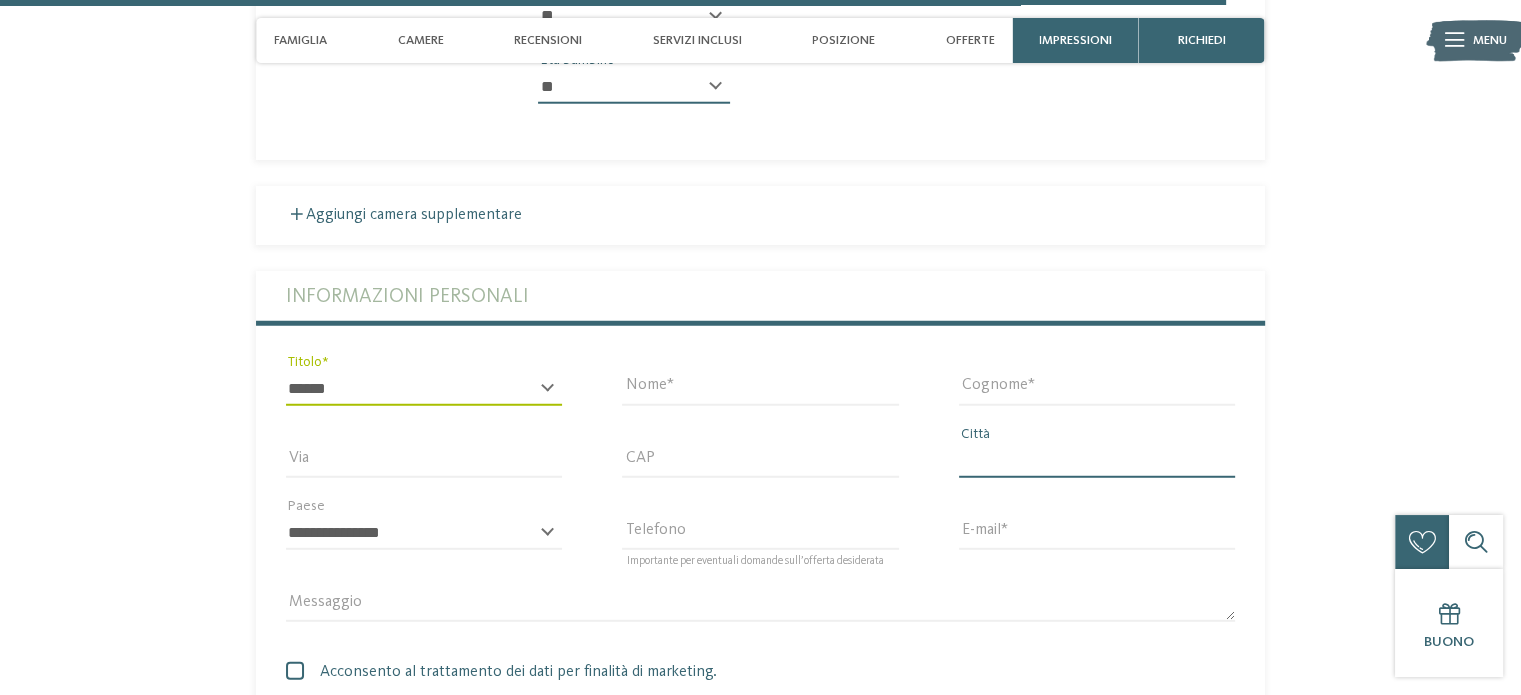 type on "******" 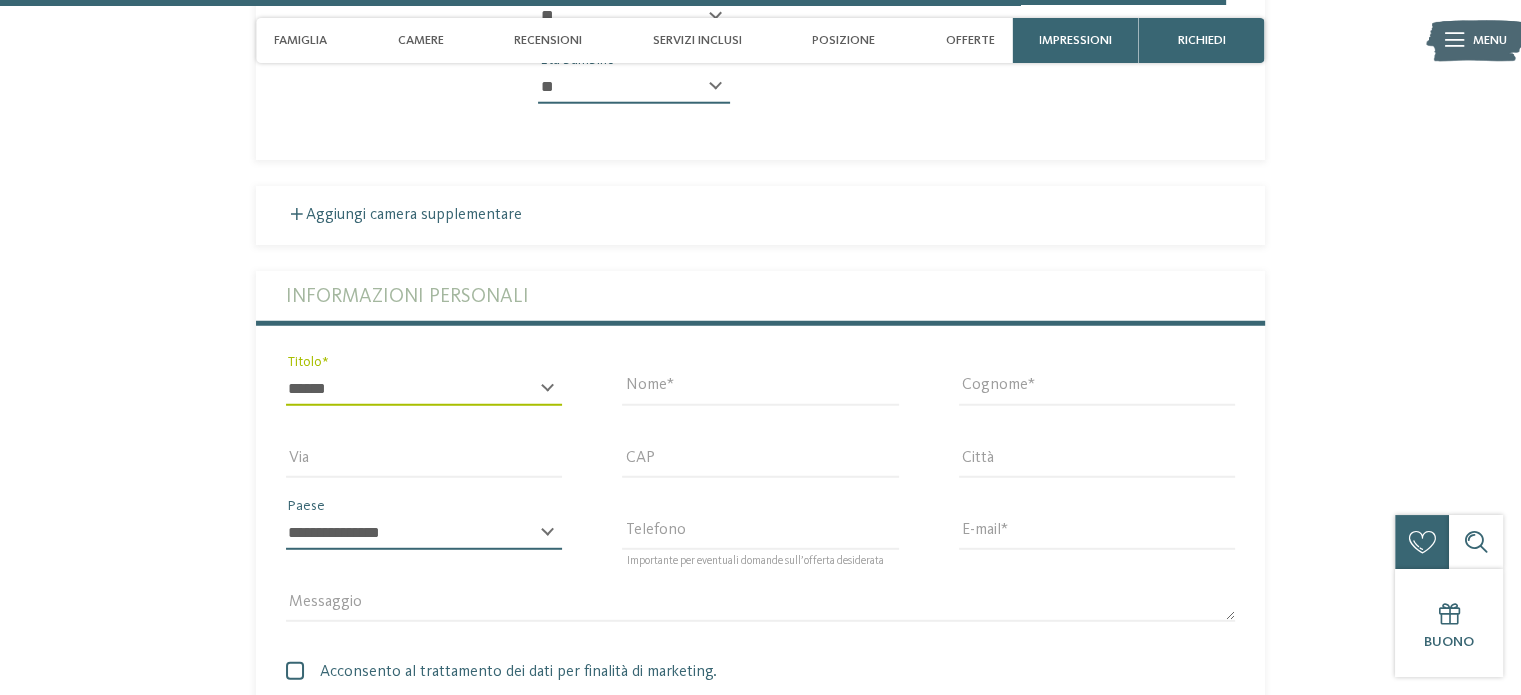 select on "**" 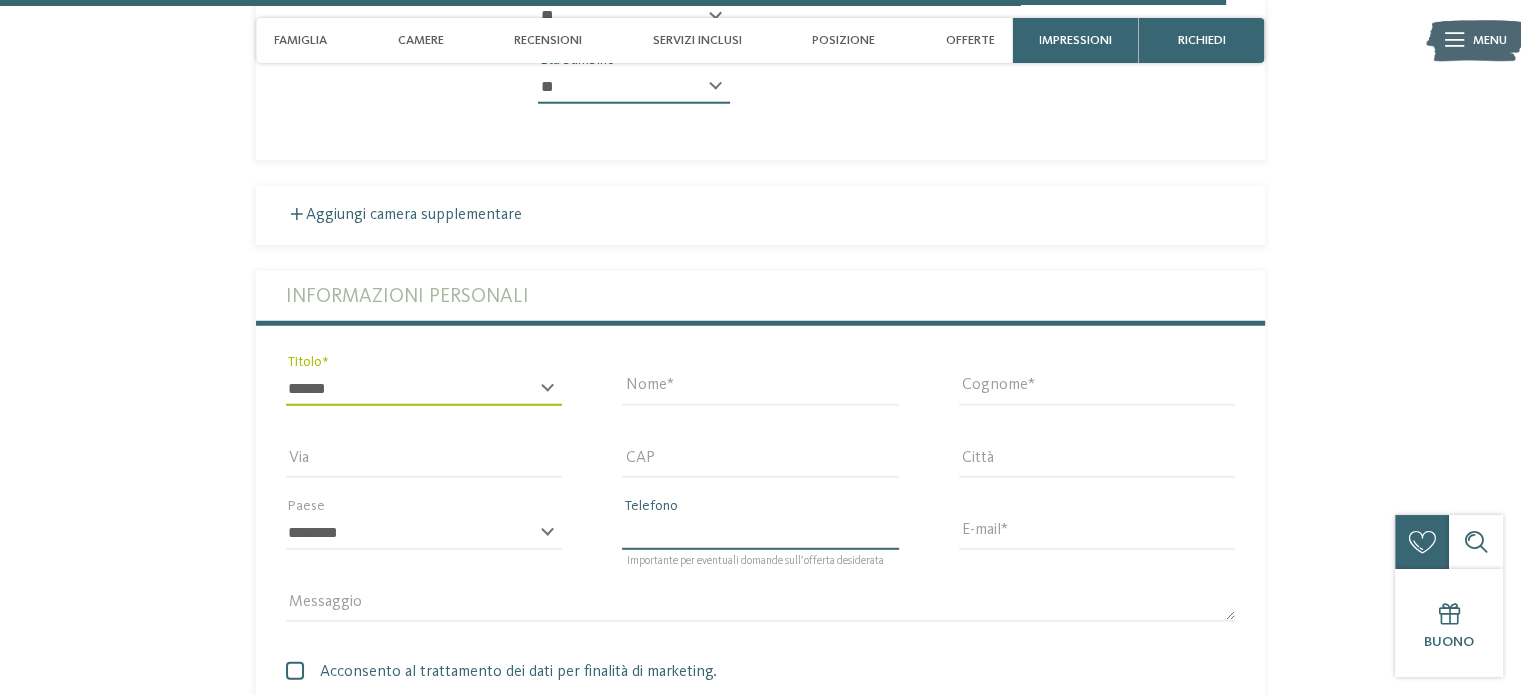 type on "**********" 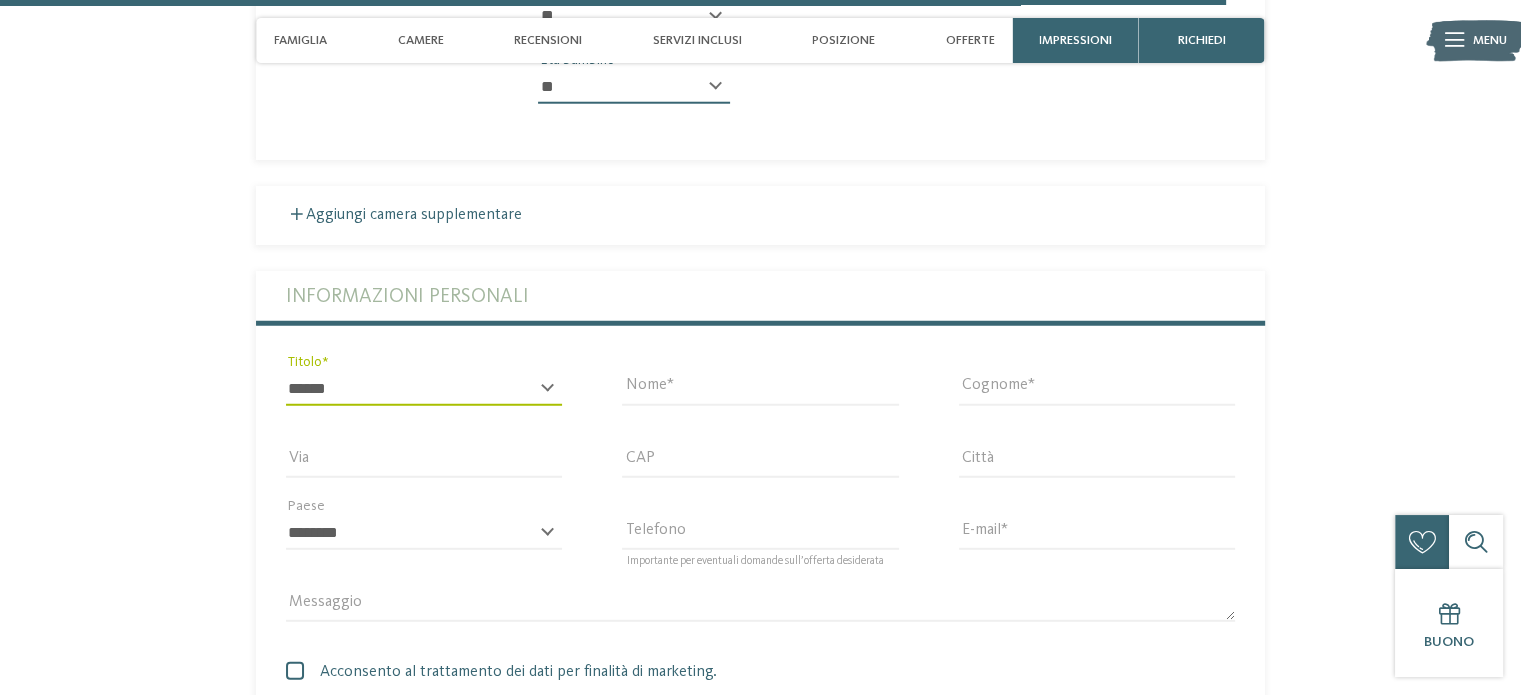 type on "**********" 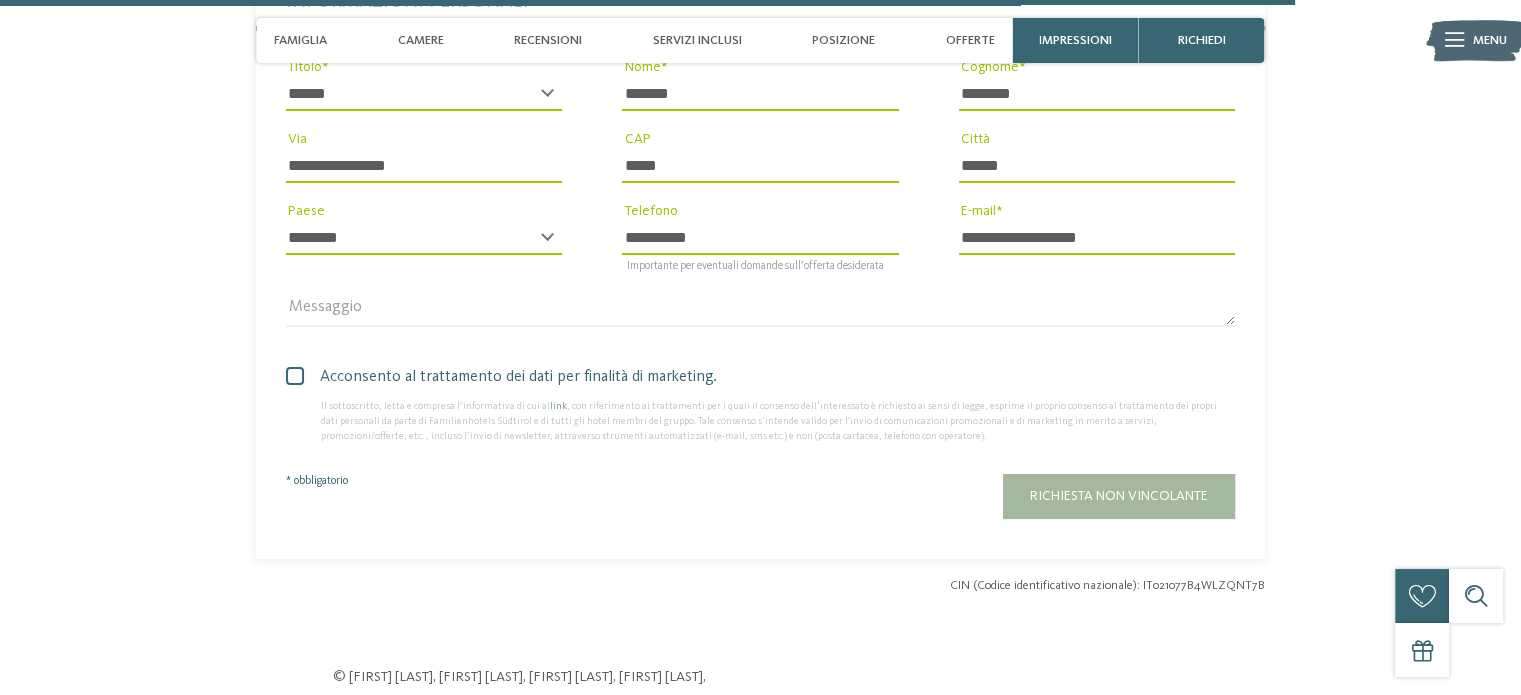 scroll, scrollTop: 5652, scrollLeft: 0, axis: vertical 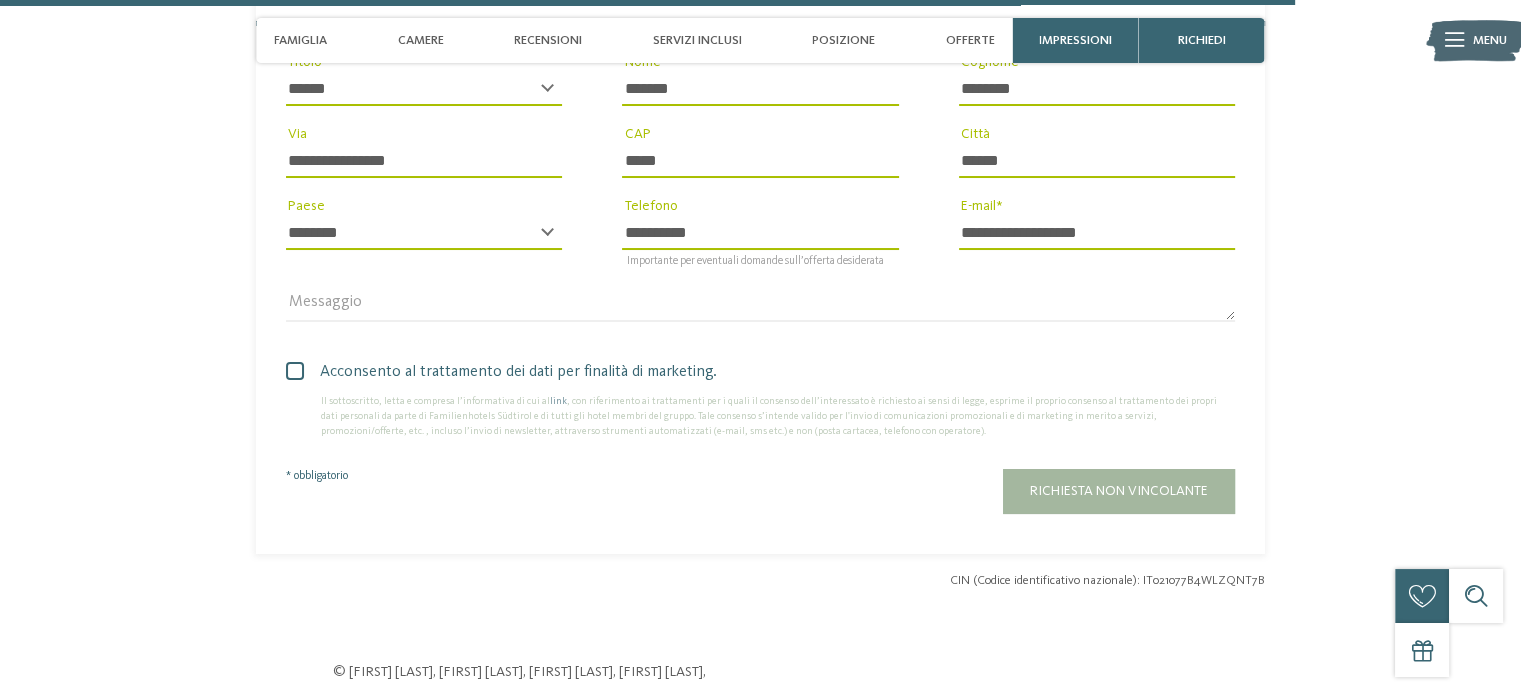 click on "Acconsento al trattamento dei dati per finalità di marketing." at bounding box center (768, 372) 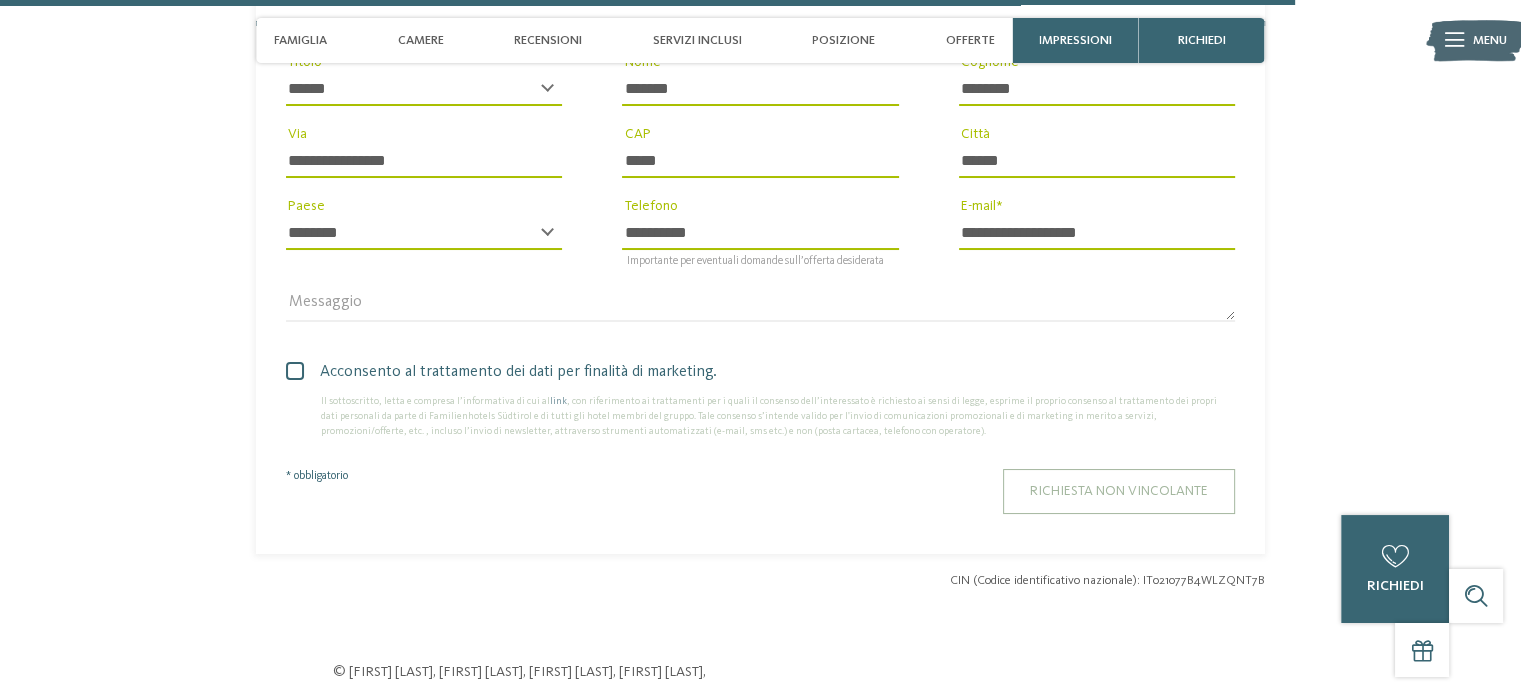 click on "Richiesta non vincolante" at bounding box center (1119, 491) 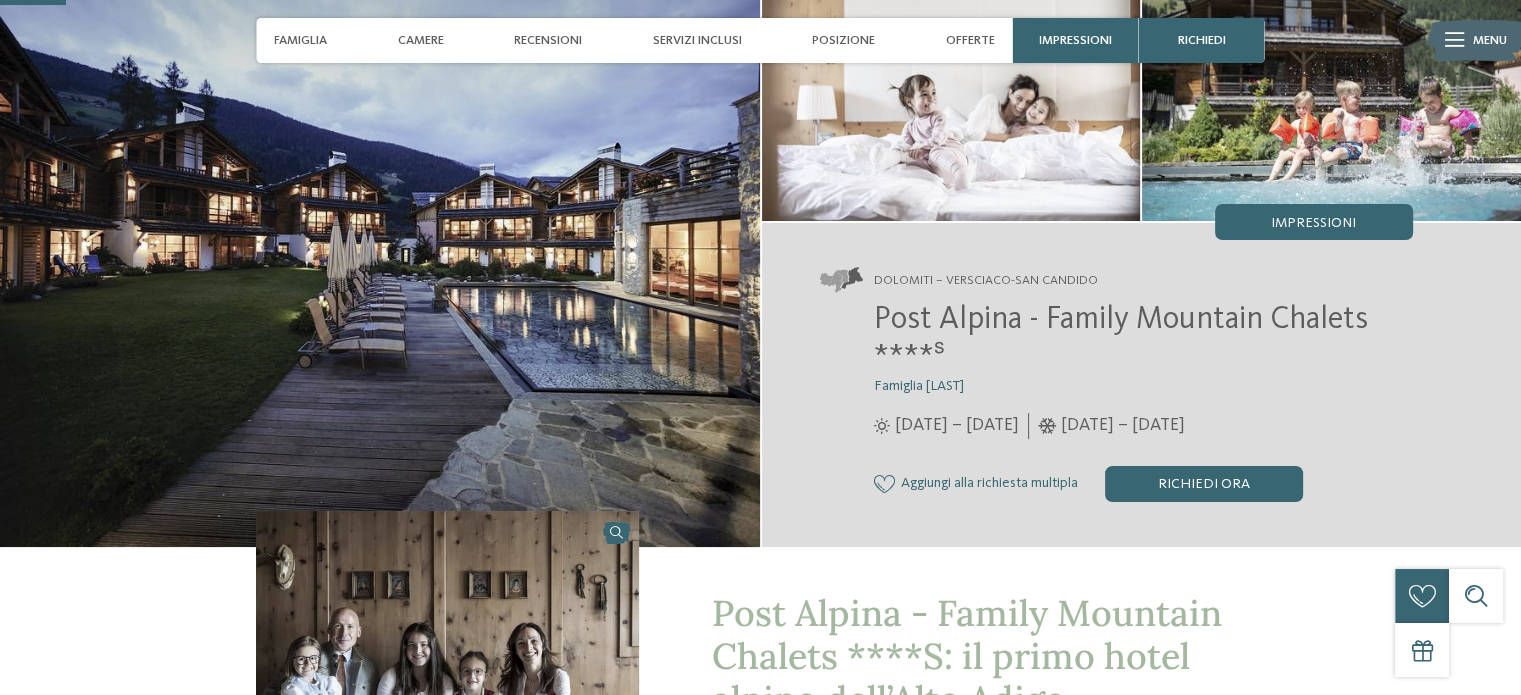 scroll, scrollTop: 148, scrollLeft: 0, axis: vertical 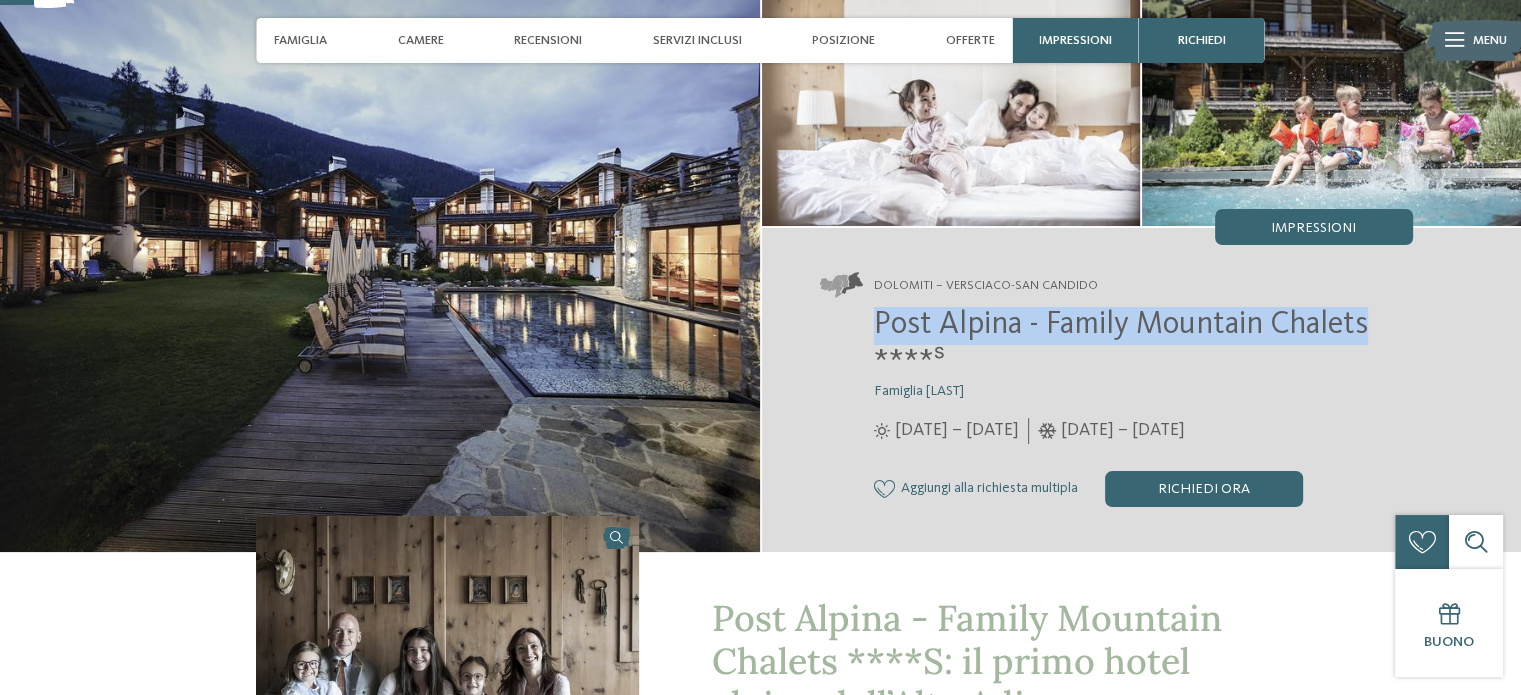 drag, startPoint x: 1377, startPoint y: 319, endPoint x: 879, endPoint y: 305, distance: 498.19675 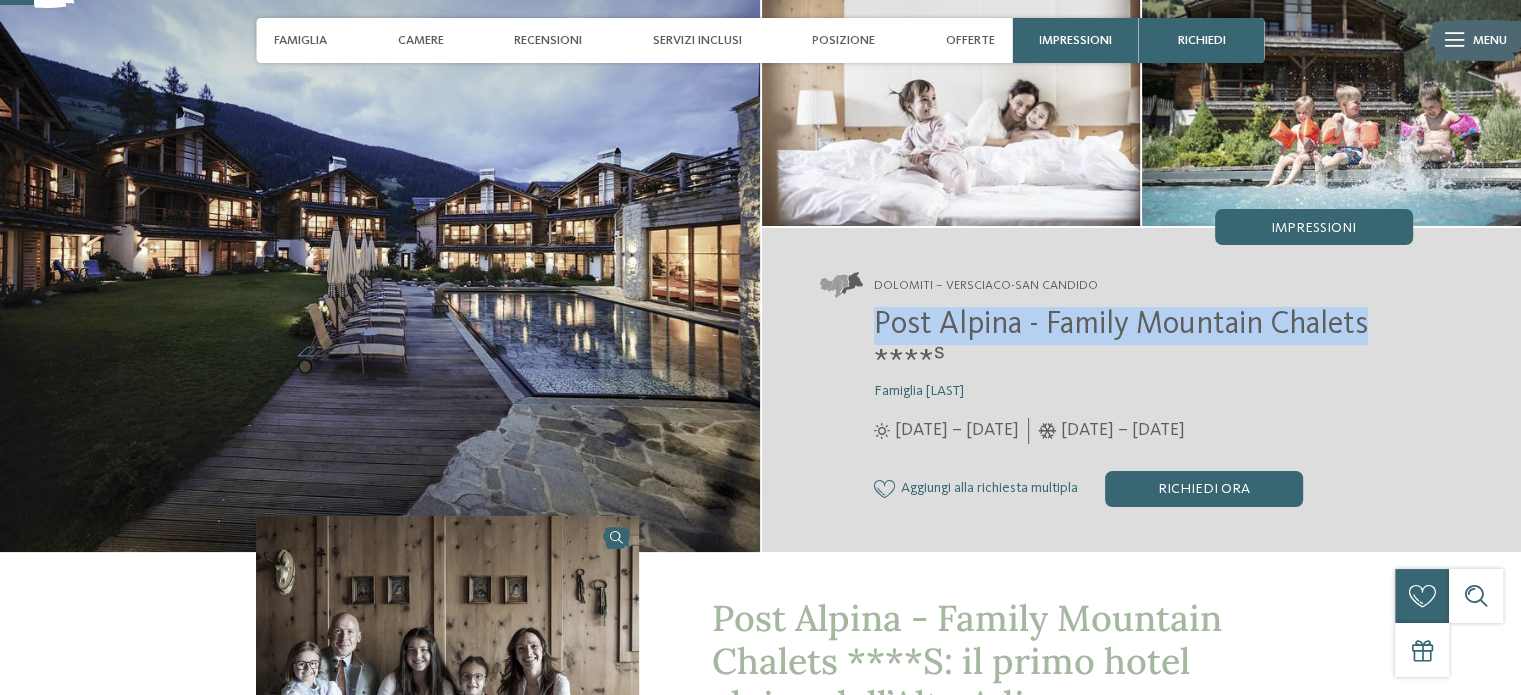 copy on "Post Alpina - Family Mountain Chalets" 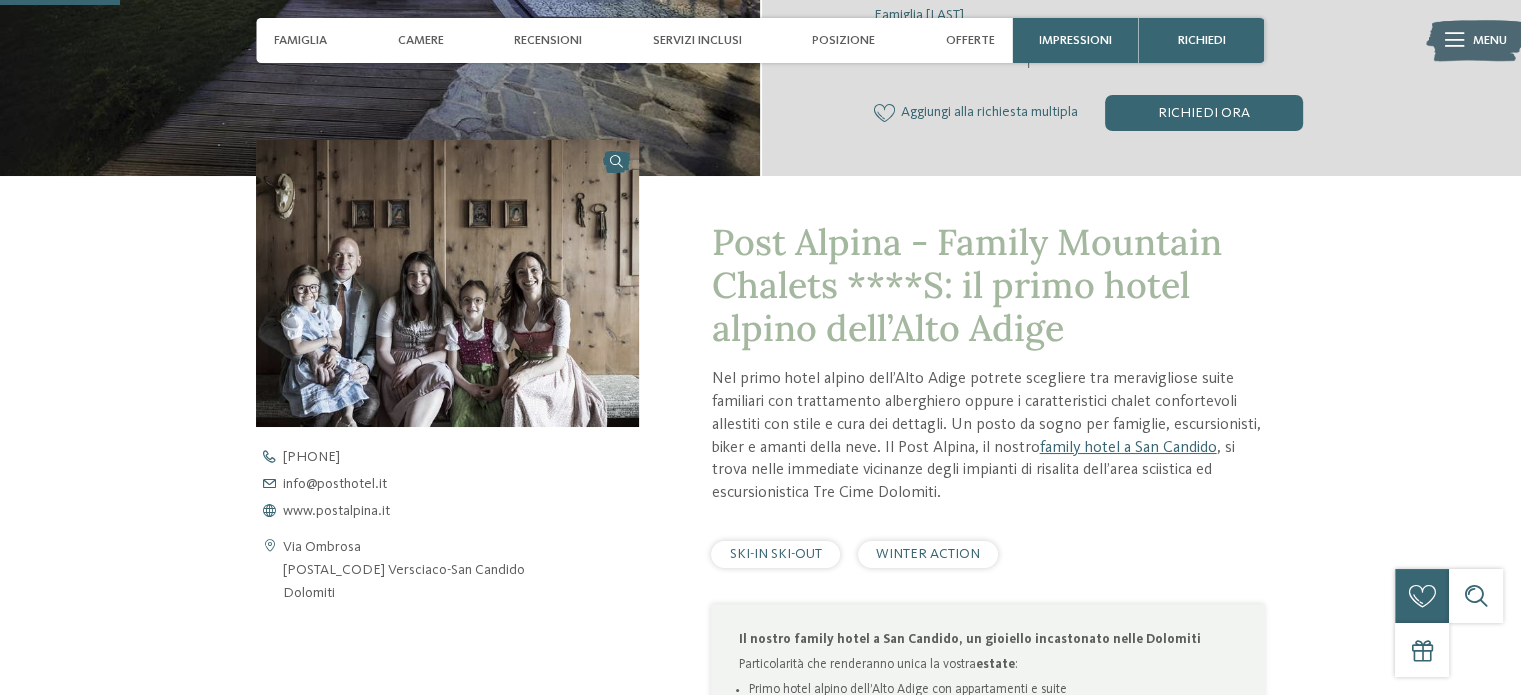 scroll, scrollTop: 548, scrollLeft: 0, axis: vertical 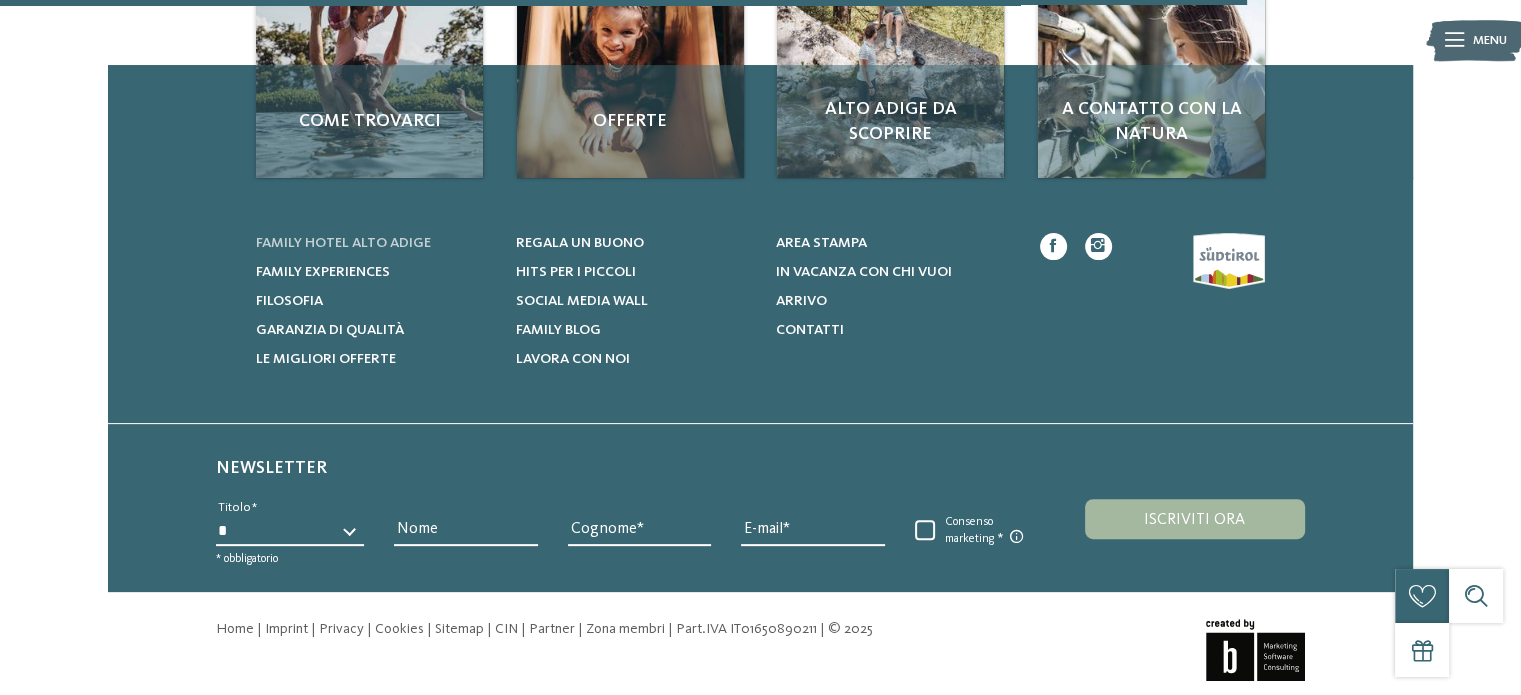 click on "Family hotel Alto Adige" at bounding box center (343, 243) 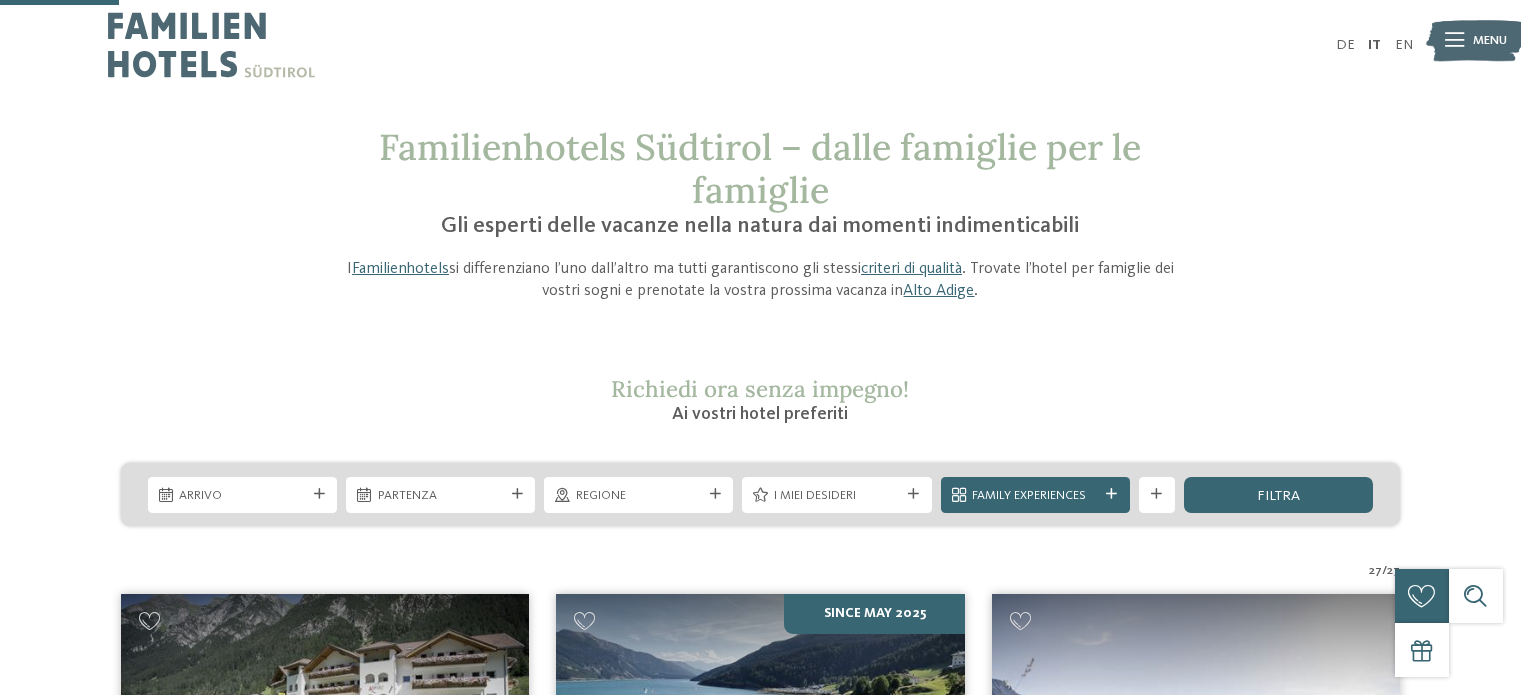 scroll, scrollTop: 500, scrollLeft: 0, axis: vertical 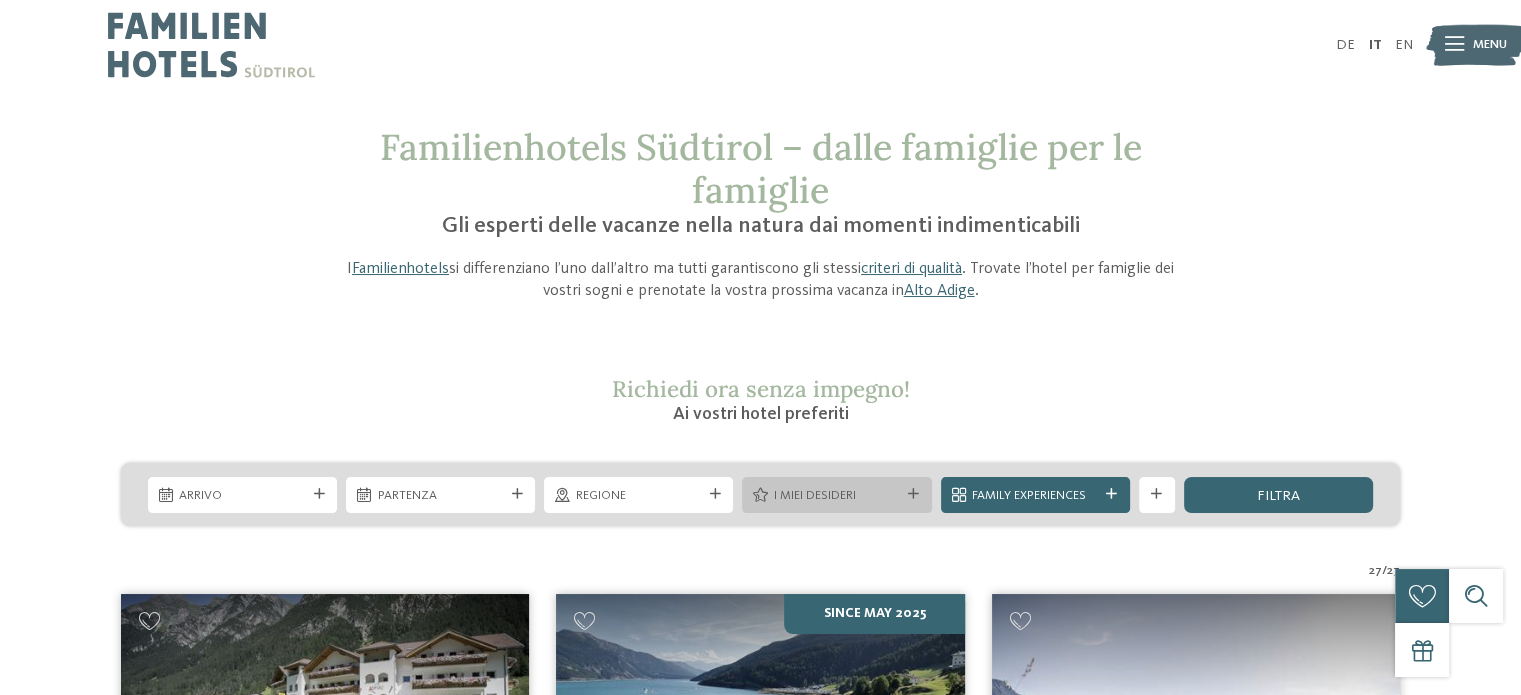 click on "I miei desideri" at bounding box center [836, 495] 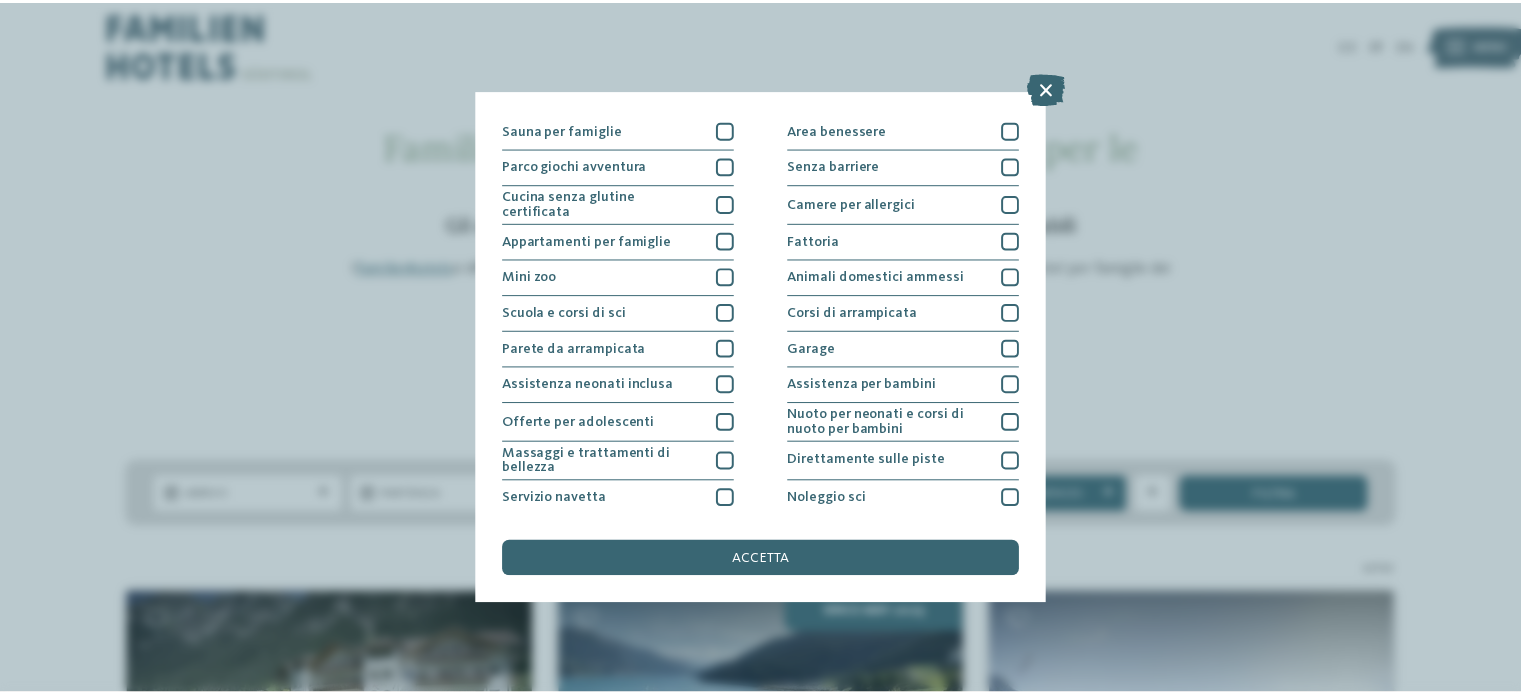 scroll, scrollTop: 251, scrollLeft: 0, axis: vertical 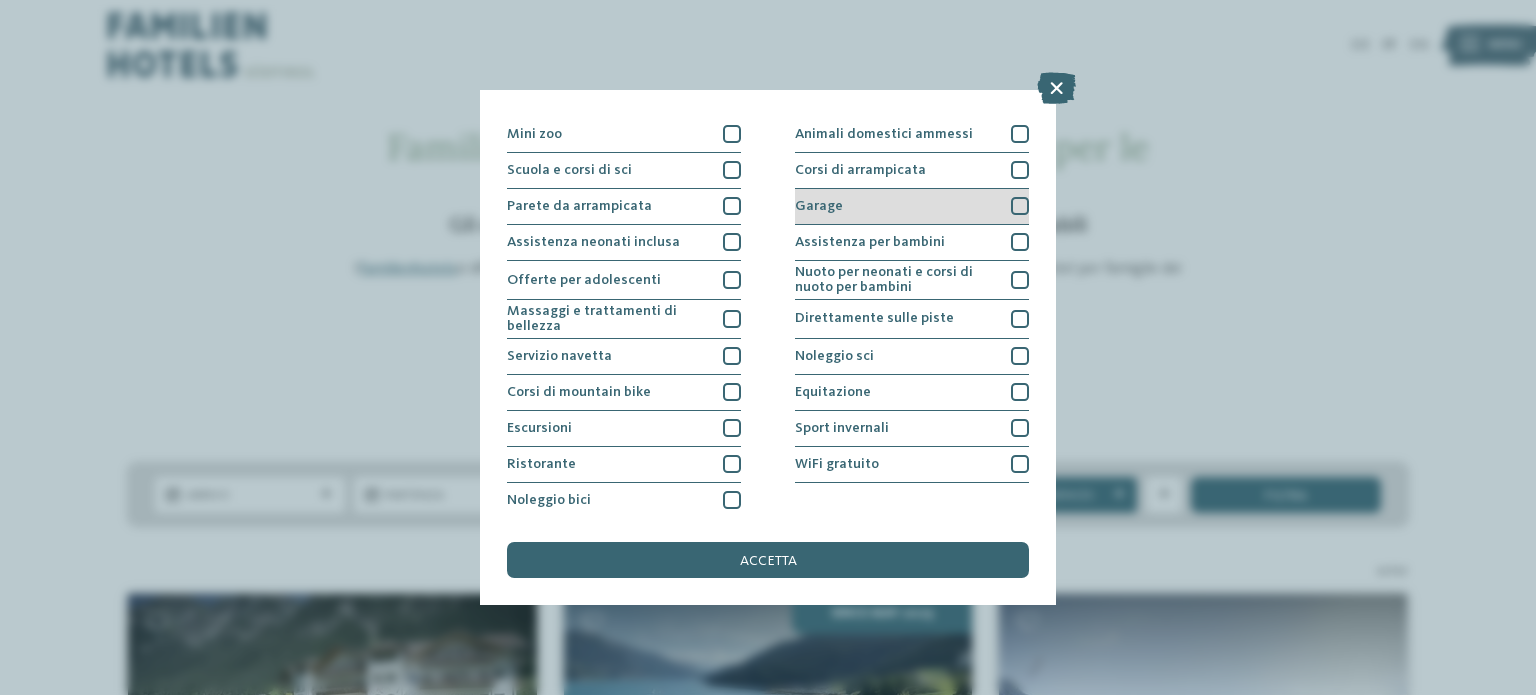 click on "Garage" at bounding box center [912, 207] 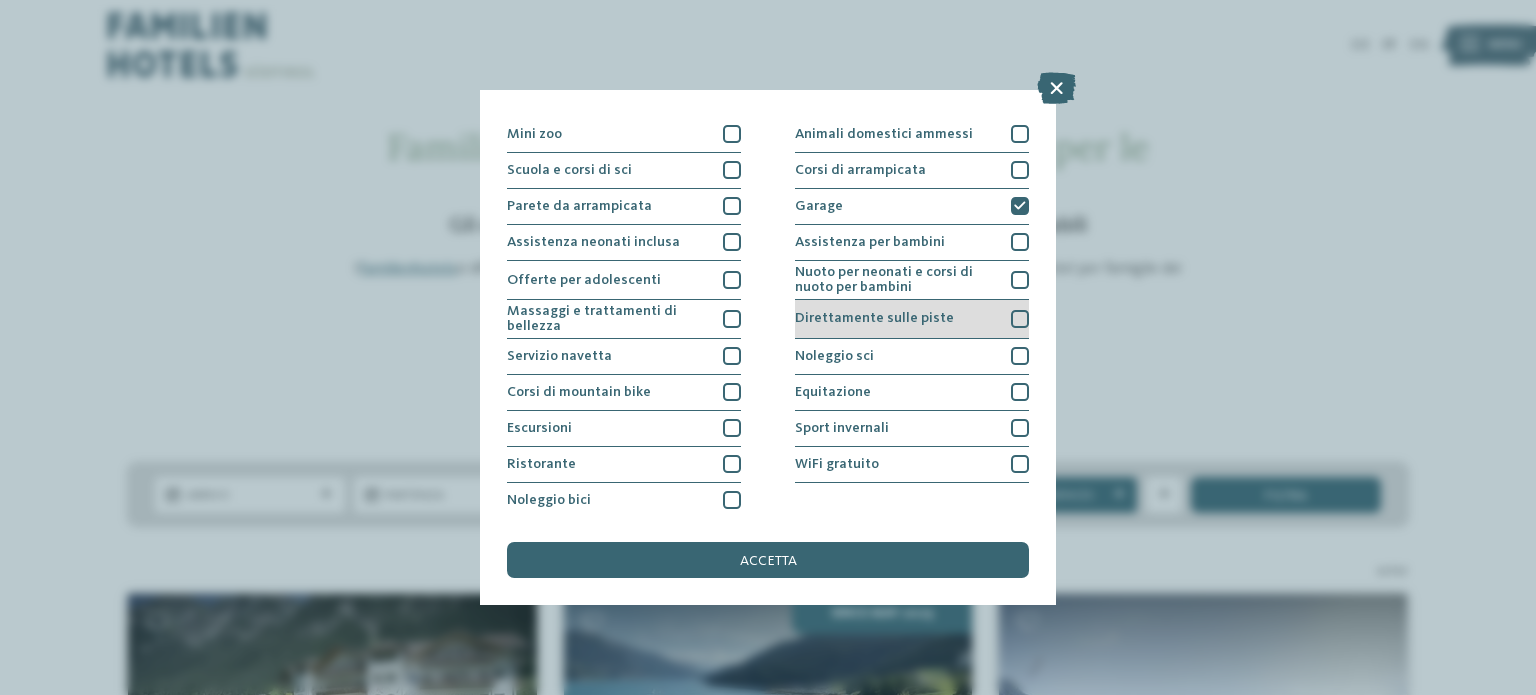 click on "Direttamente sulle piste" at bounding box center (874, 318) 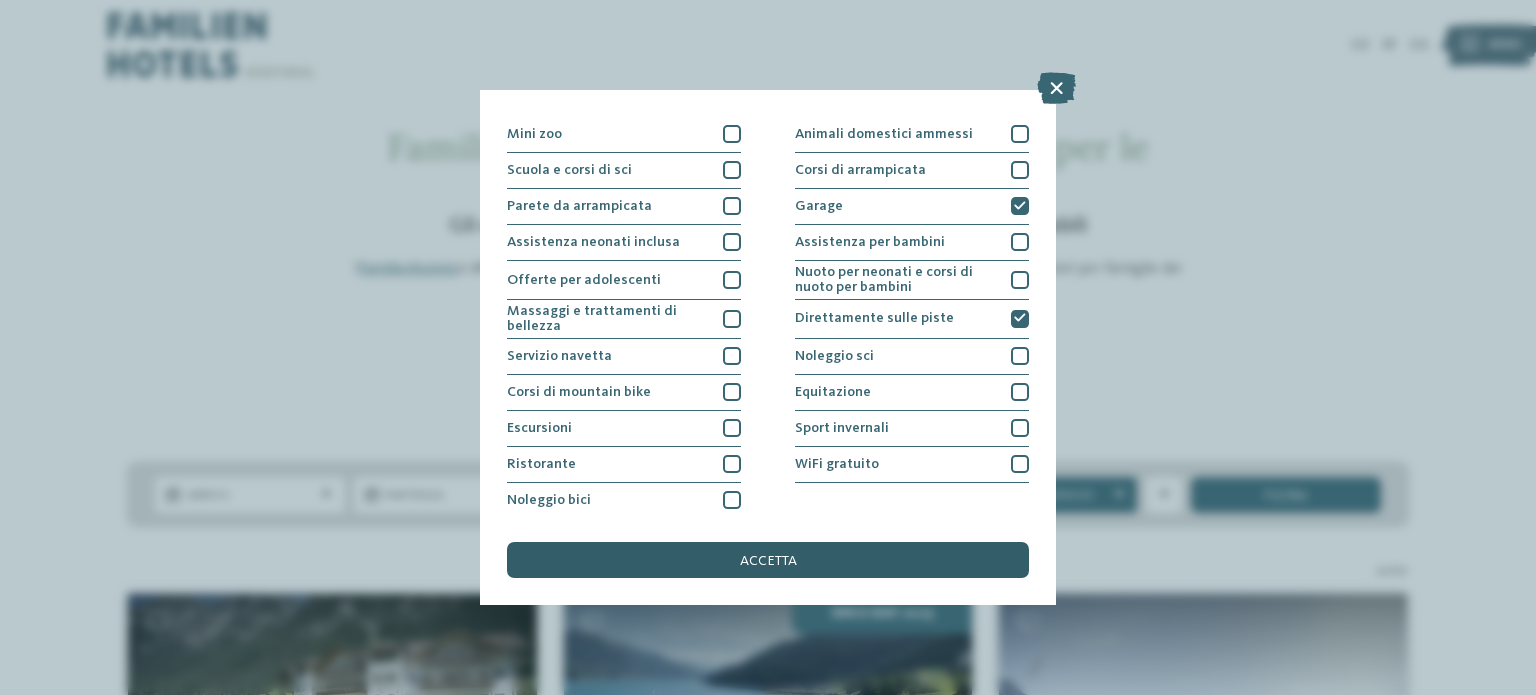 click on "accetta" at bounding box center (768, 561) 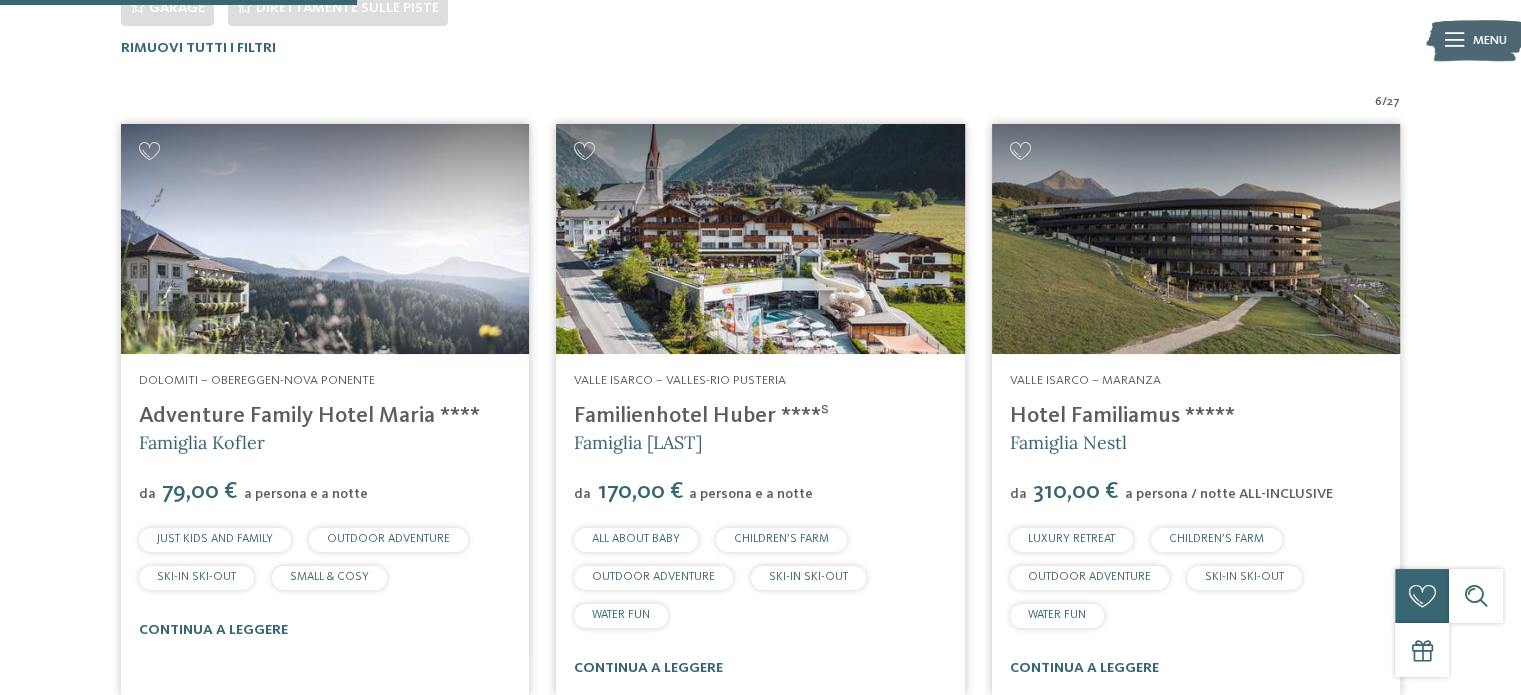 scroll, scrollTop: 79, scrollLeft: 0, axis: vertical 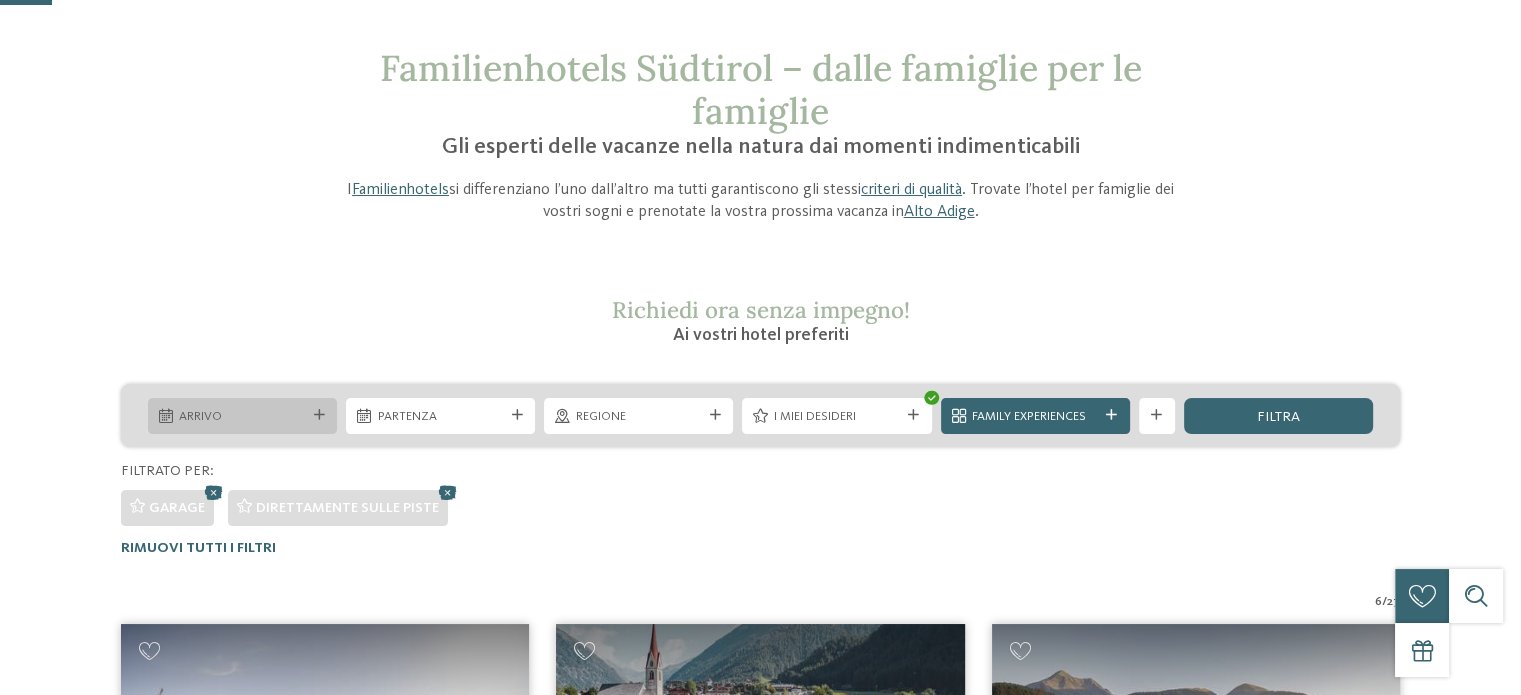 click on "Arrivo" at bounding box center [242, 417] 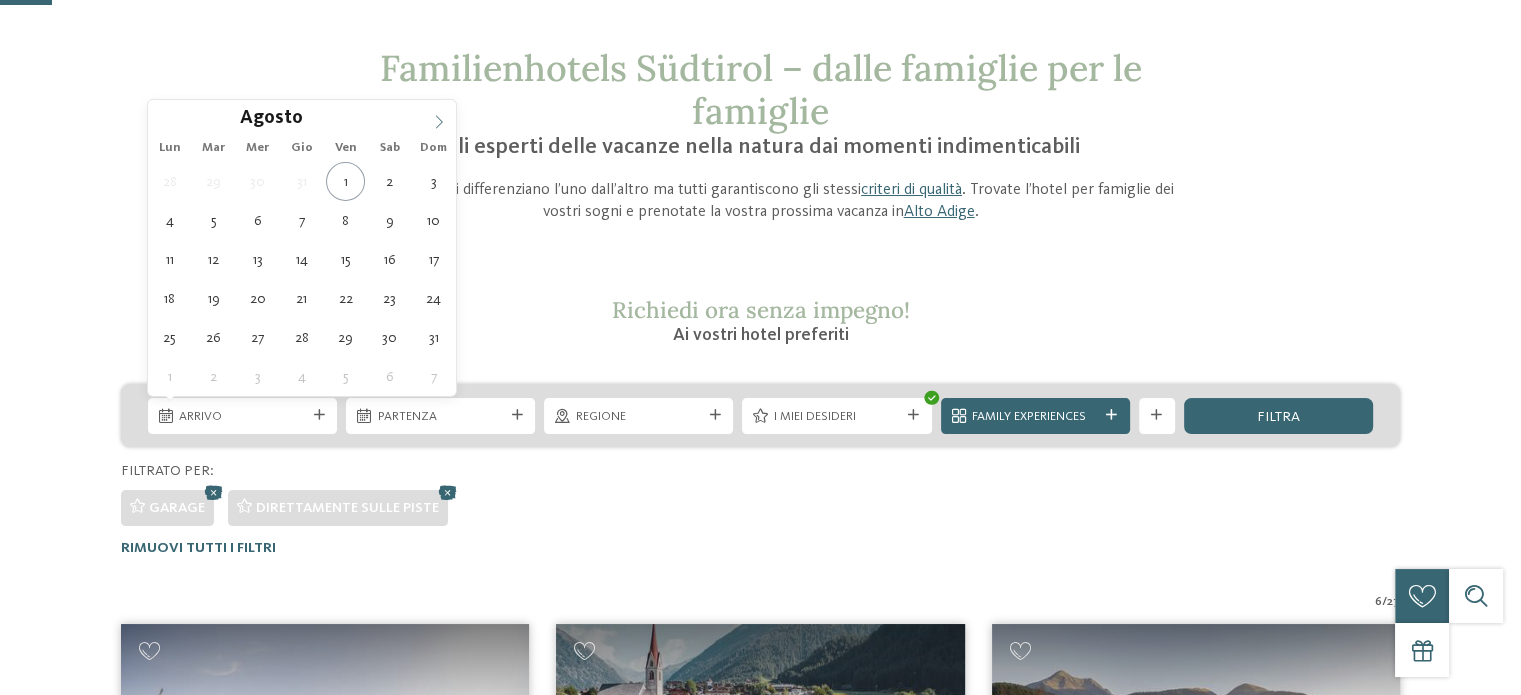 click 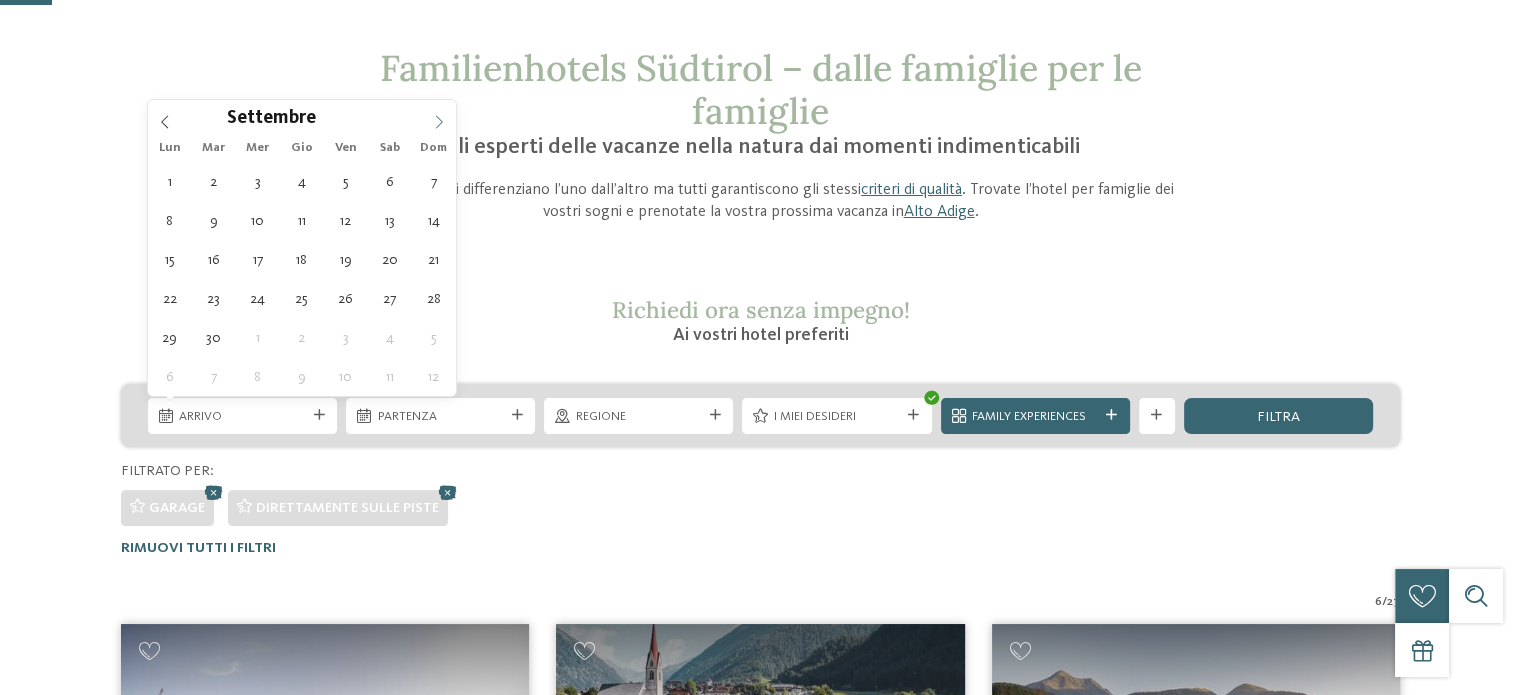 click 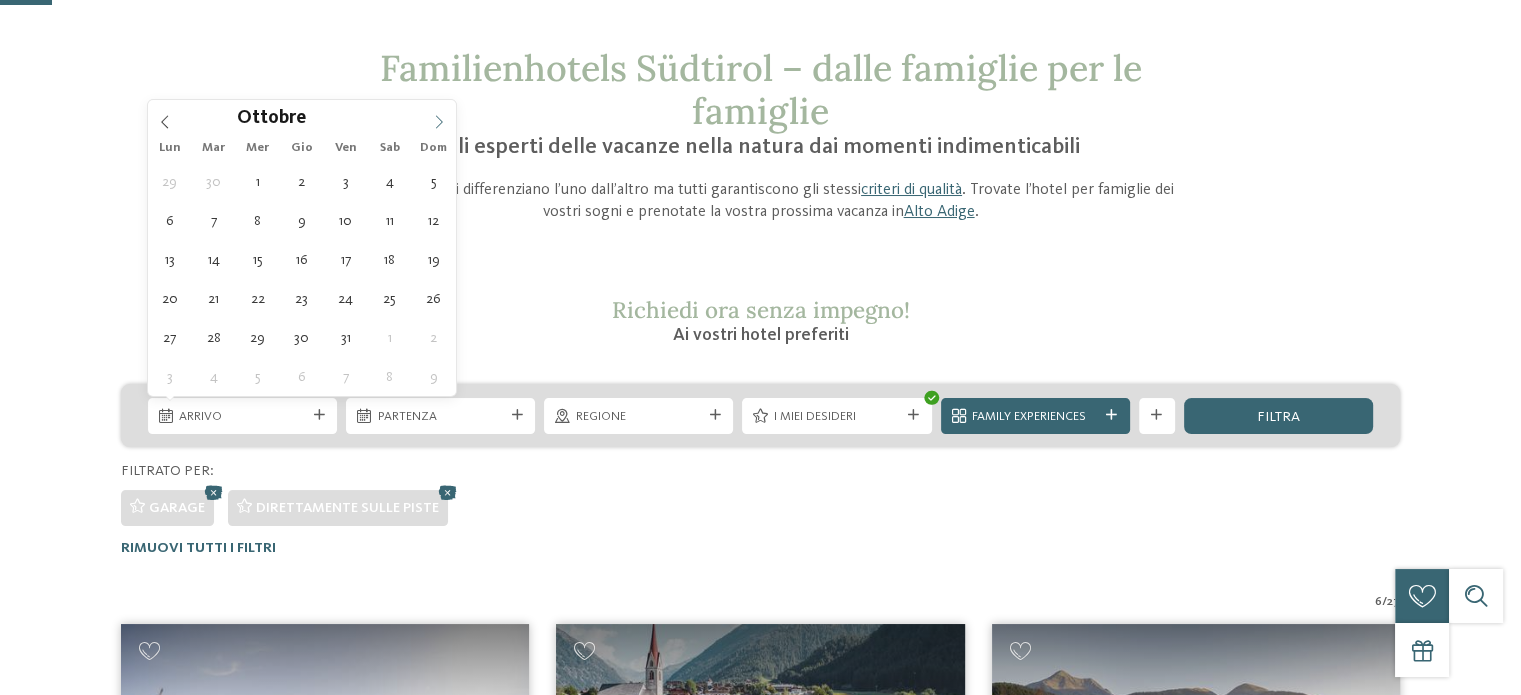 click 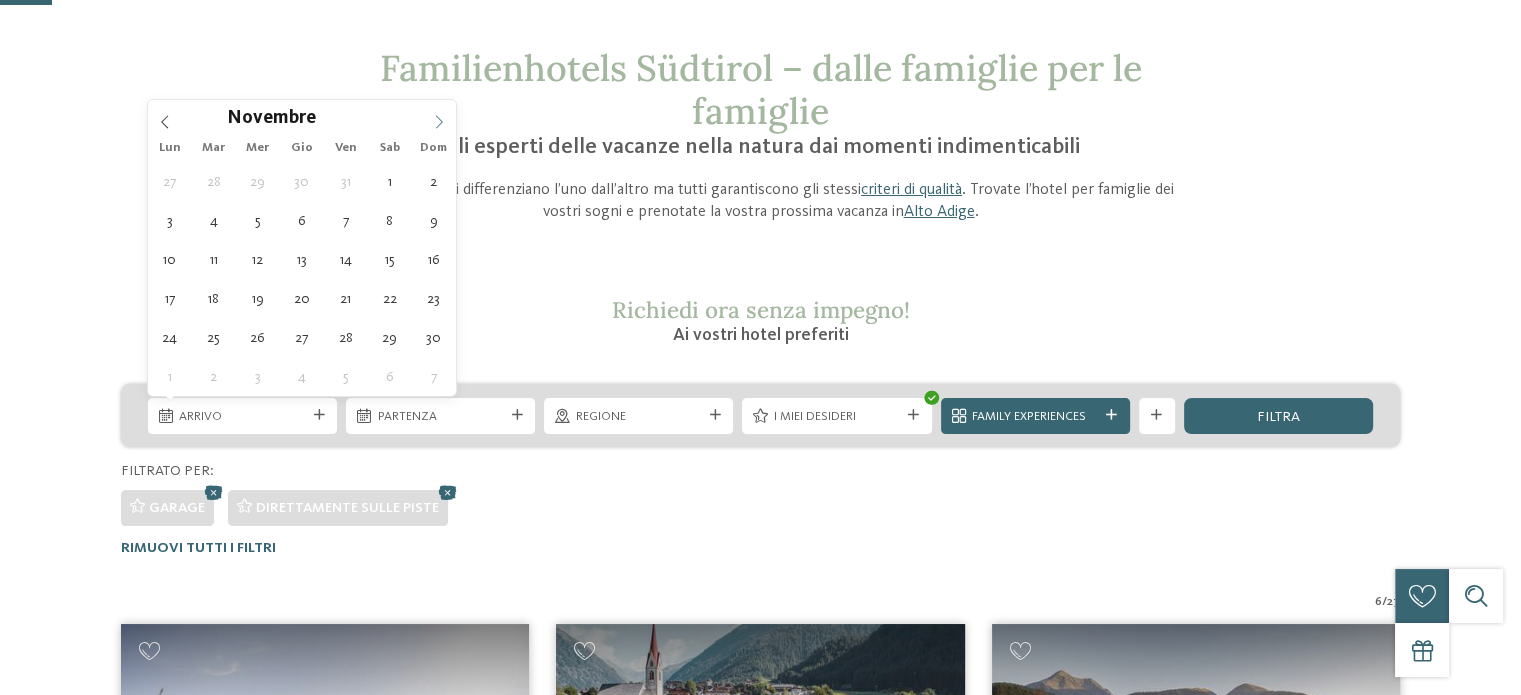 click 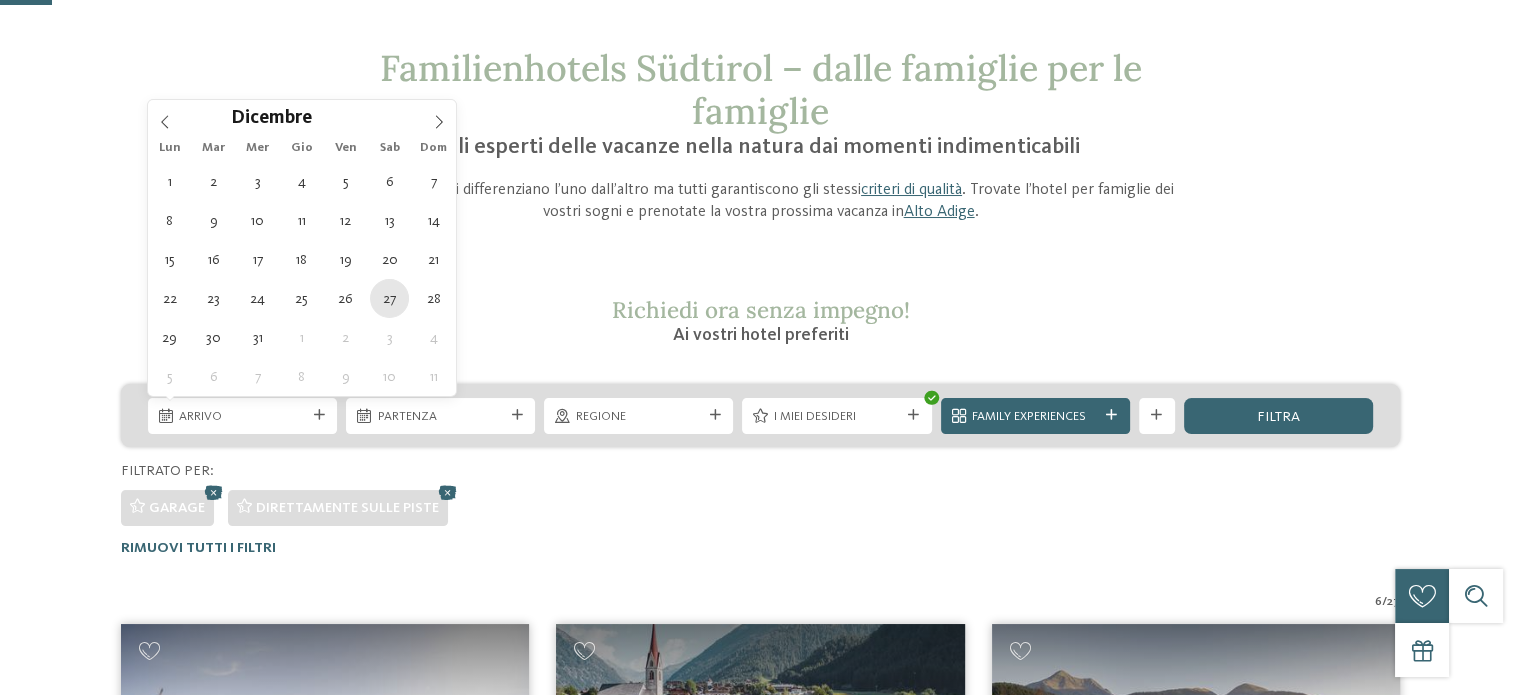 type on "27.12.2025" 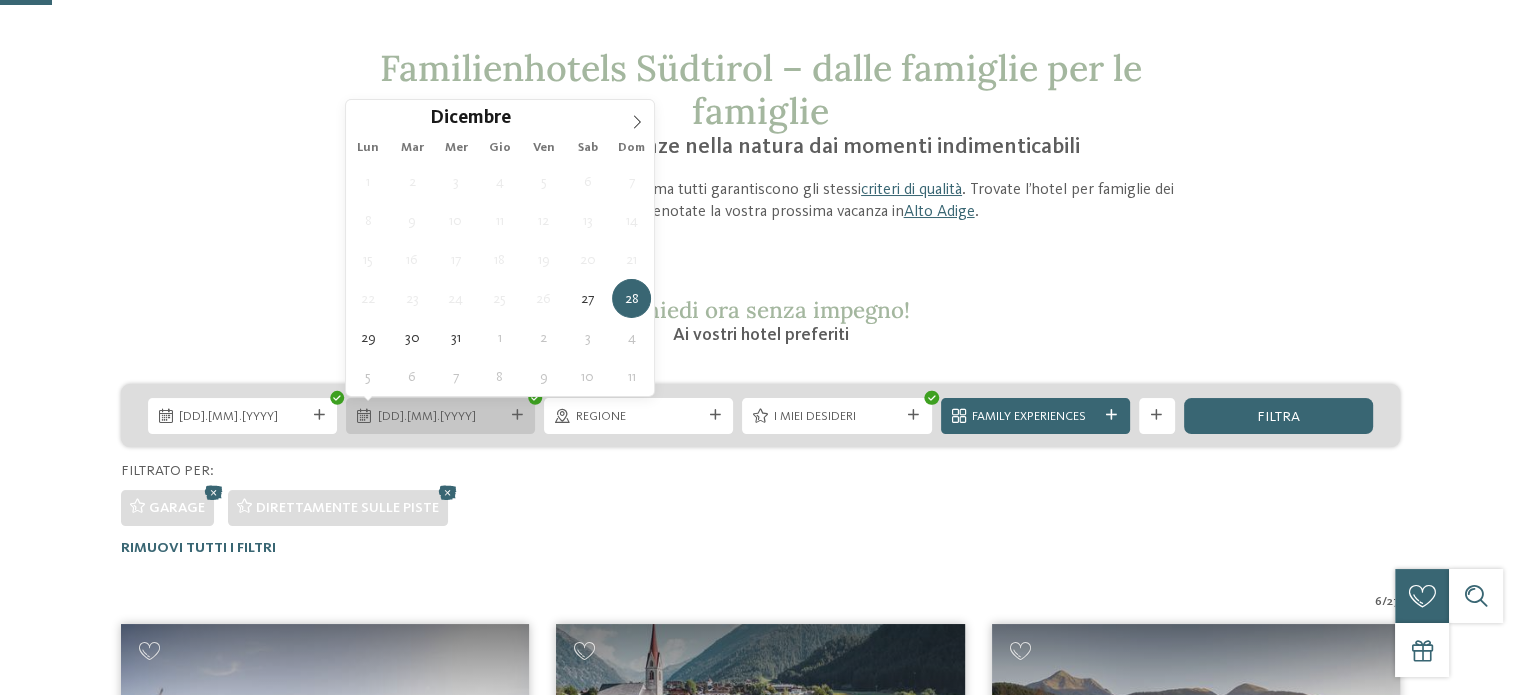 click on "28.12.2025" at bounding box center [441, 417] 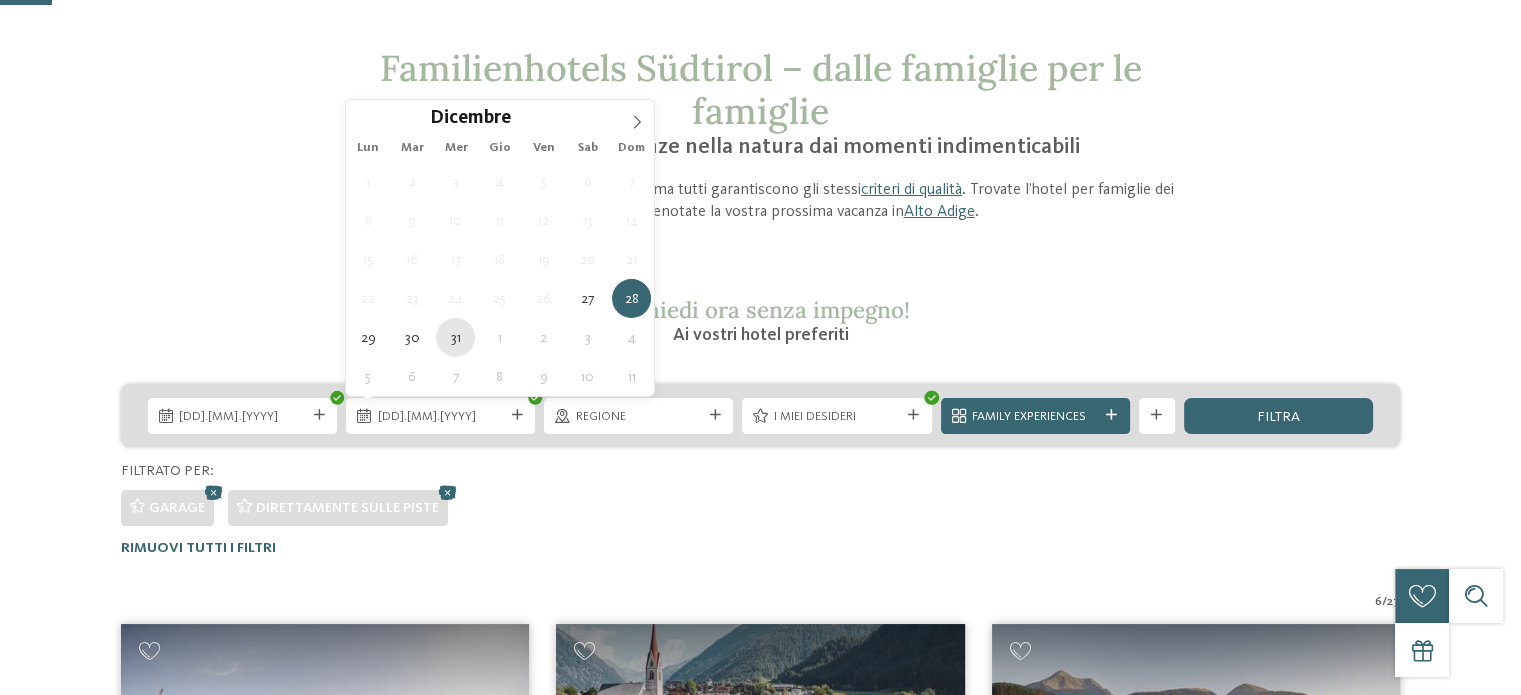 type on "31.12.2025" 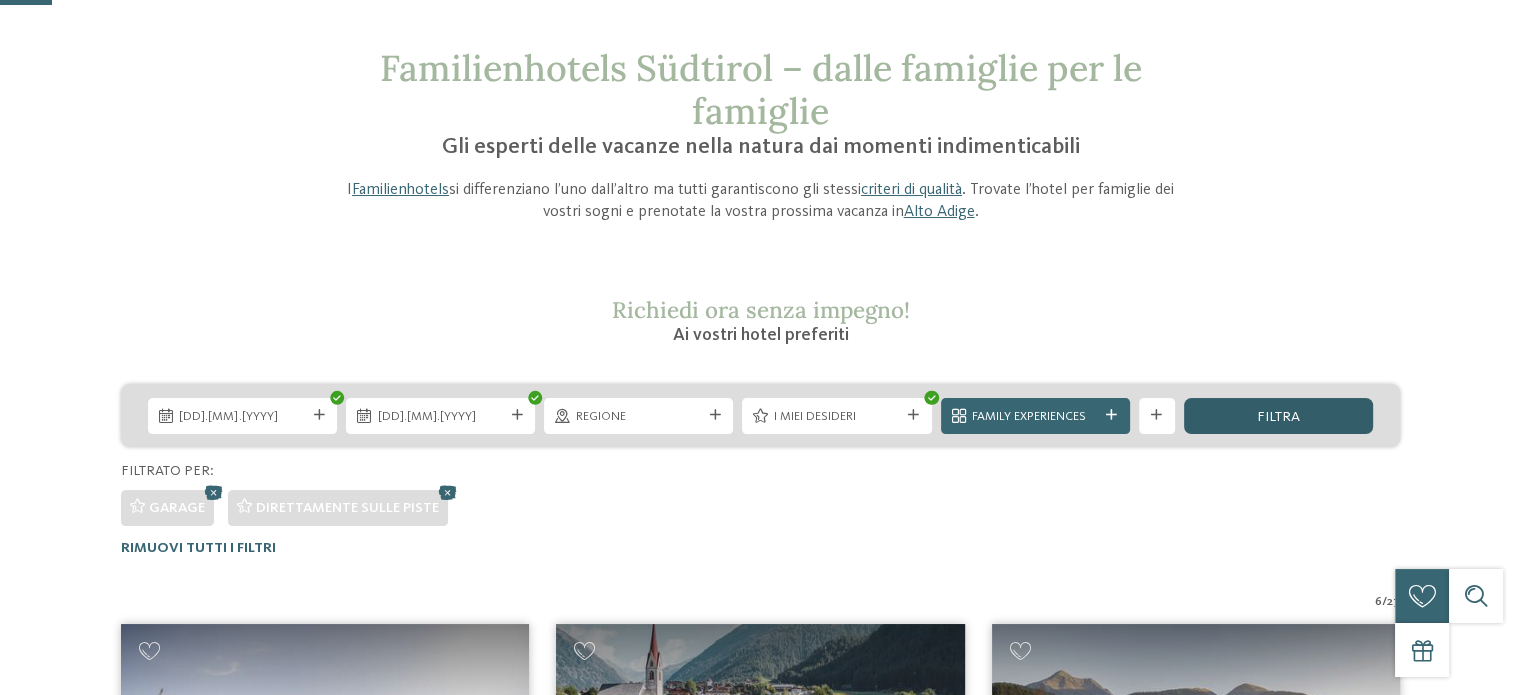 click on "filtra" at bounding box center [1278, 417] 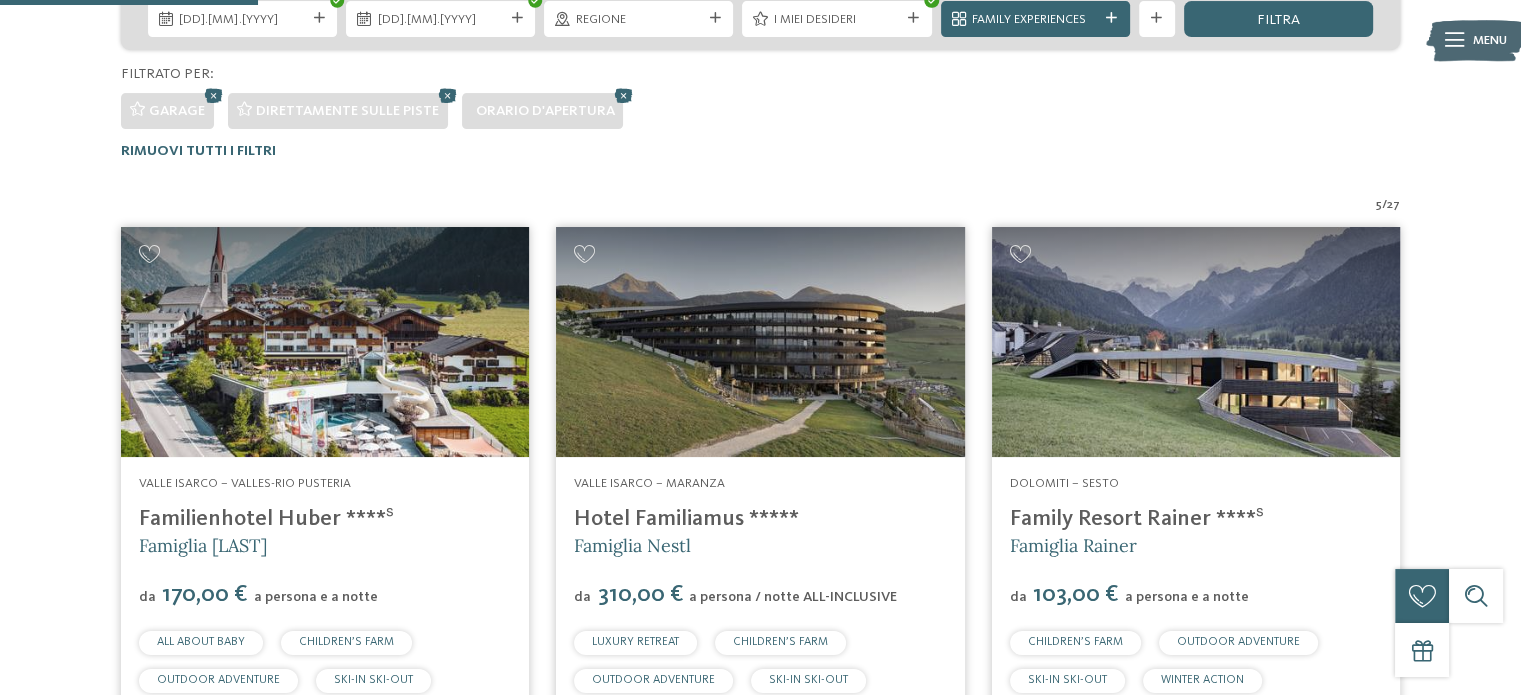 scroll, scrollTop: 379, scrollLeft: 0, axis: vertical 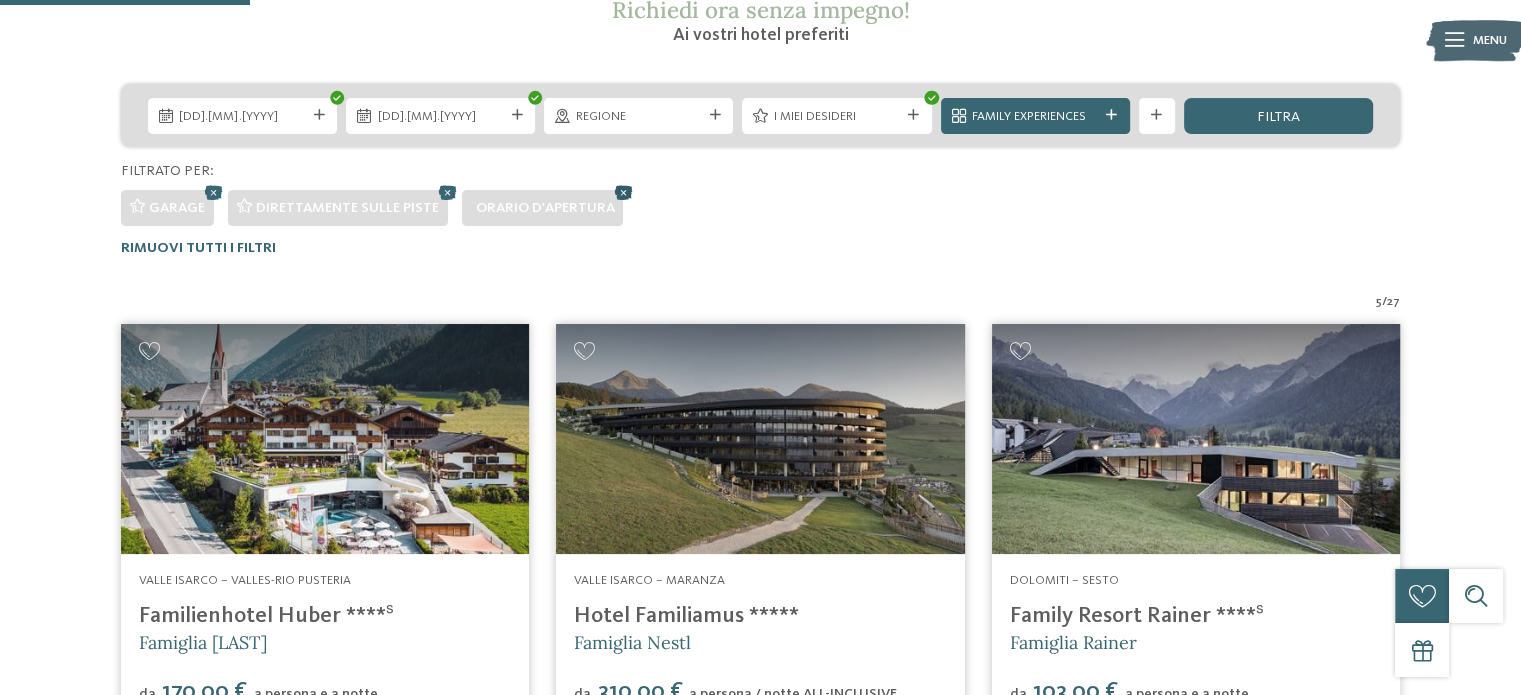 click at bounding box center [623, 192] 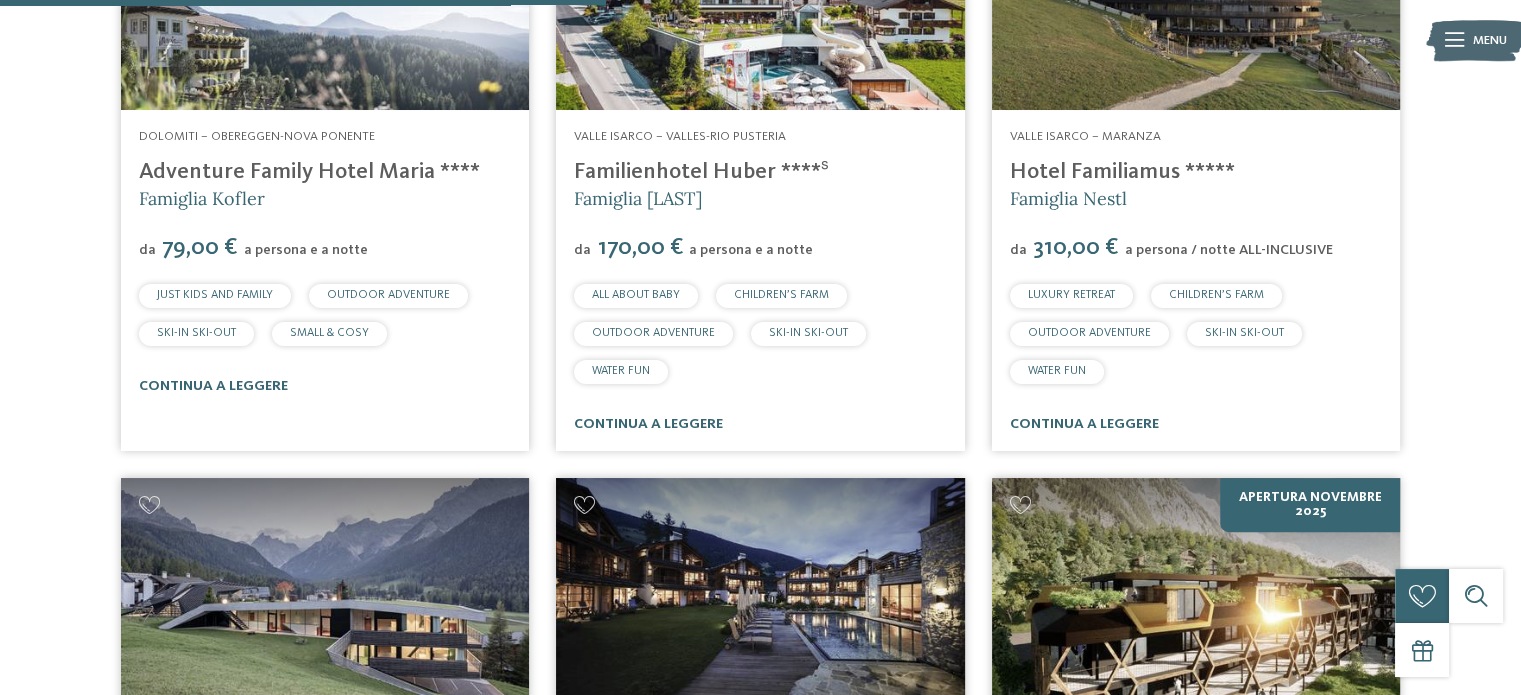 scroll, scrollTop: 800, scrollLeft: 0, axis: vertical 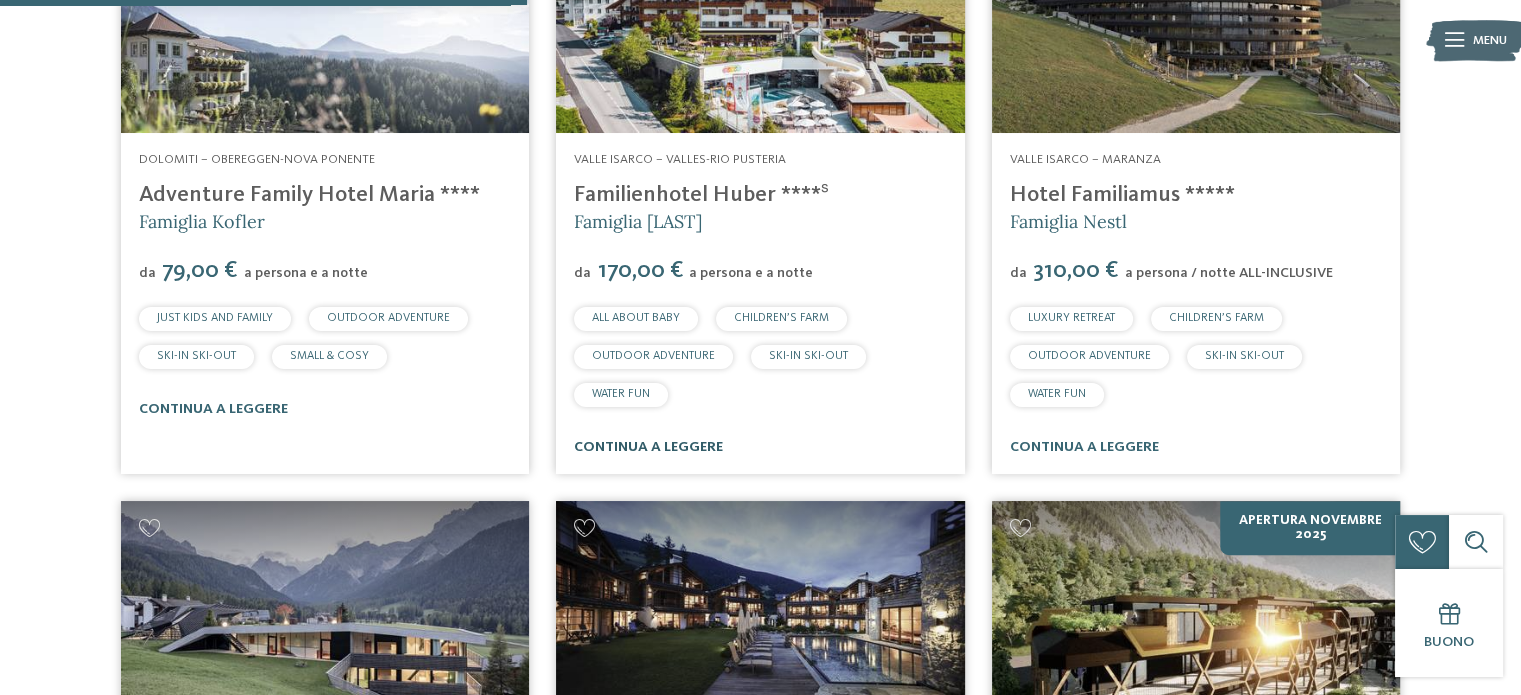 click on "continua a leggere" at bounding box center (648, 447) 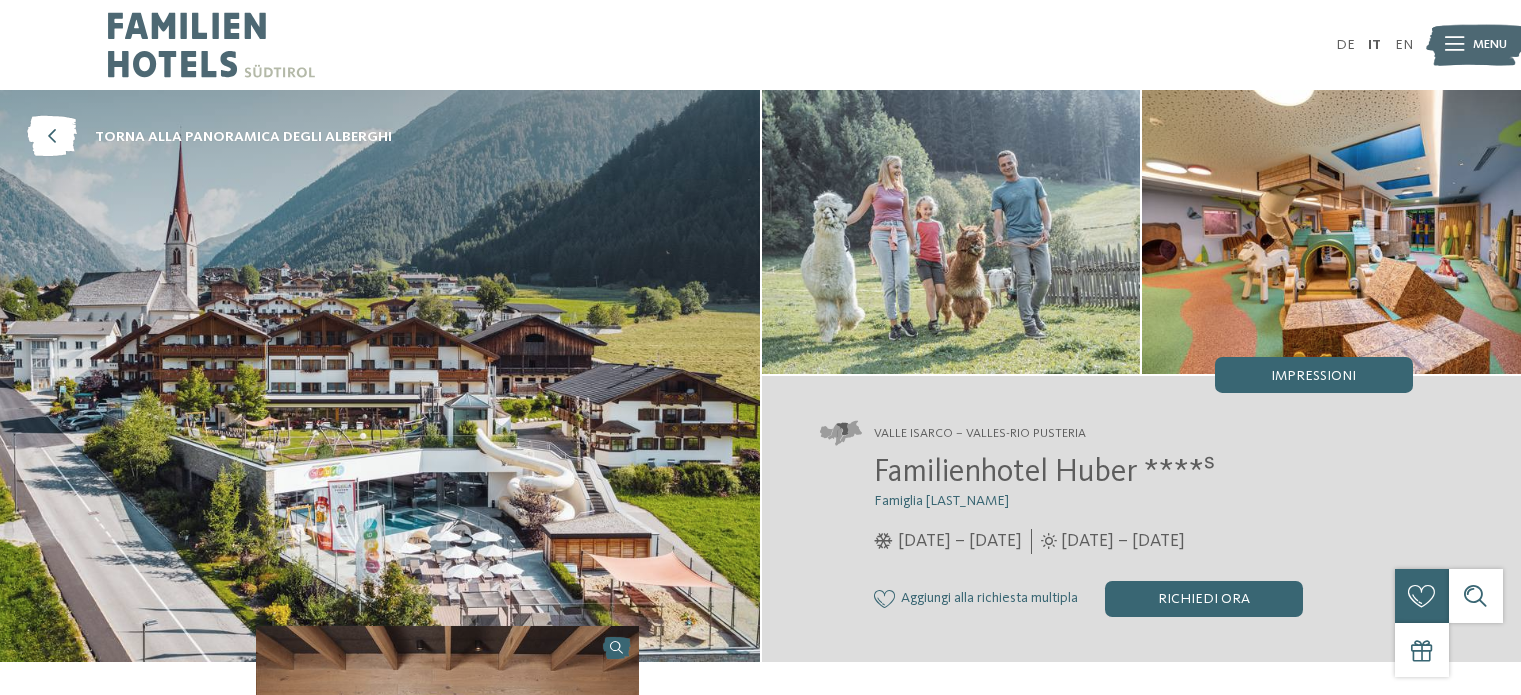 scroll, scrollTop: 0, scrollLeft: 0, axis: both 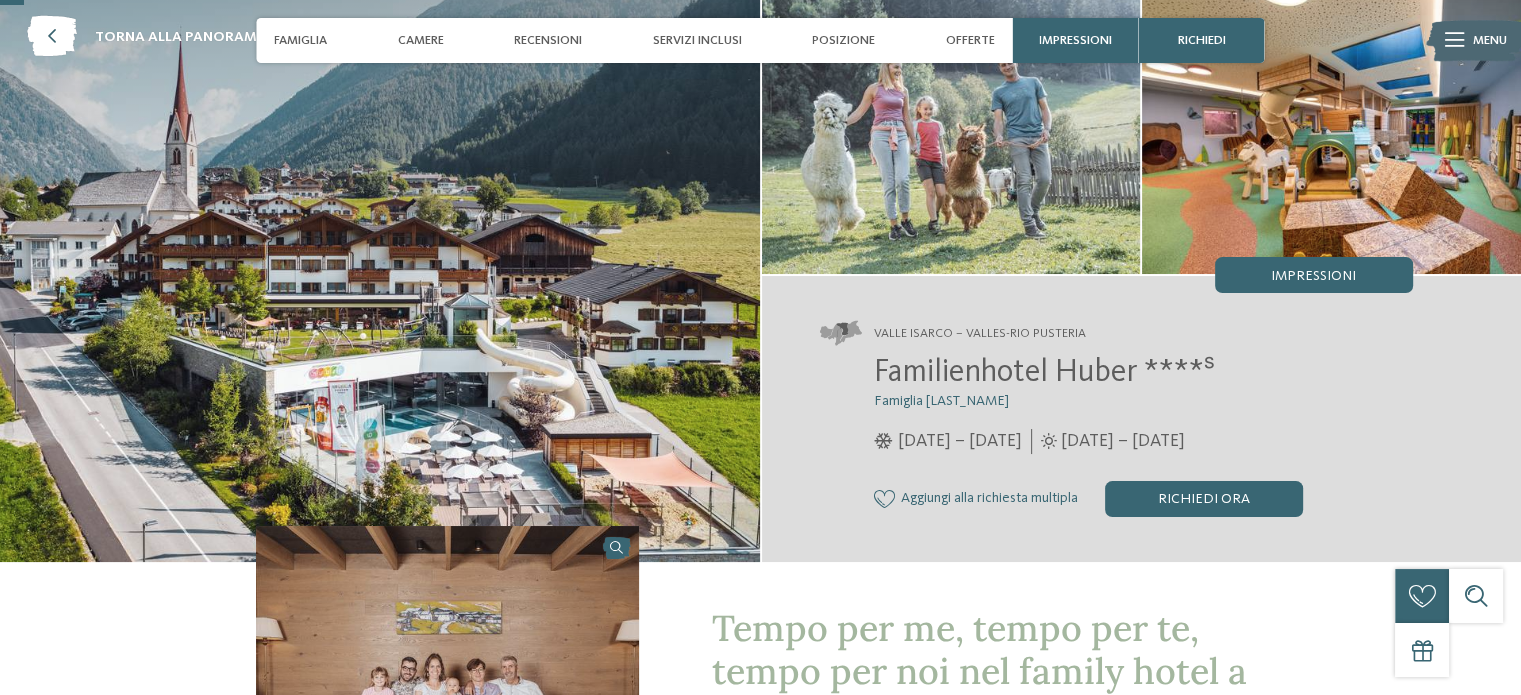 click on "Familienhotel Huber ****ˢ" at bounding box center (1044, 373) 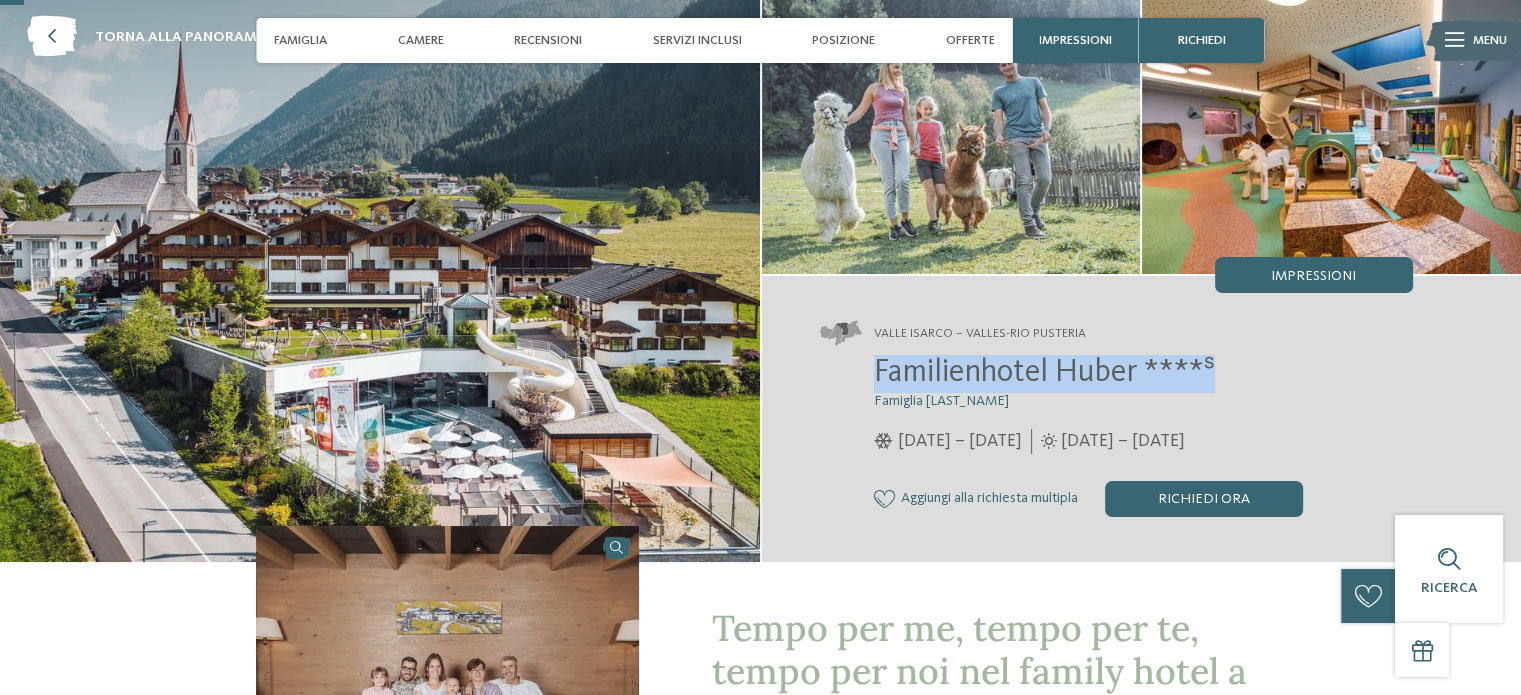 drag, startPoint x: 1228, startPoint y: 371, endPoint x: 874, endPoint y: 366, distance: 354.0353 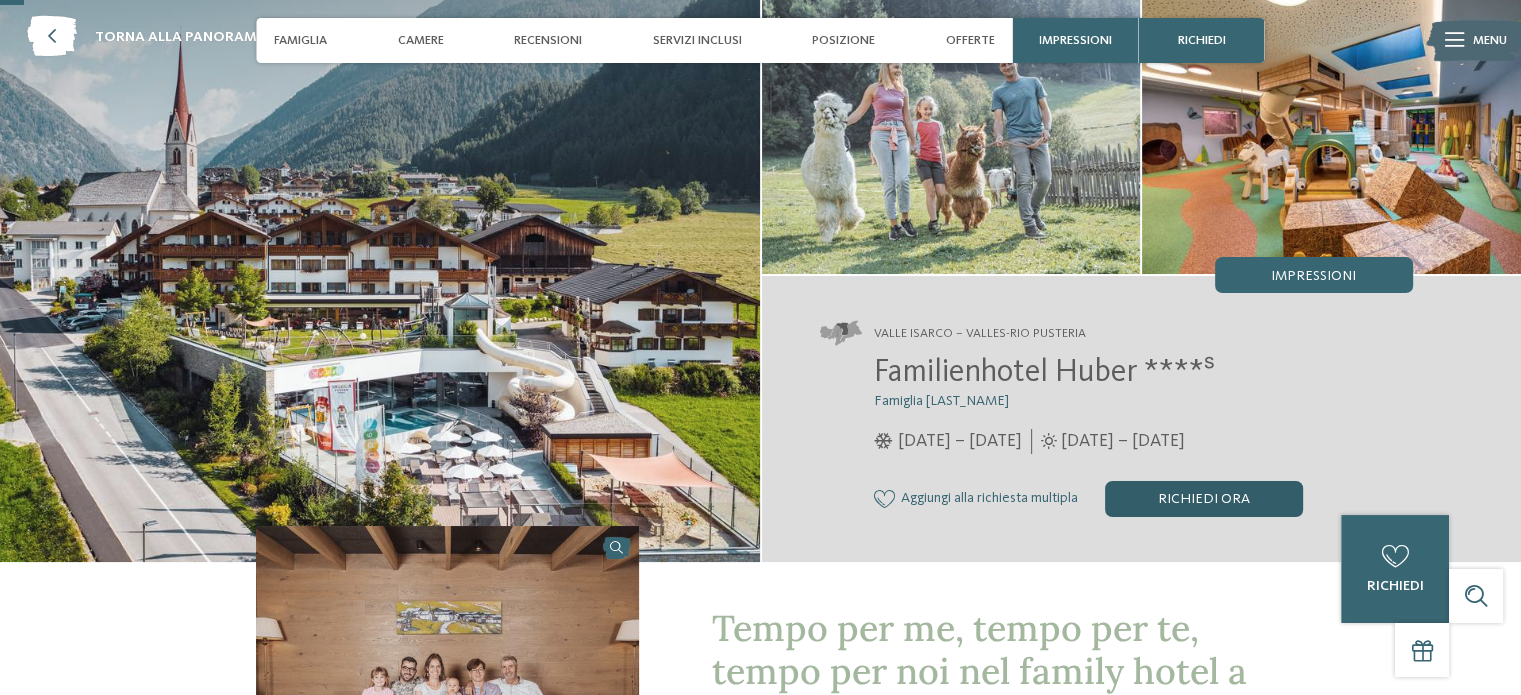 click on "Richiedi ora" at bounding box center (1204, 499) 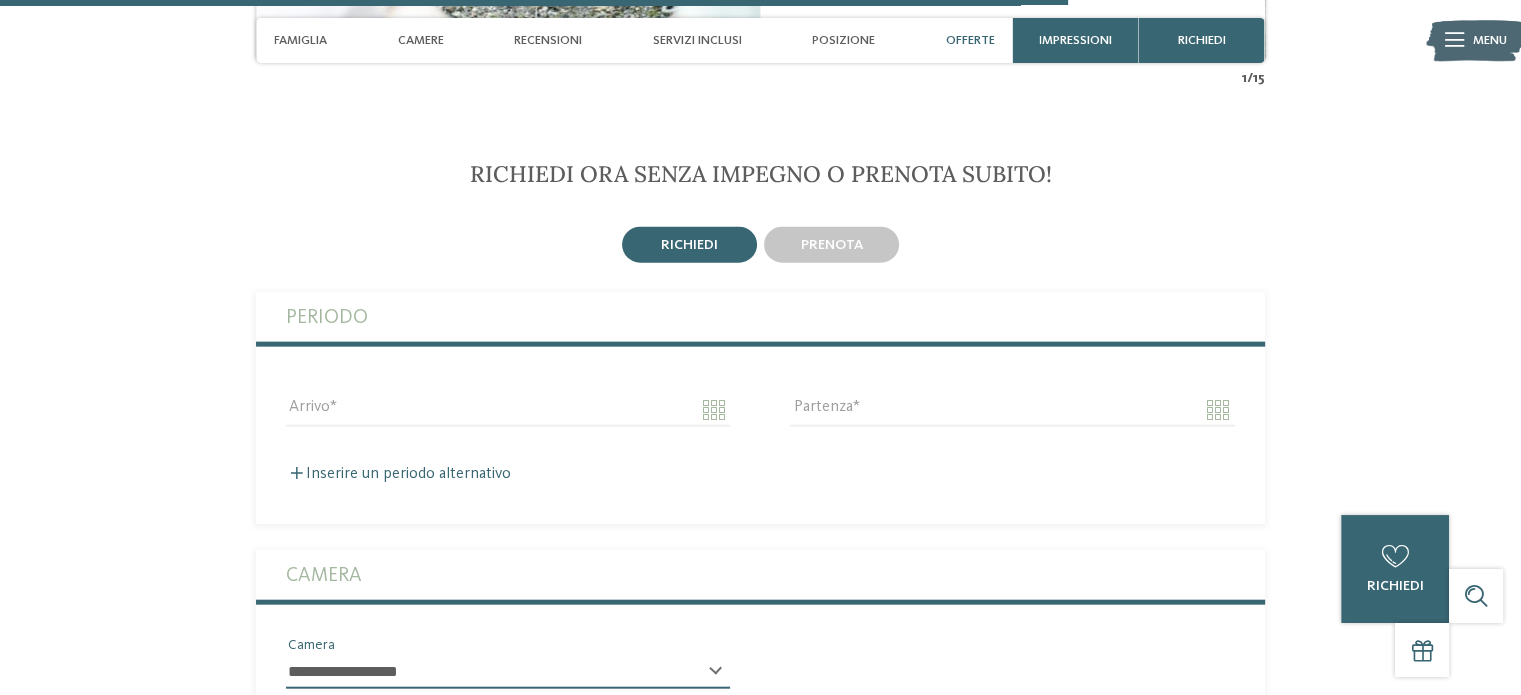 scroll, scrollTop: 4546, scrollLeft: 0, axis: vertical 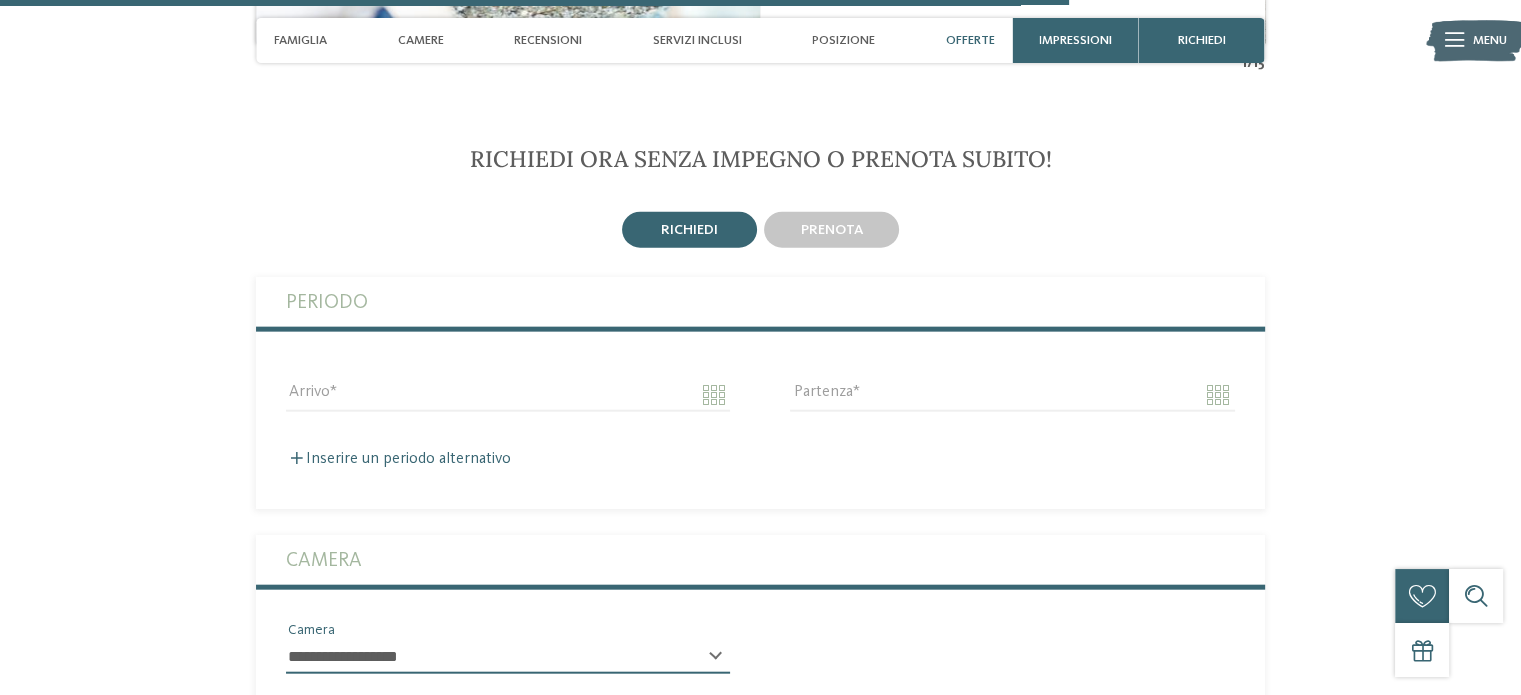 click on "Arrivo" at bounding box center [508, 394] 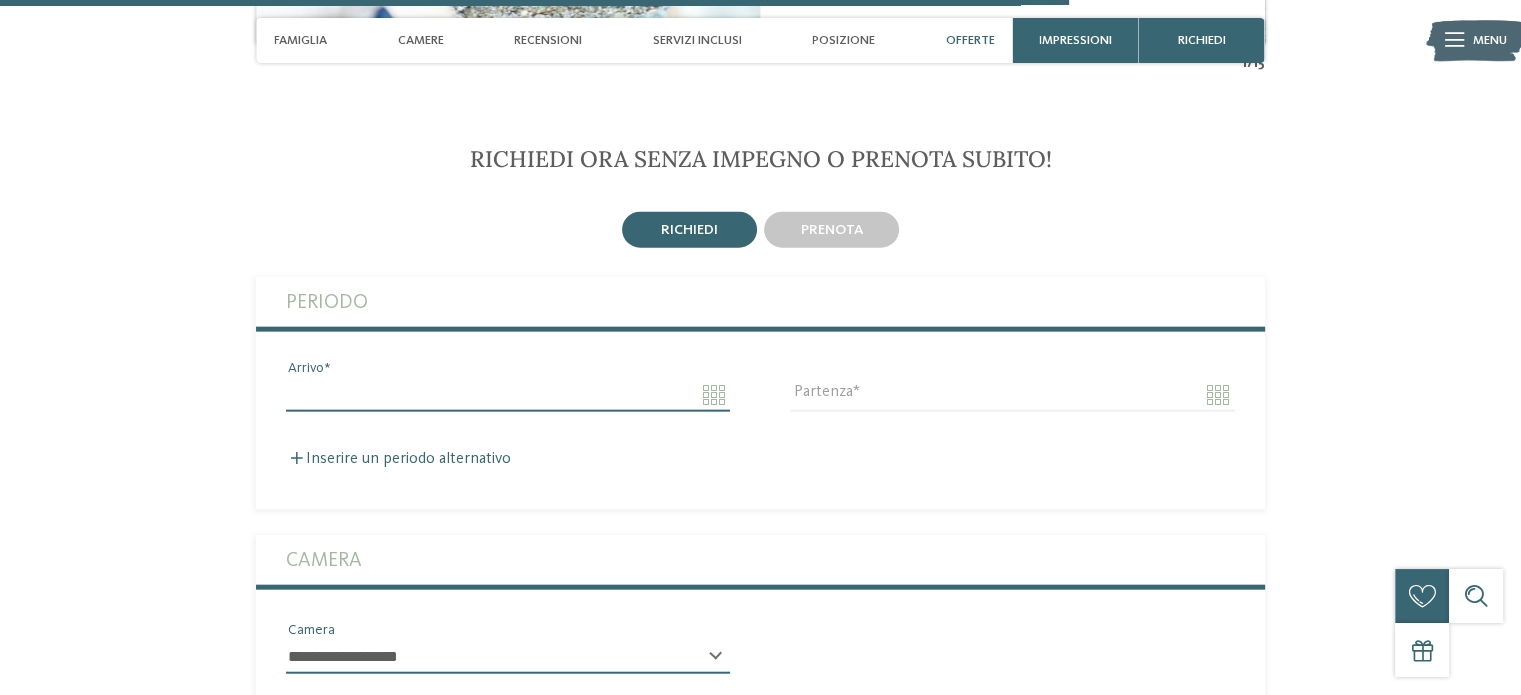 click on "Arrivo" at bounding box center [508, 395] 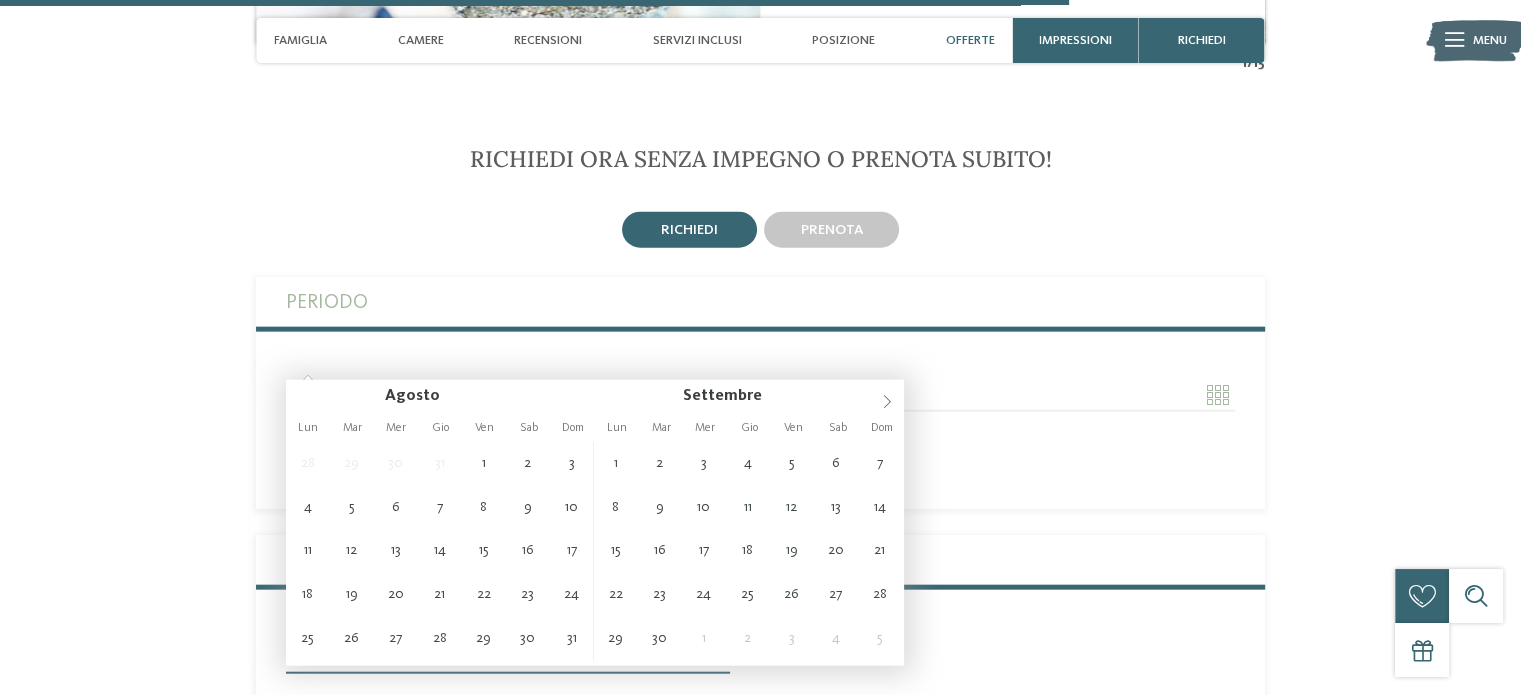 click 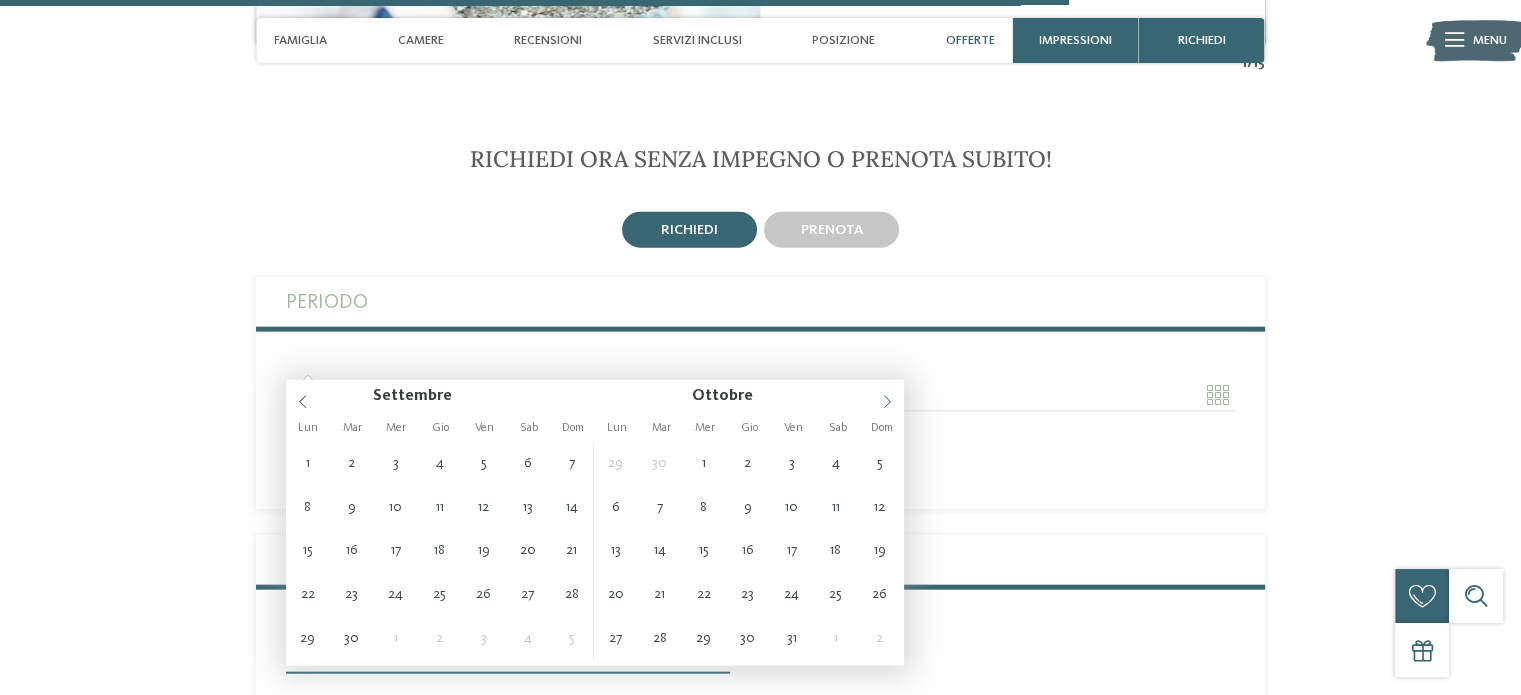 click 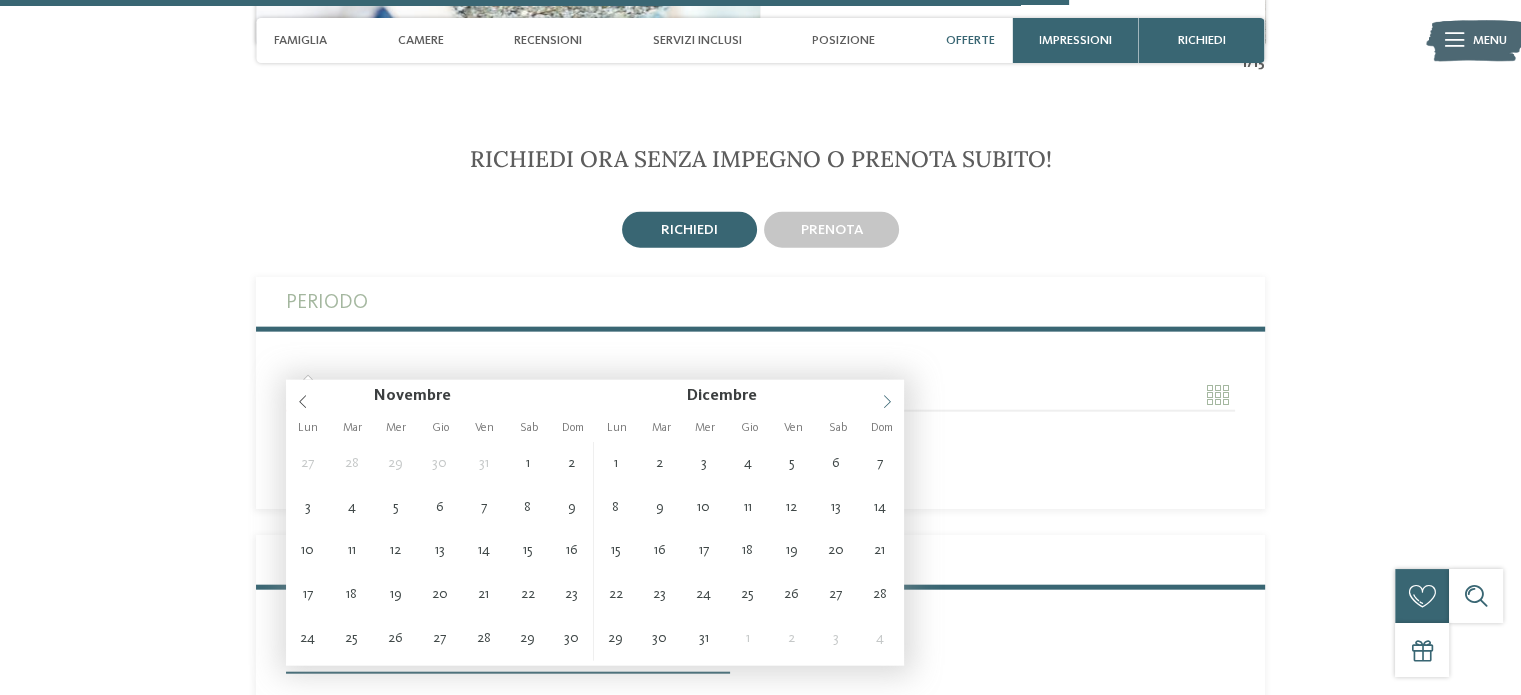 click 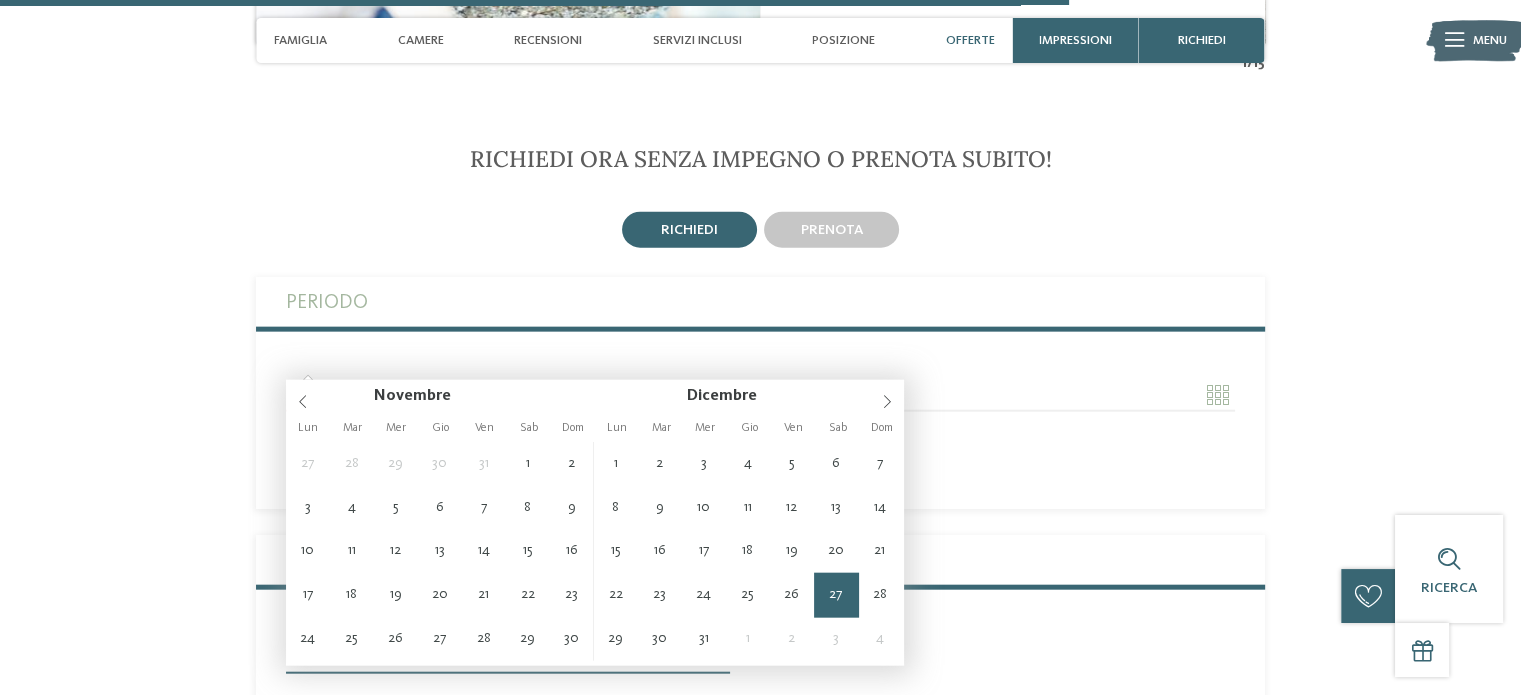 type on "**********" 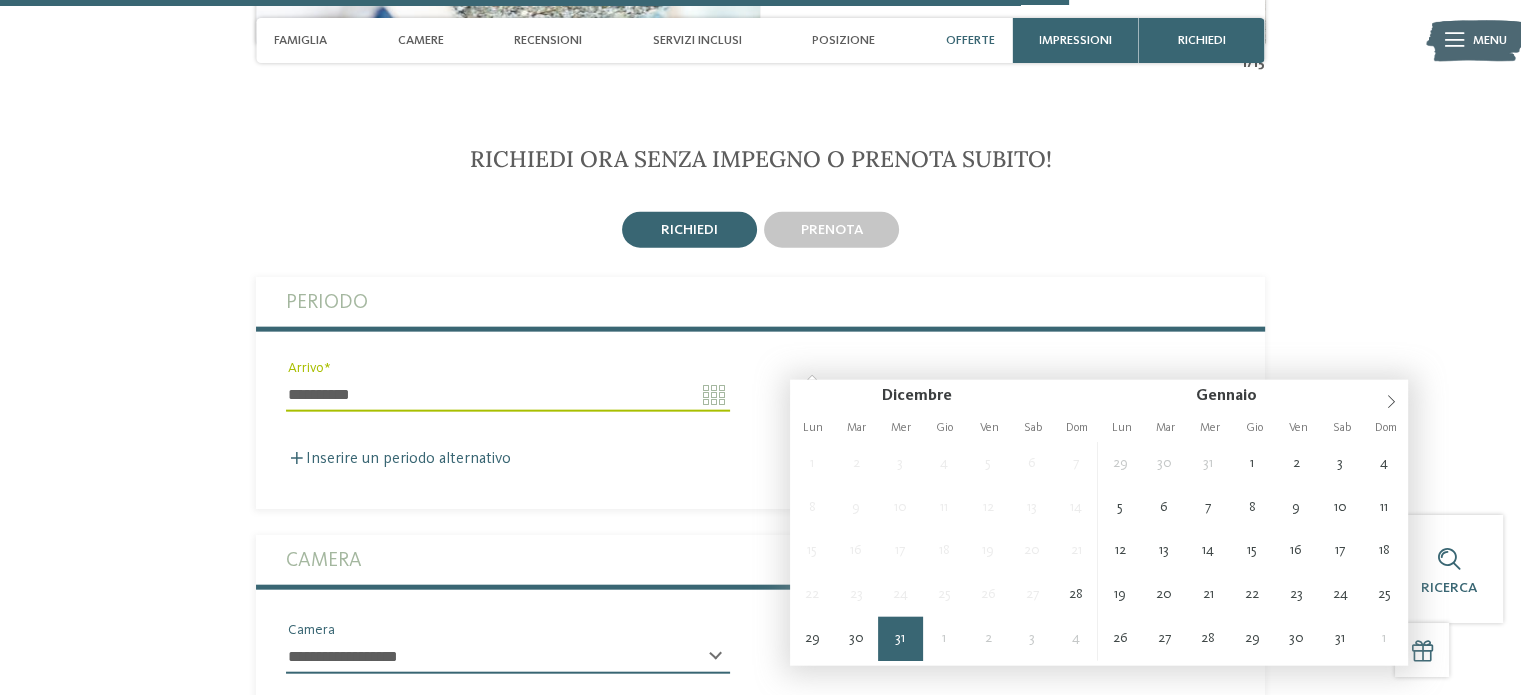 type on "**********" 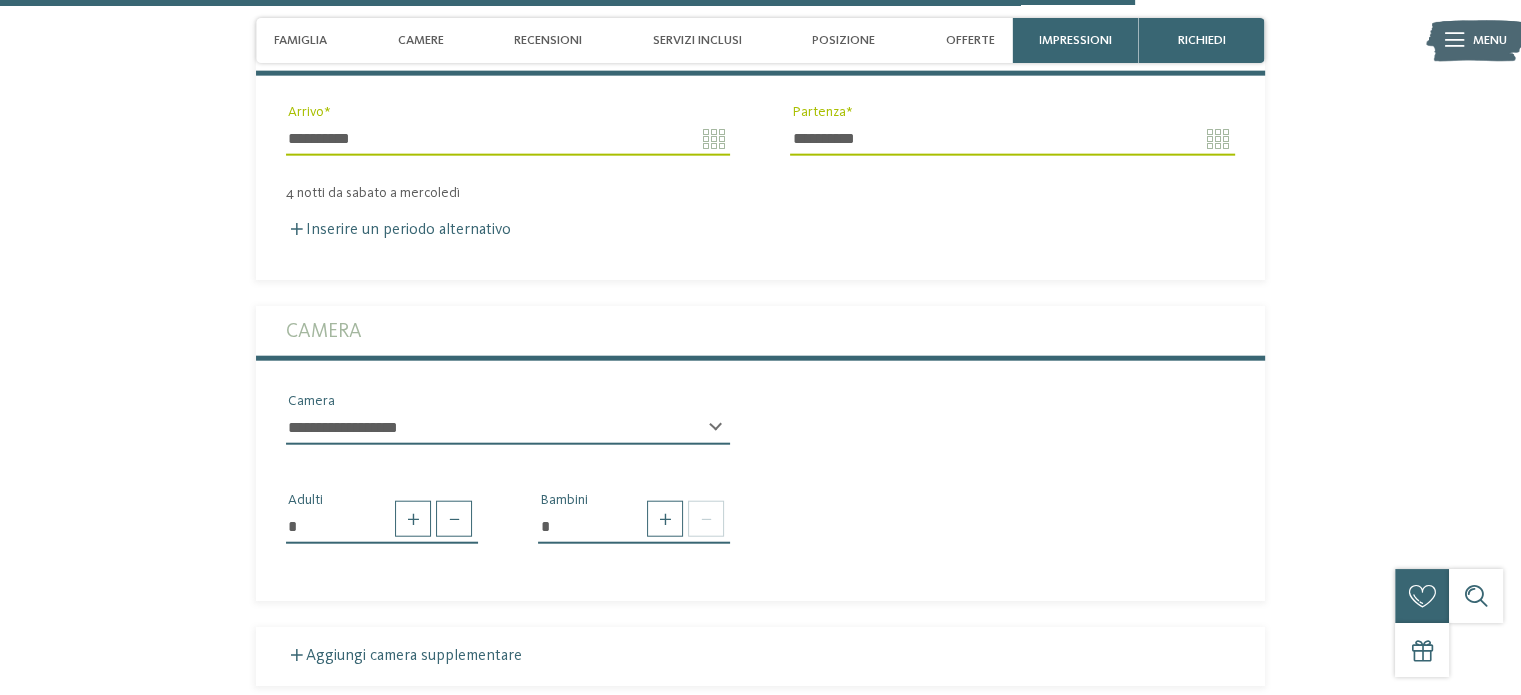 scroll, scrollTop: 4846, scrollLeft: 0, axis: vertical 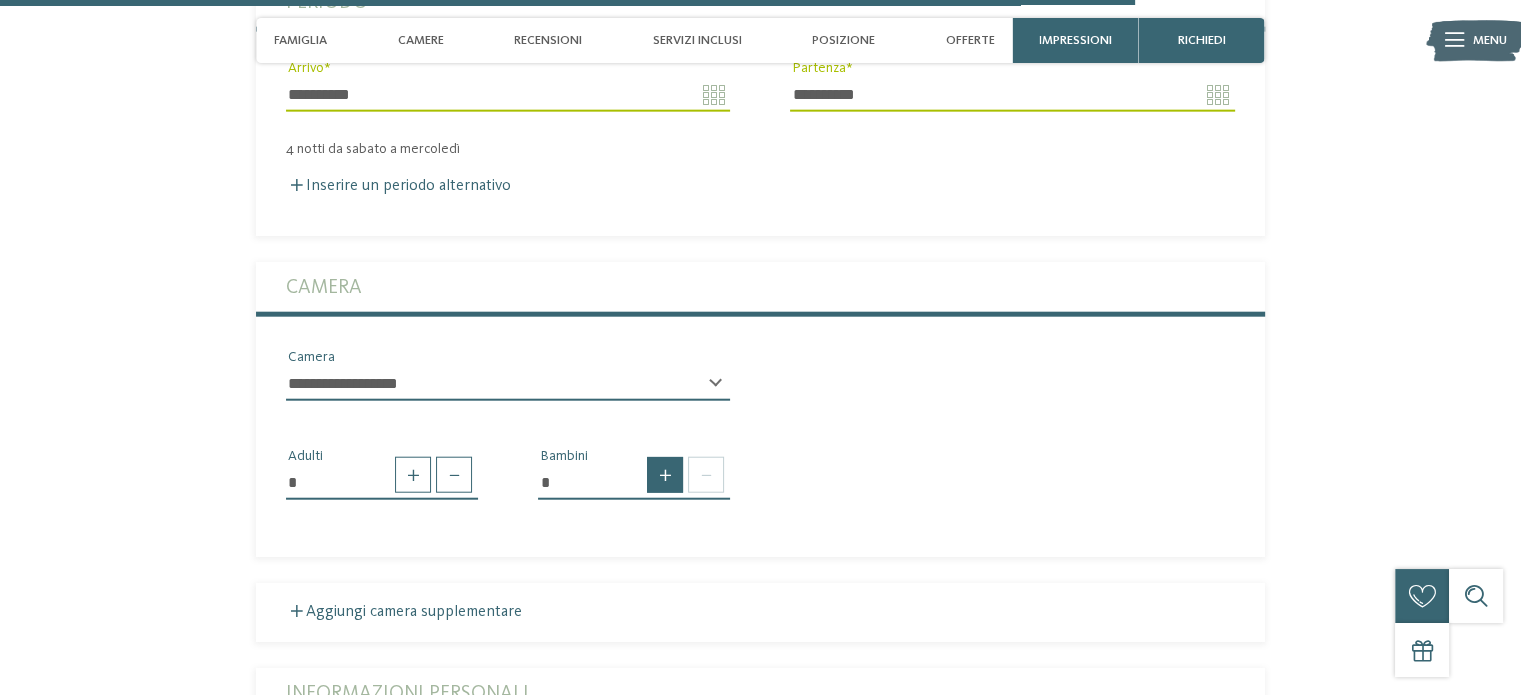 click at bounding box center (665, 475) 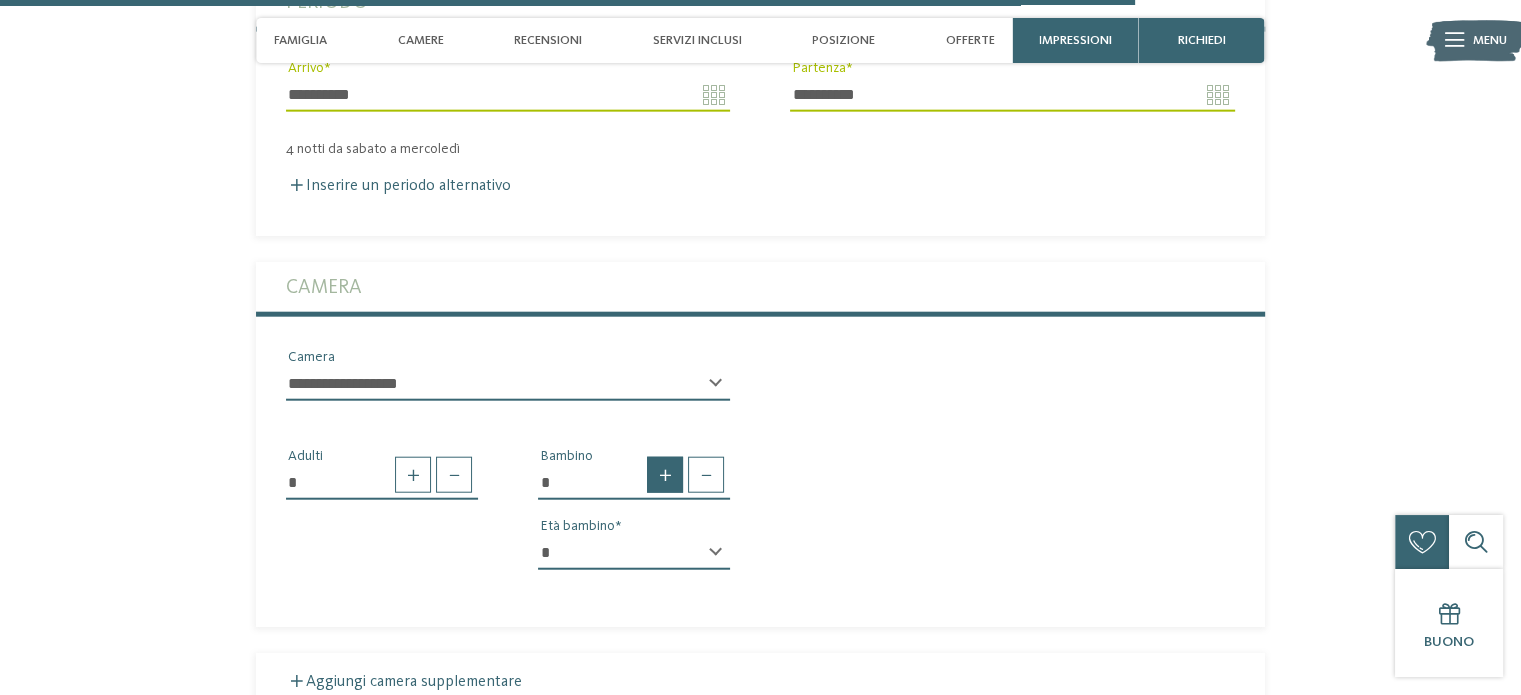 click at bounding box center [665, 475] 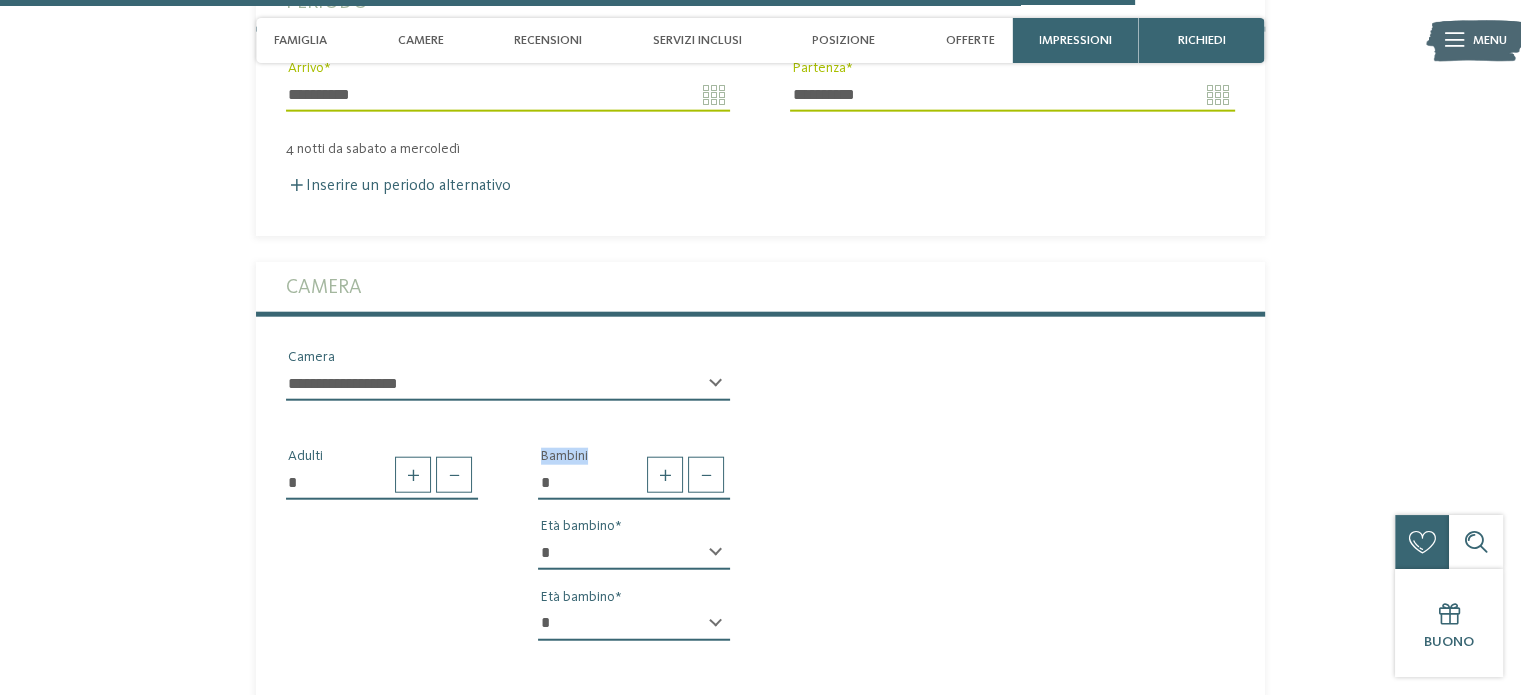 click on "* * * * * * * * * * * ** ** ** ** ** ** ** **" at bounding box center (634, 553) 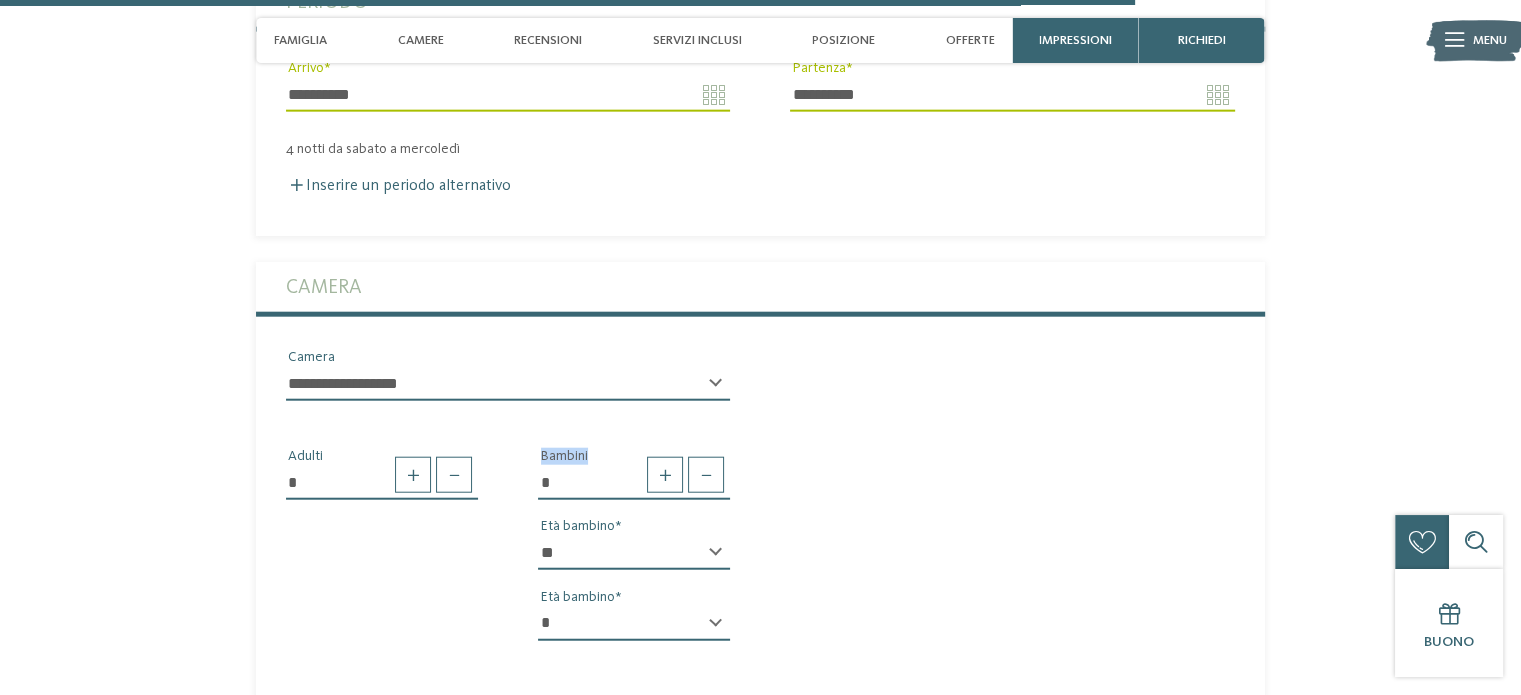 click on "* * * * * * * * * * * ** ** ** ** ** ** ** **" at bounding box center [634, 553] 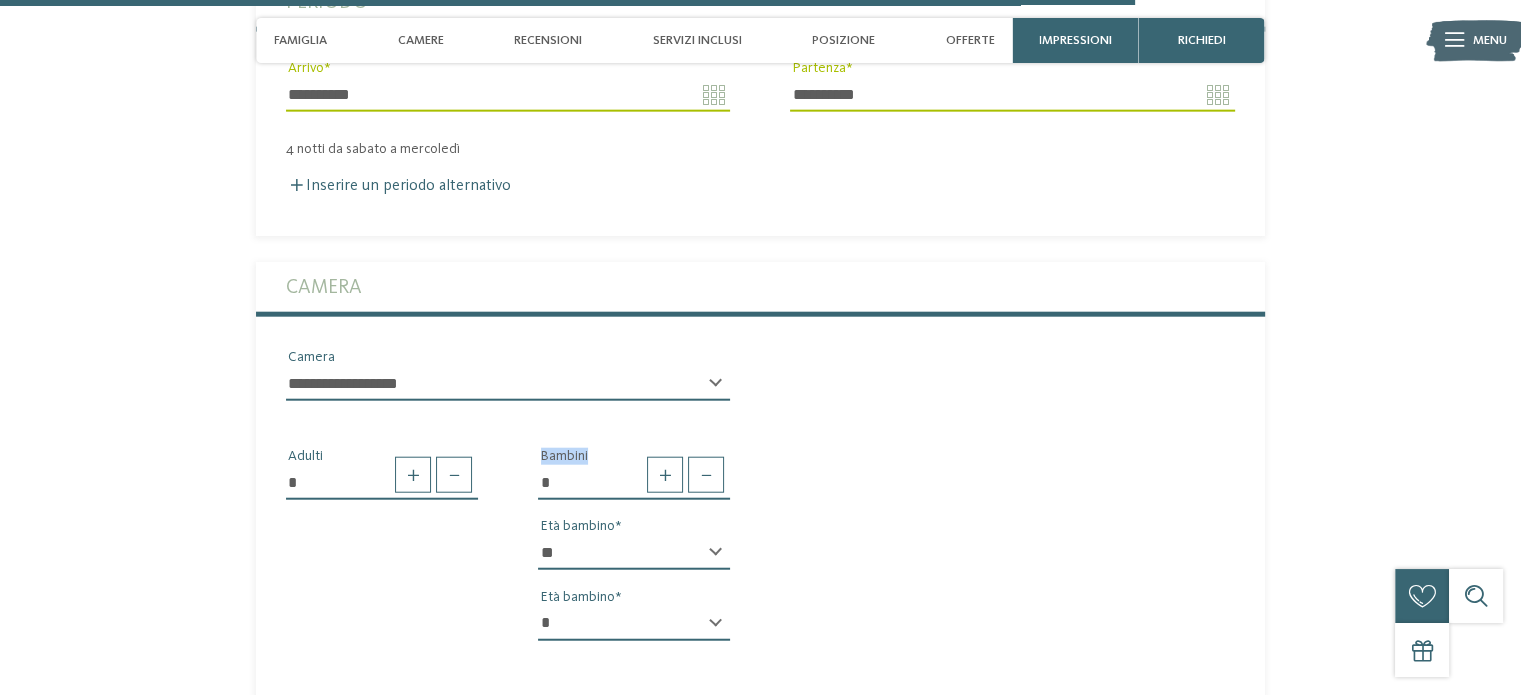 click on "* * * * * * * * * * * ** ** ** ** ** ** ** **" at bounding box center (634, 624) 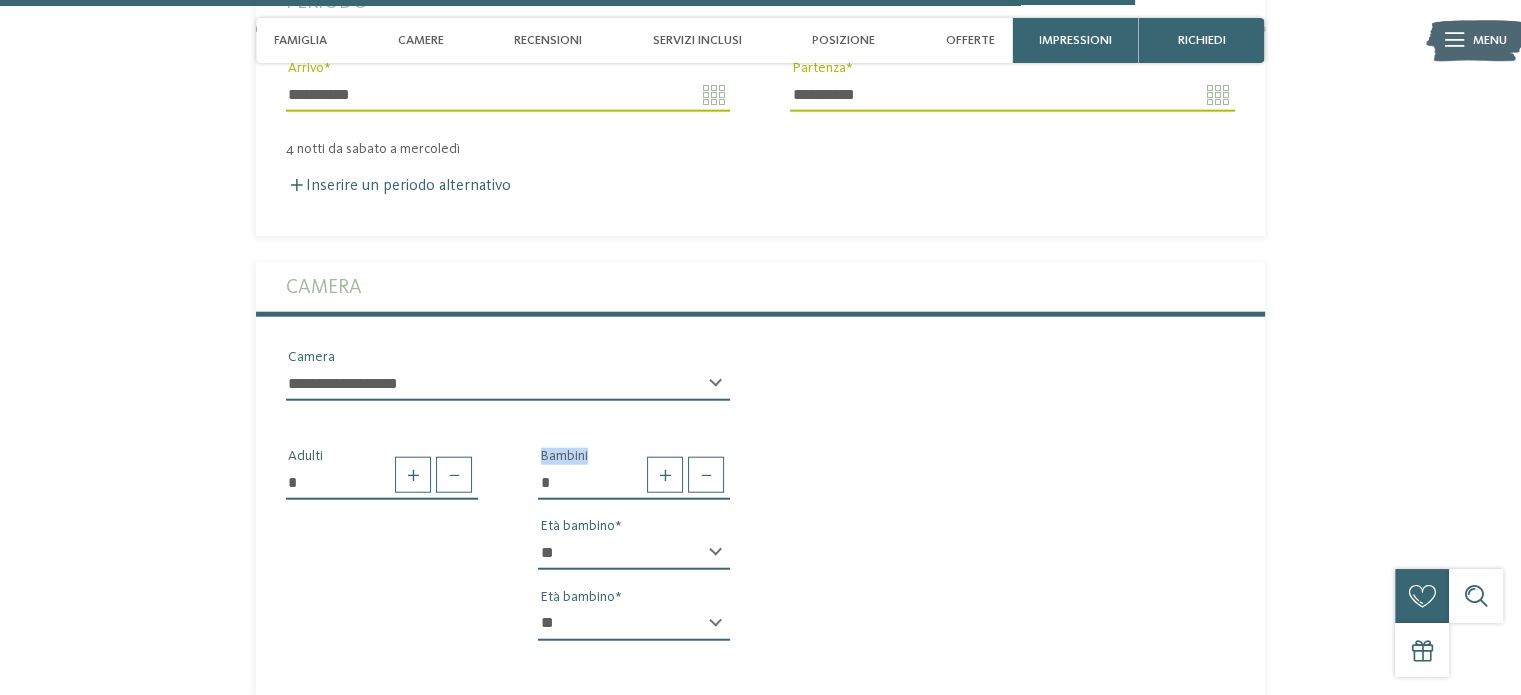 click on "* * * * * * * * * * * ** ** ** ** ** ** ** **" at bounding box center [634, 624] 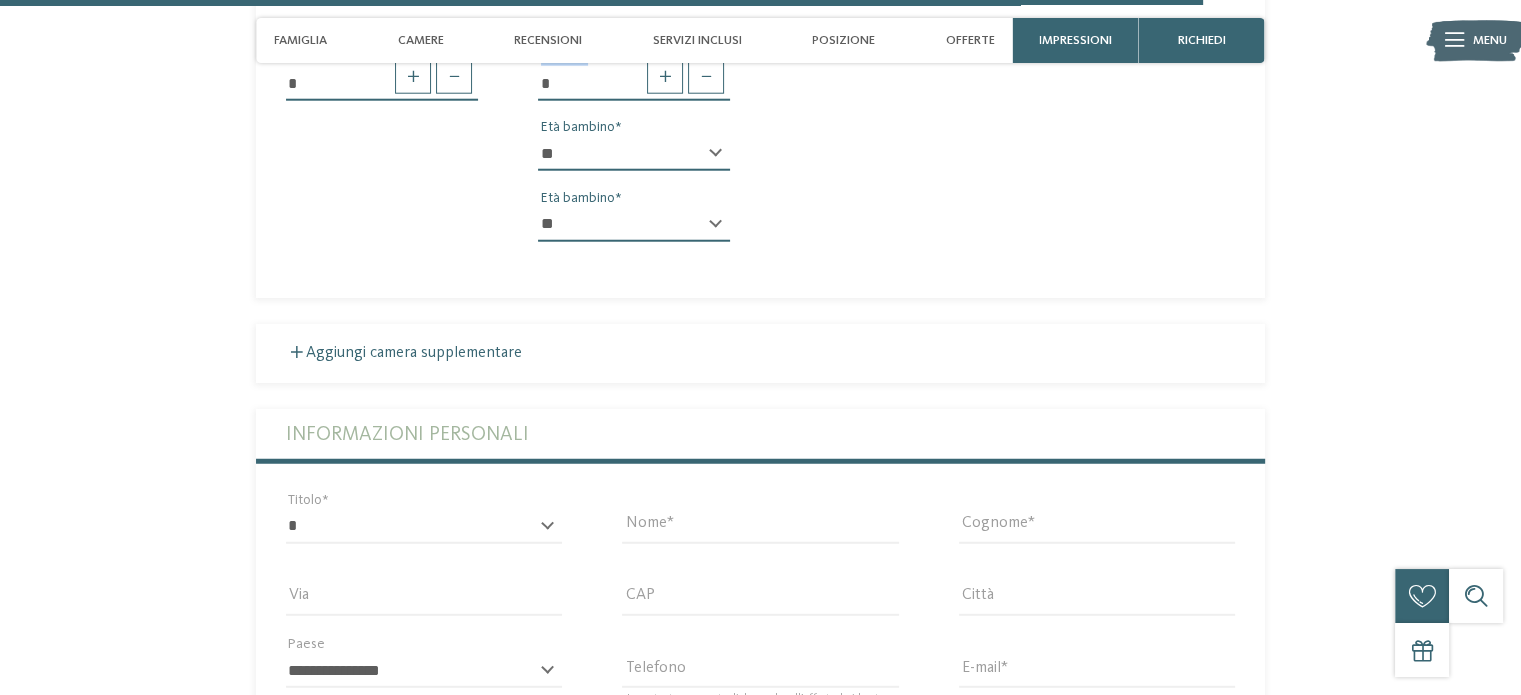 scroll, scrollTop: 5246, scrollLeft: 0, axis: vertical 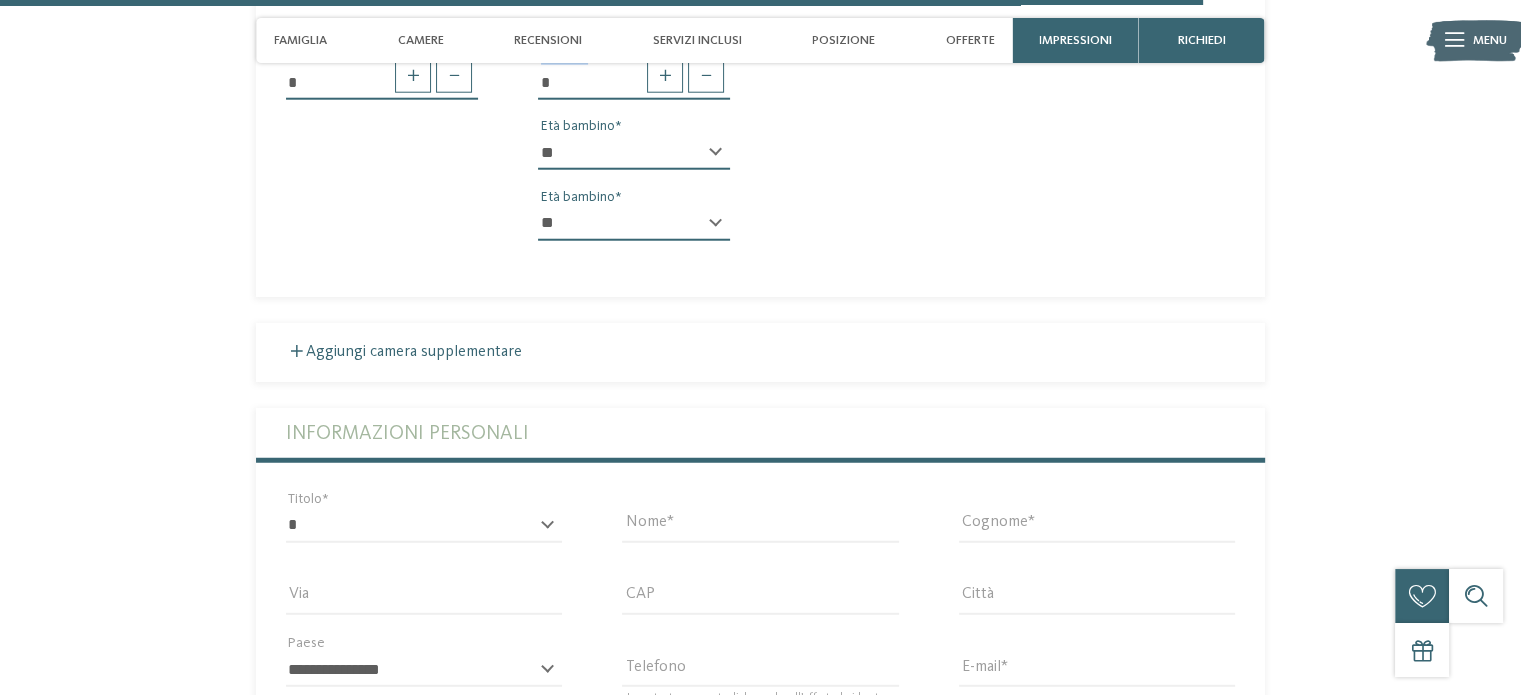 click on "* ****** ******* ******** ******
Titolo" at bounding box center (424, 525) 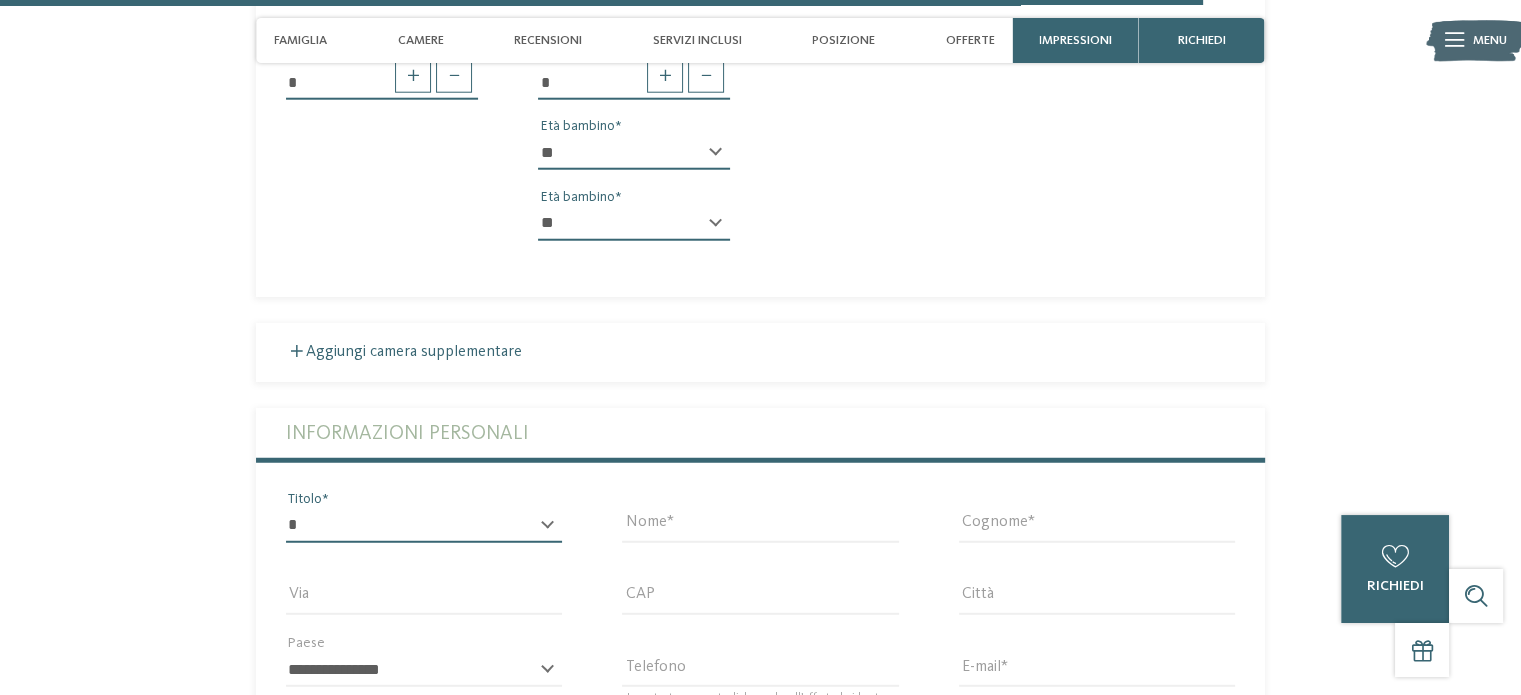 click on "* ****** ******* ******** ******" at bounding box center (424, 526) 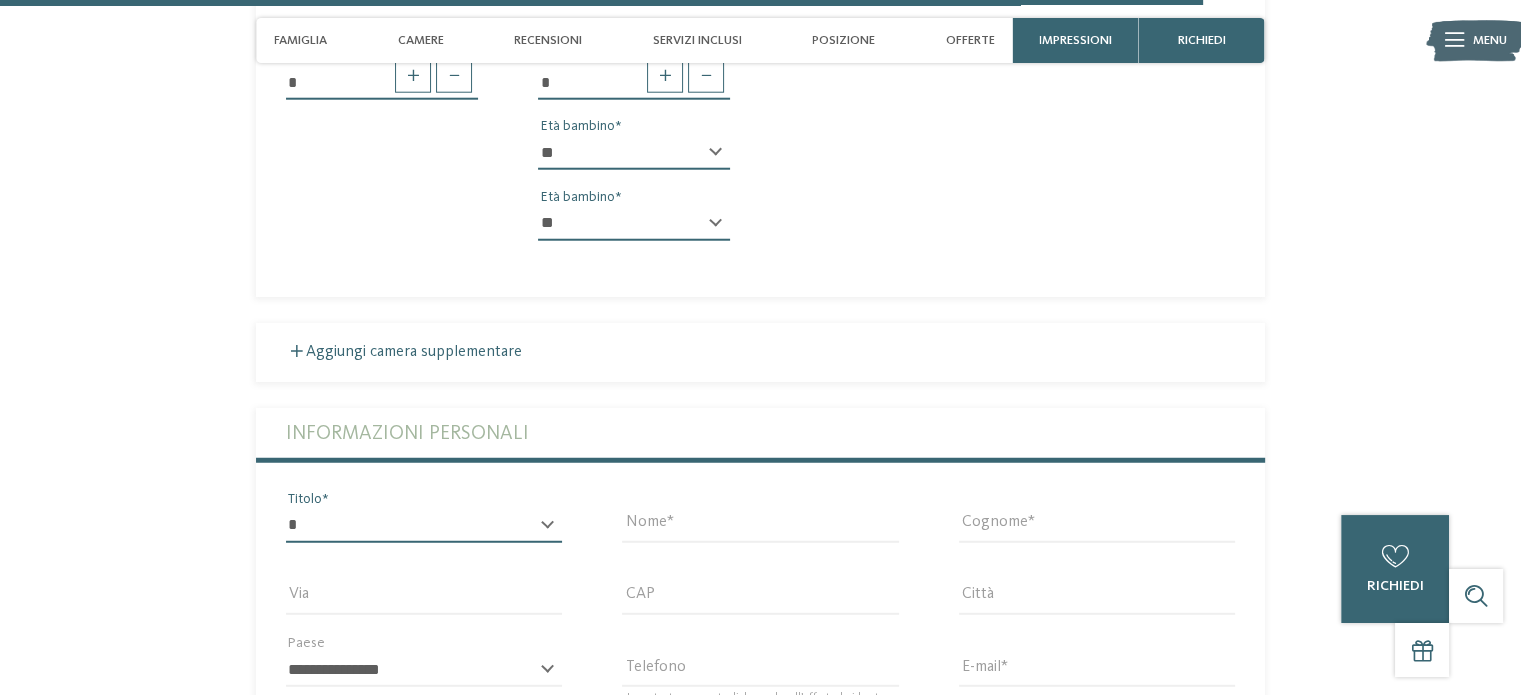 select on "*" 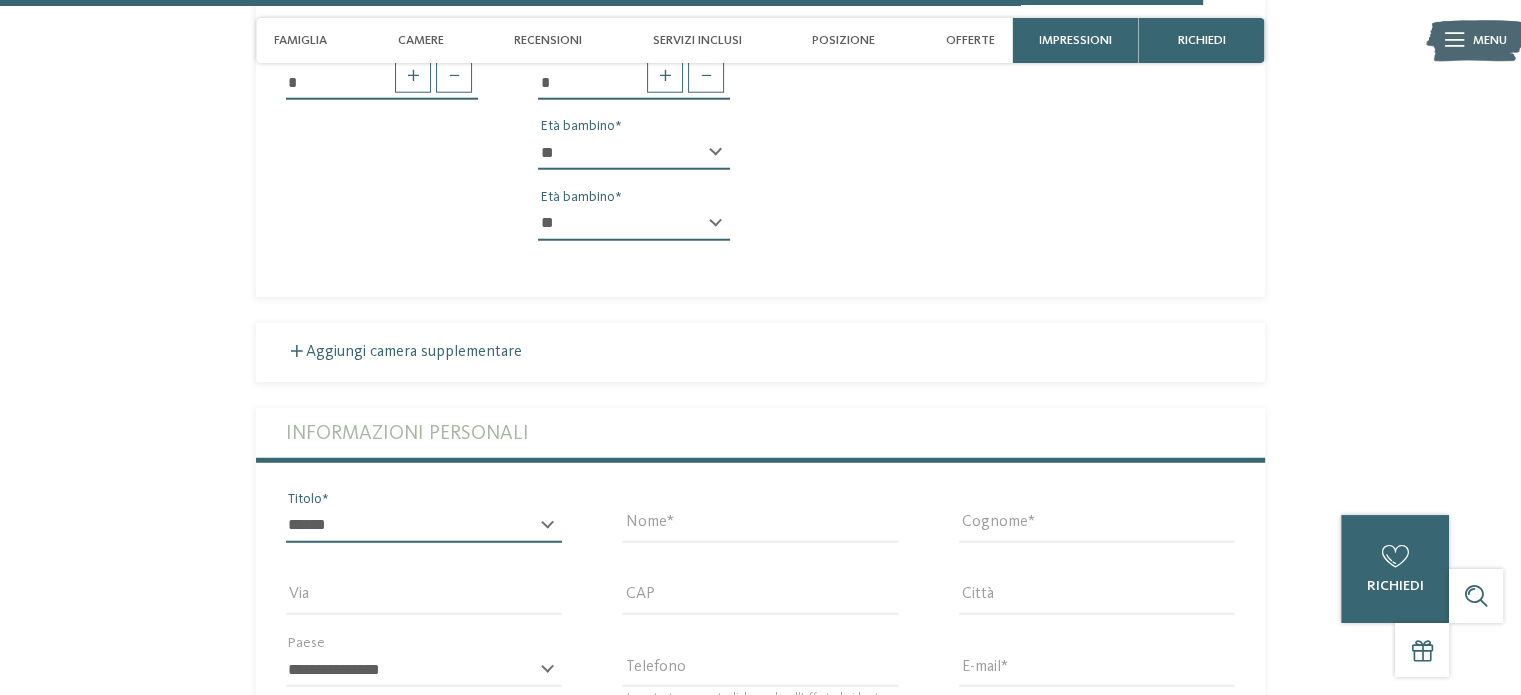 click on "* ****** ******* ******** ******" at bounding box center (424, 526) 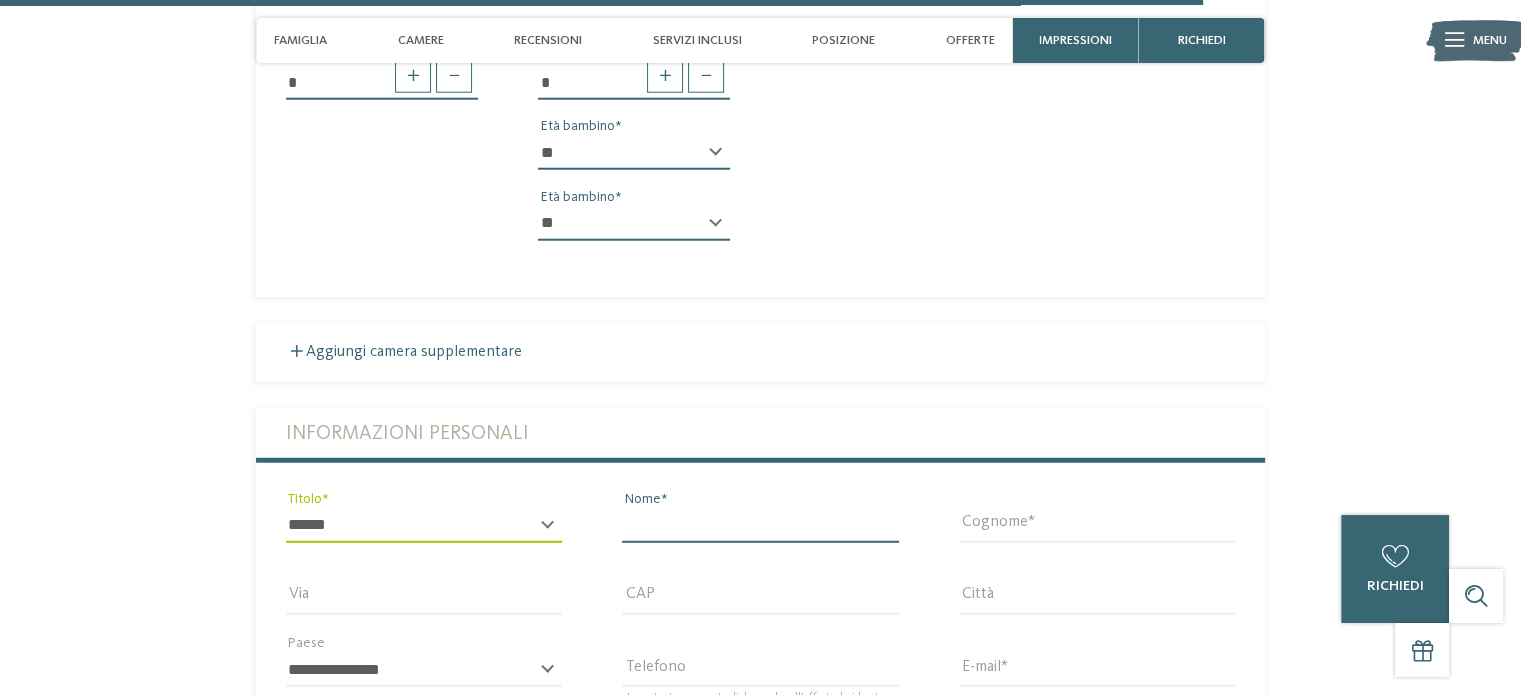 click on "Nome" at bounding box center (760, 526) 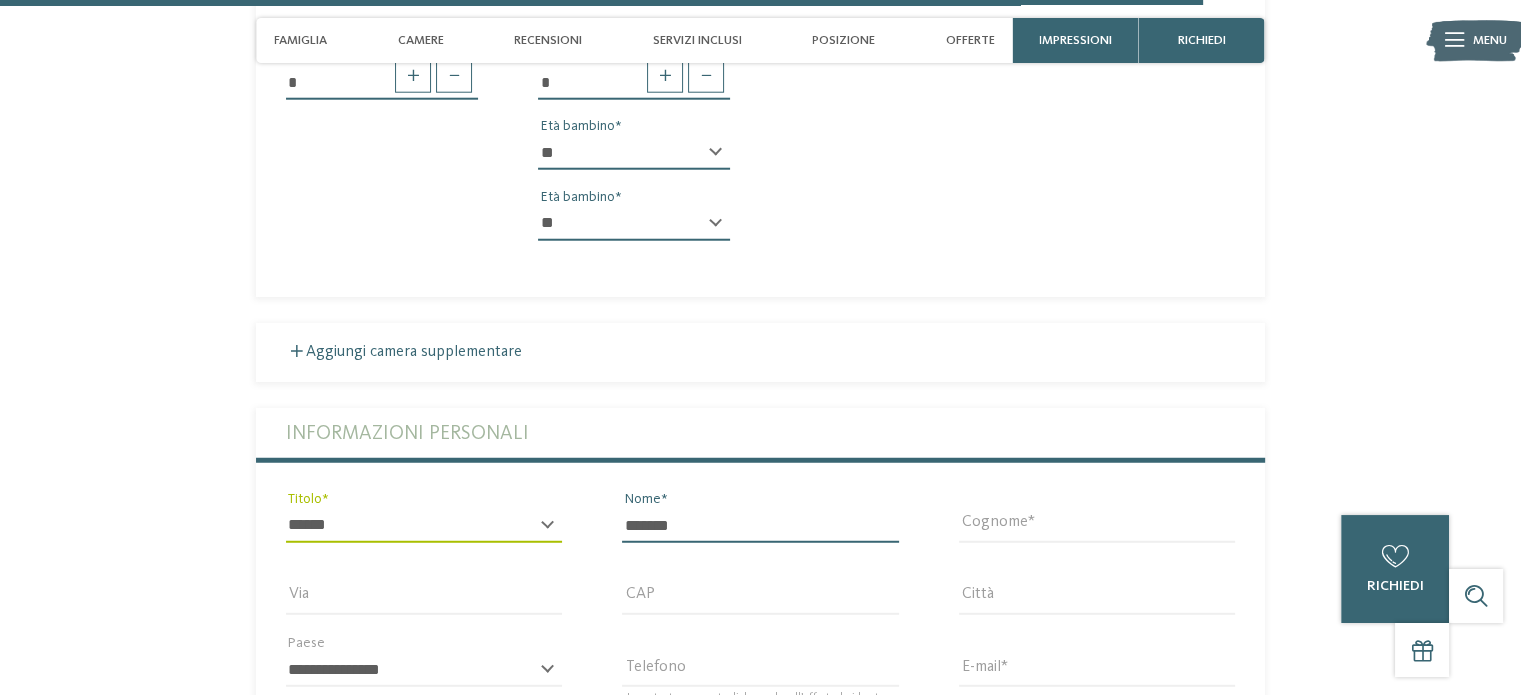 type on "********" 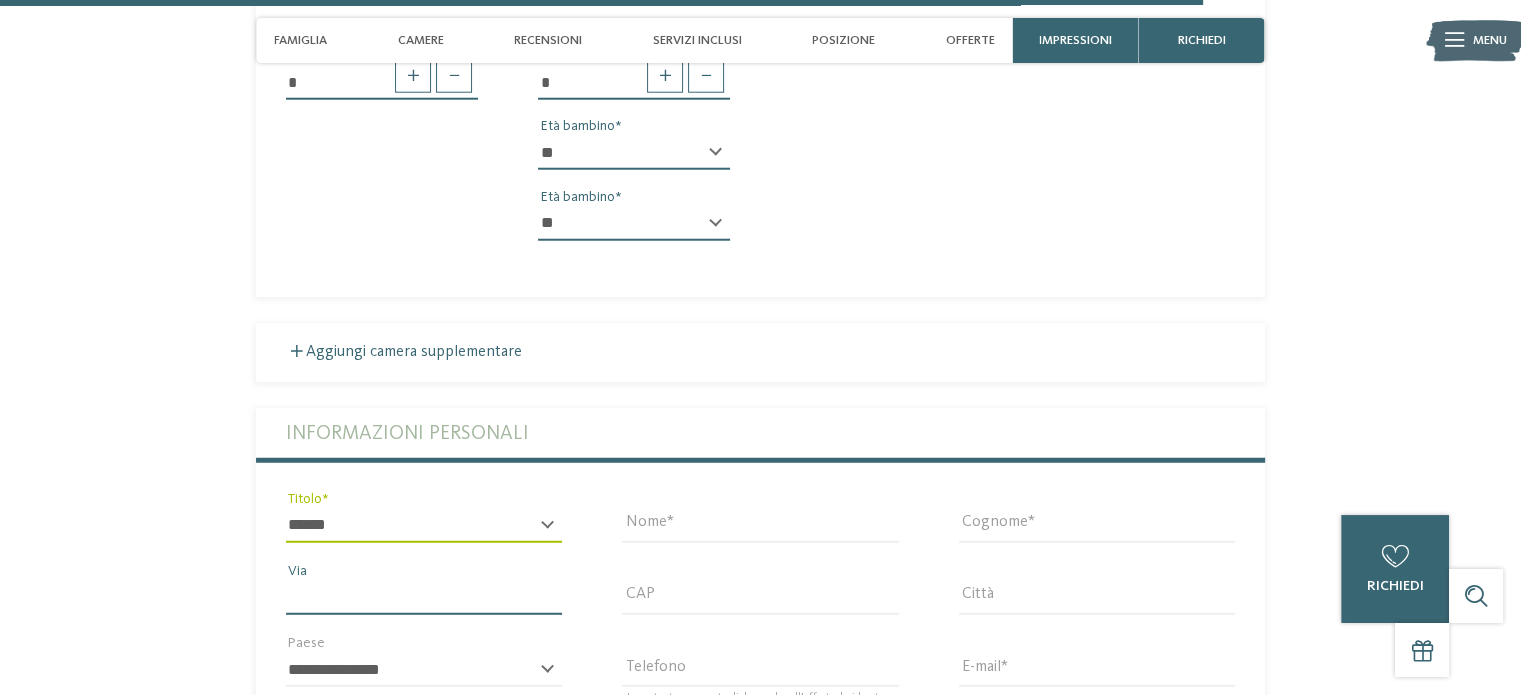 type on "**********" 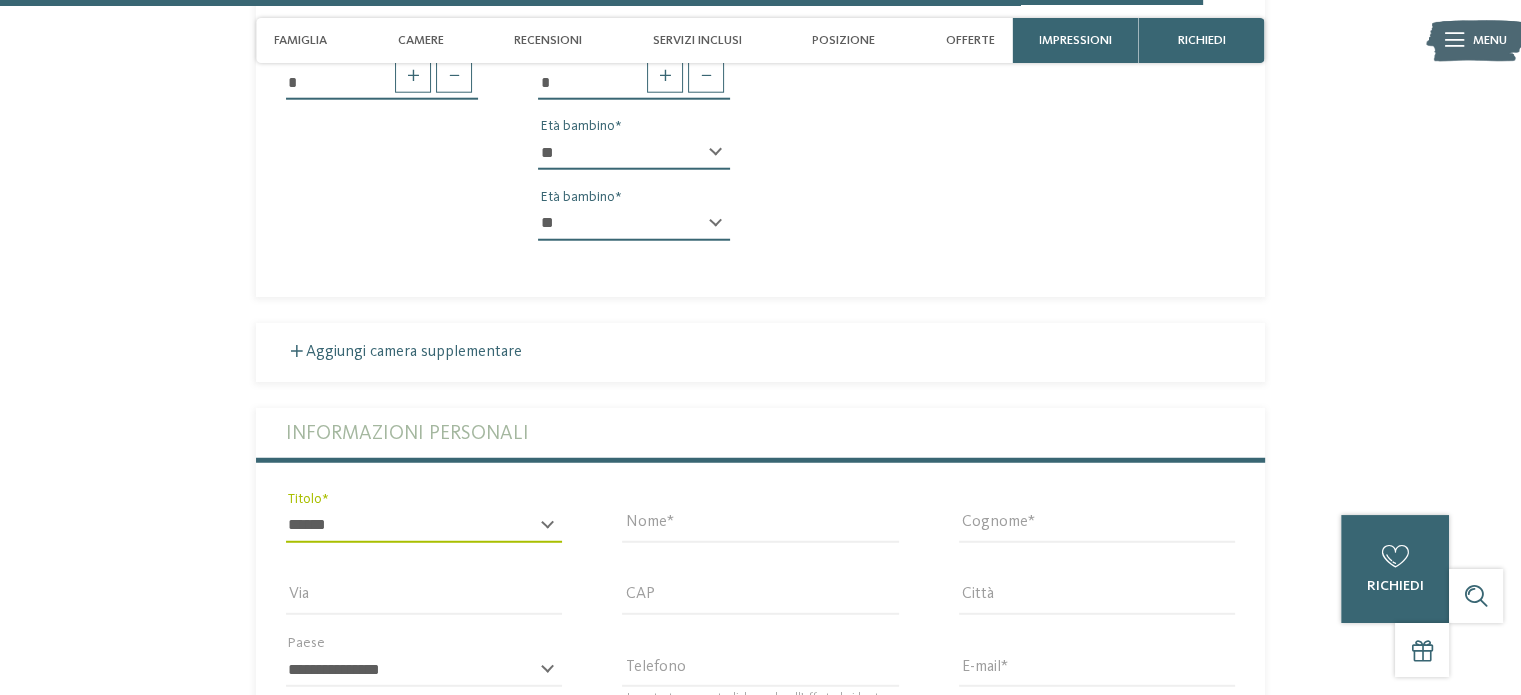 type on "*****" 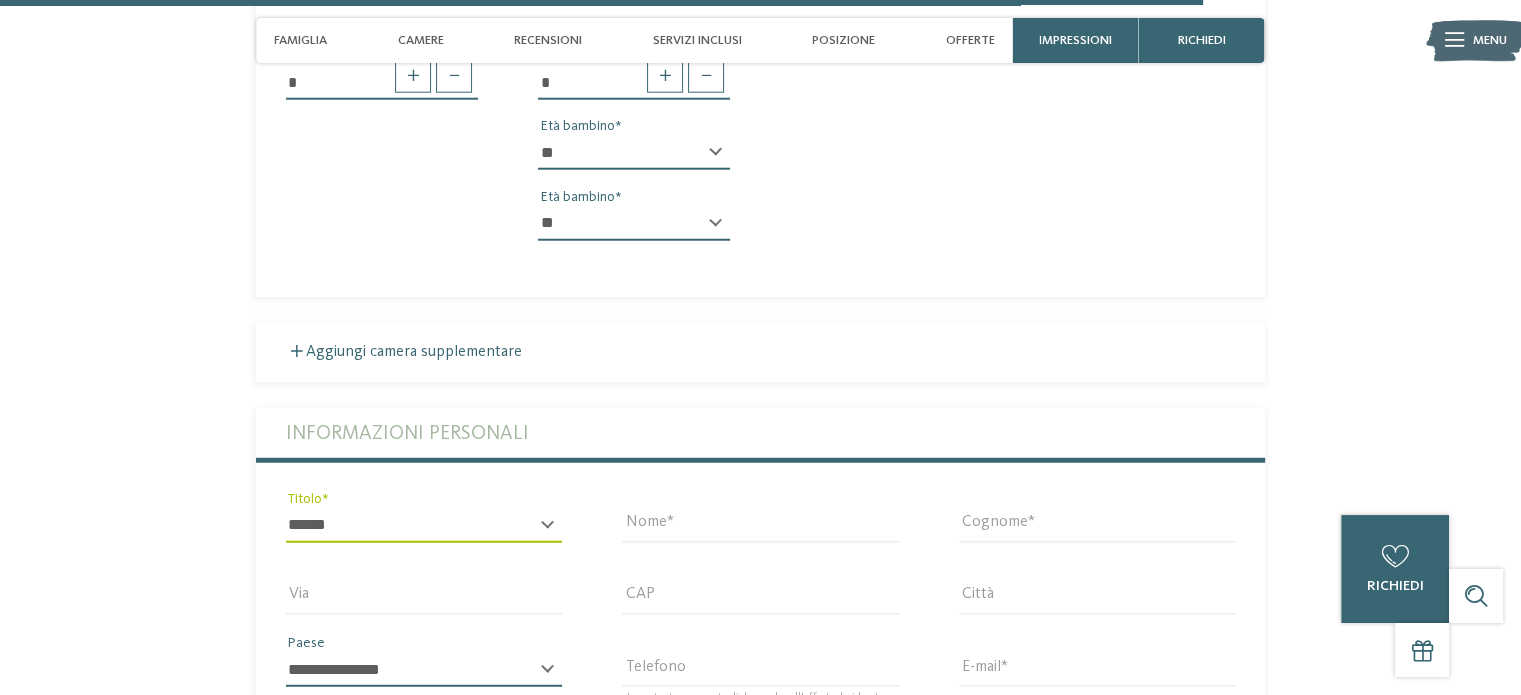 select on "**" 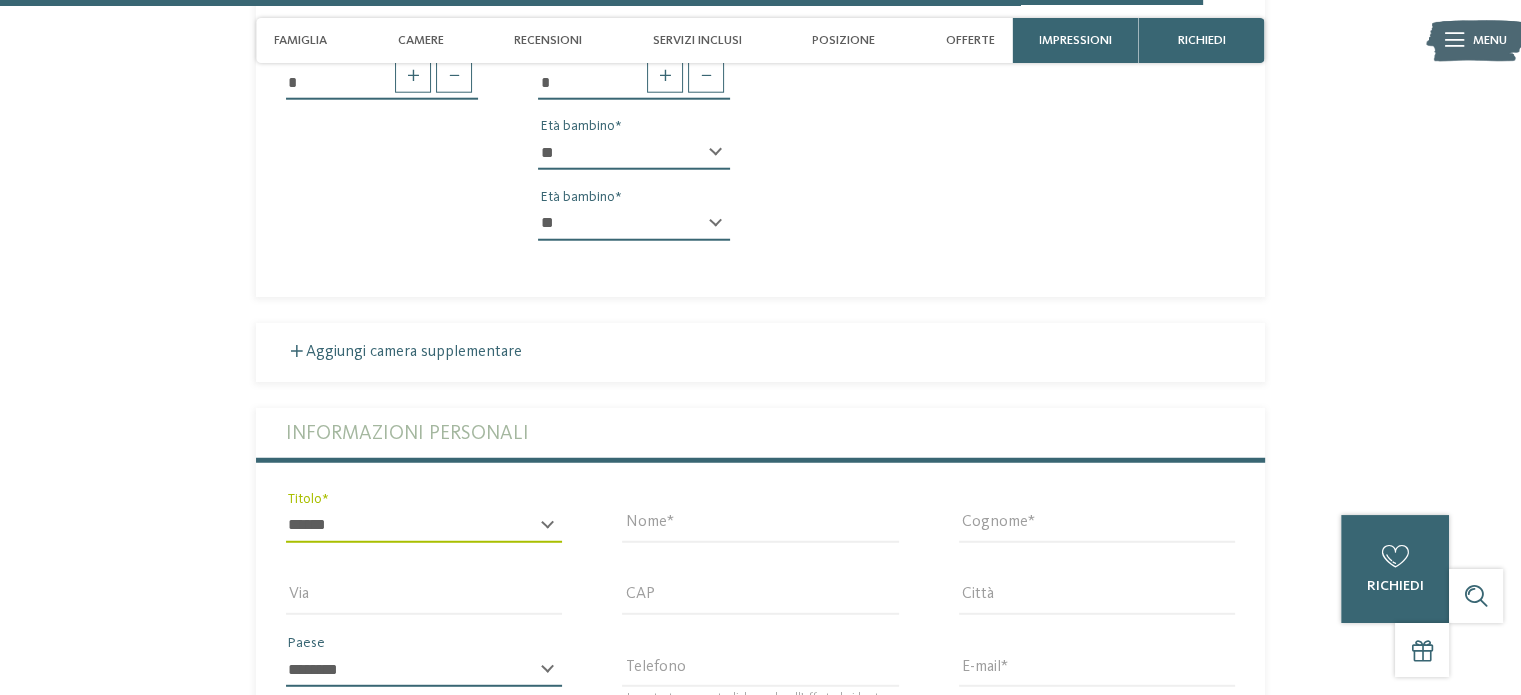 type on "**********" 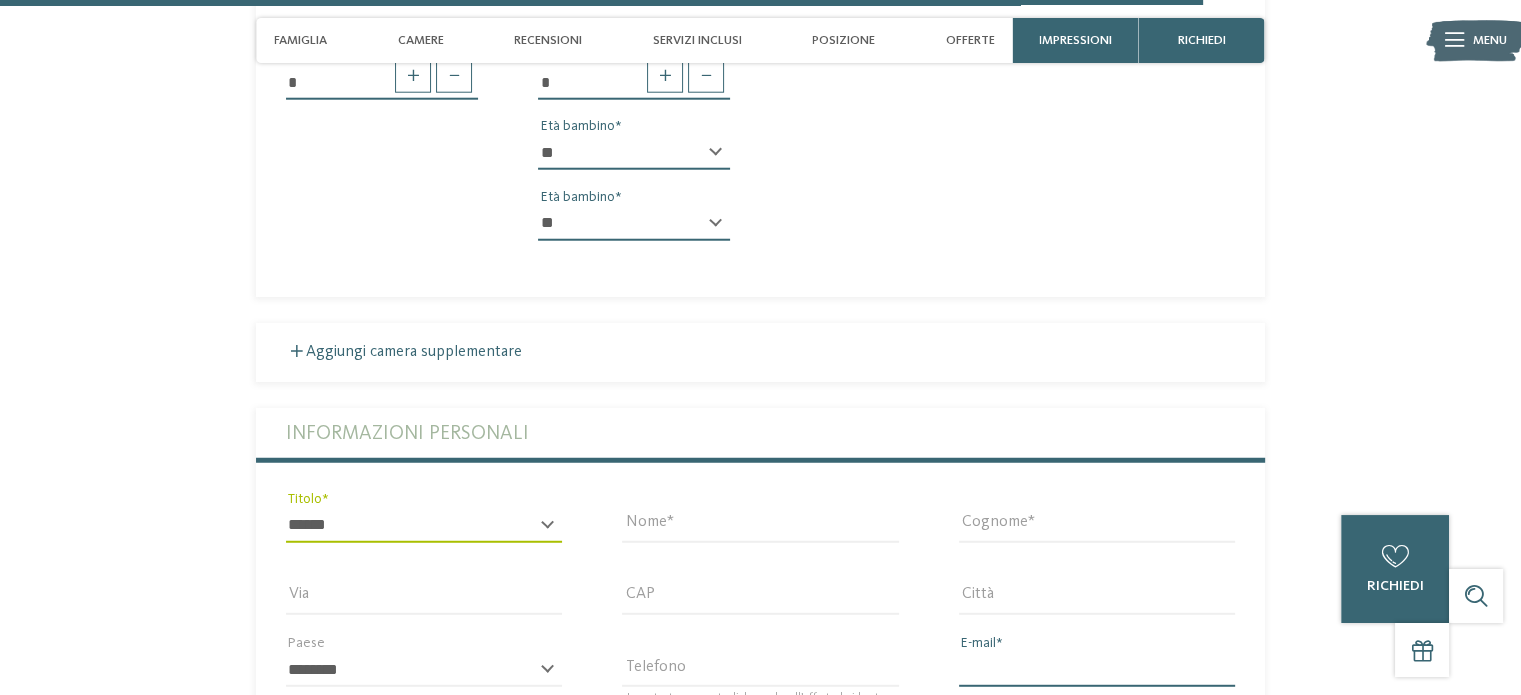 type on "**********" 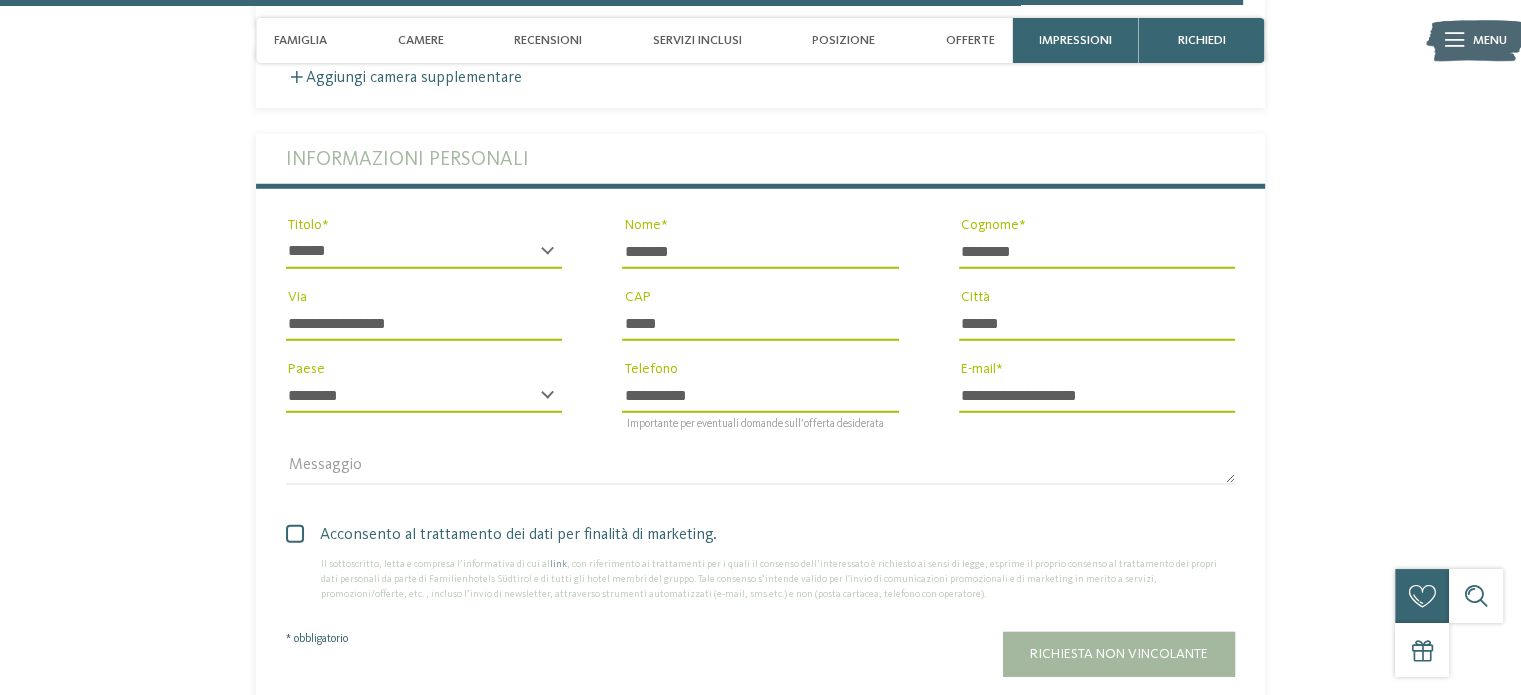 scroll, scrollTop: 5546, scrollLeft: 0, axis: vertical 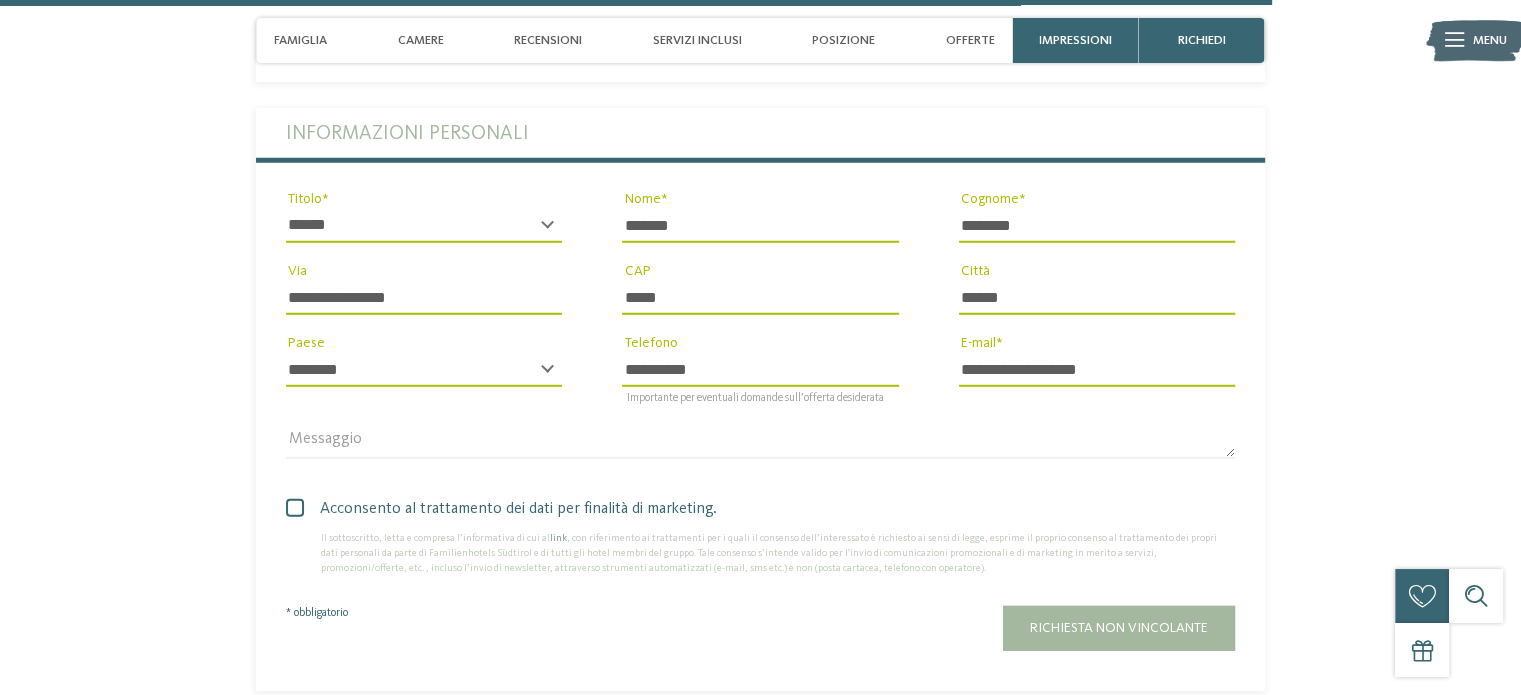 click at bounding box center [295, 508] 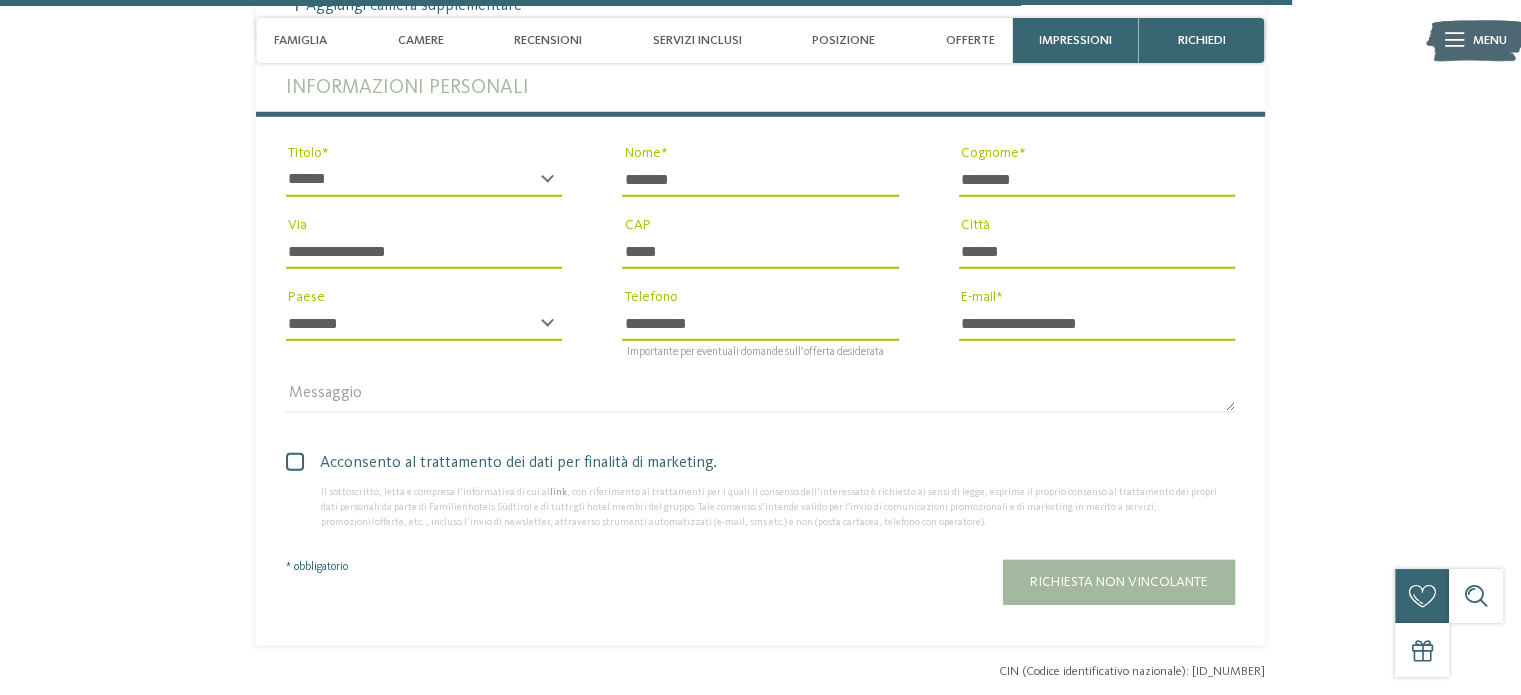 scroll, scrollTop: 5646, scrollLeft: 0, axis: vertical 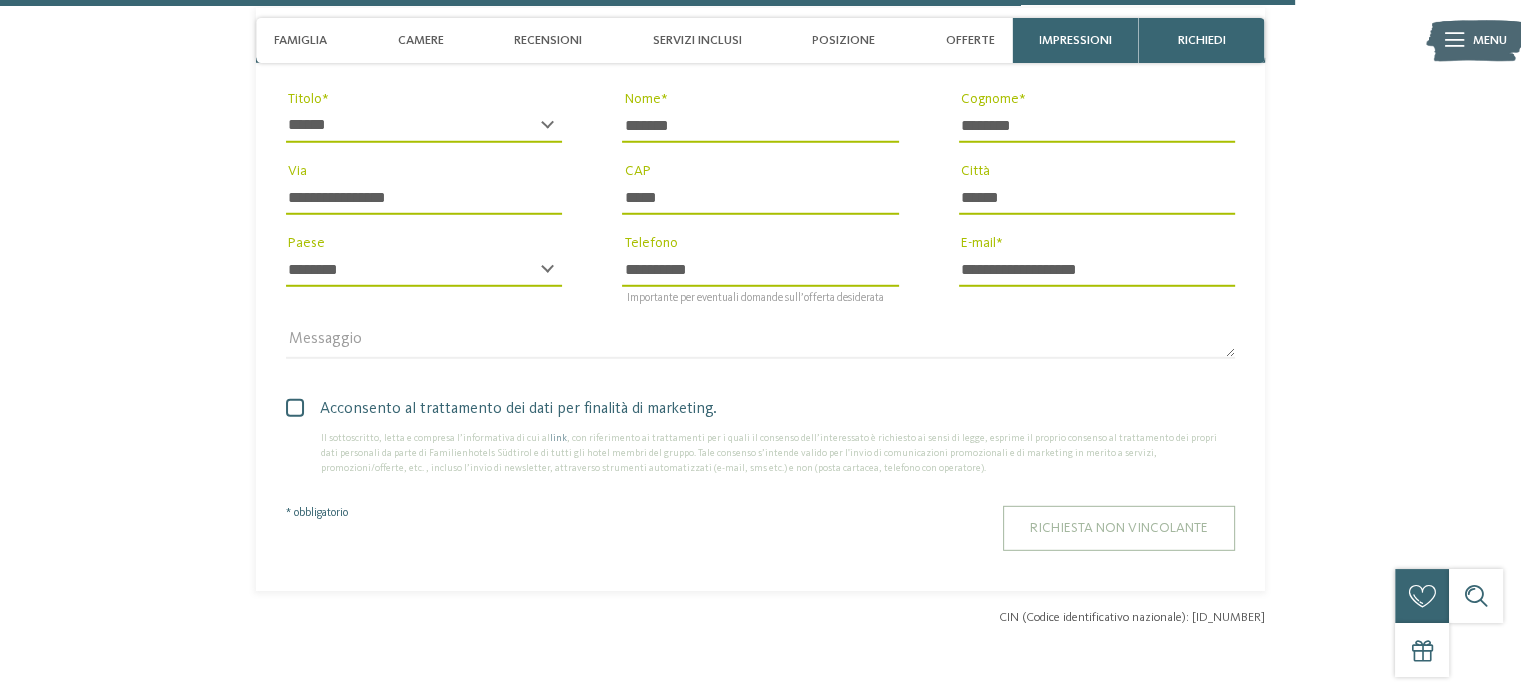 click on "Richiesta non vincolante" at bounding box center [1119, 528] 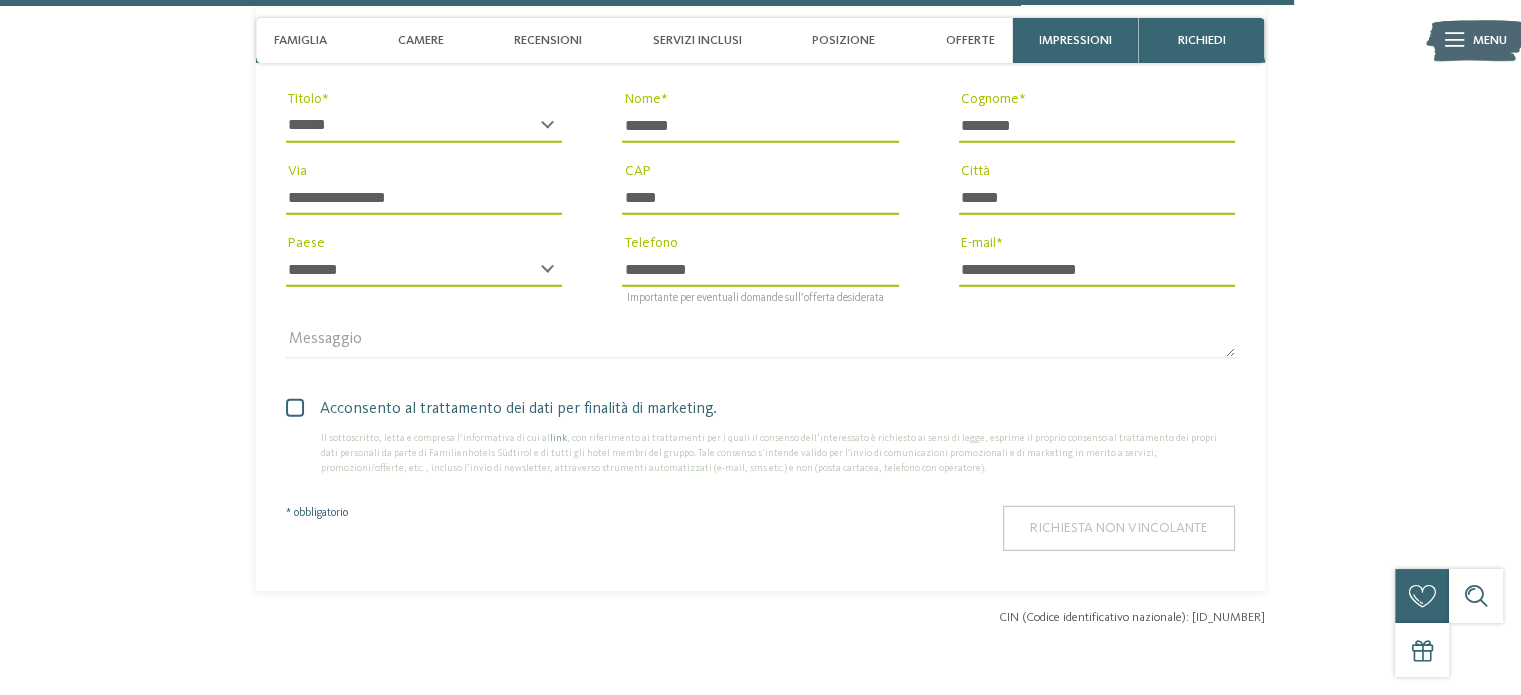 scroll, scrollTop: 5642, scrollLeft: 0, axis: vertical 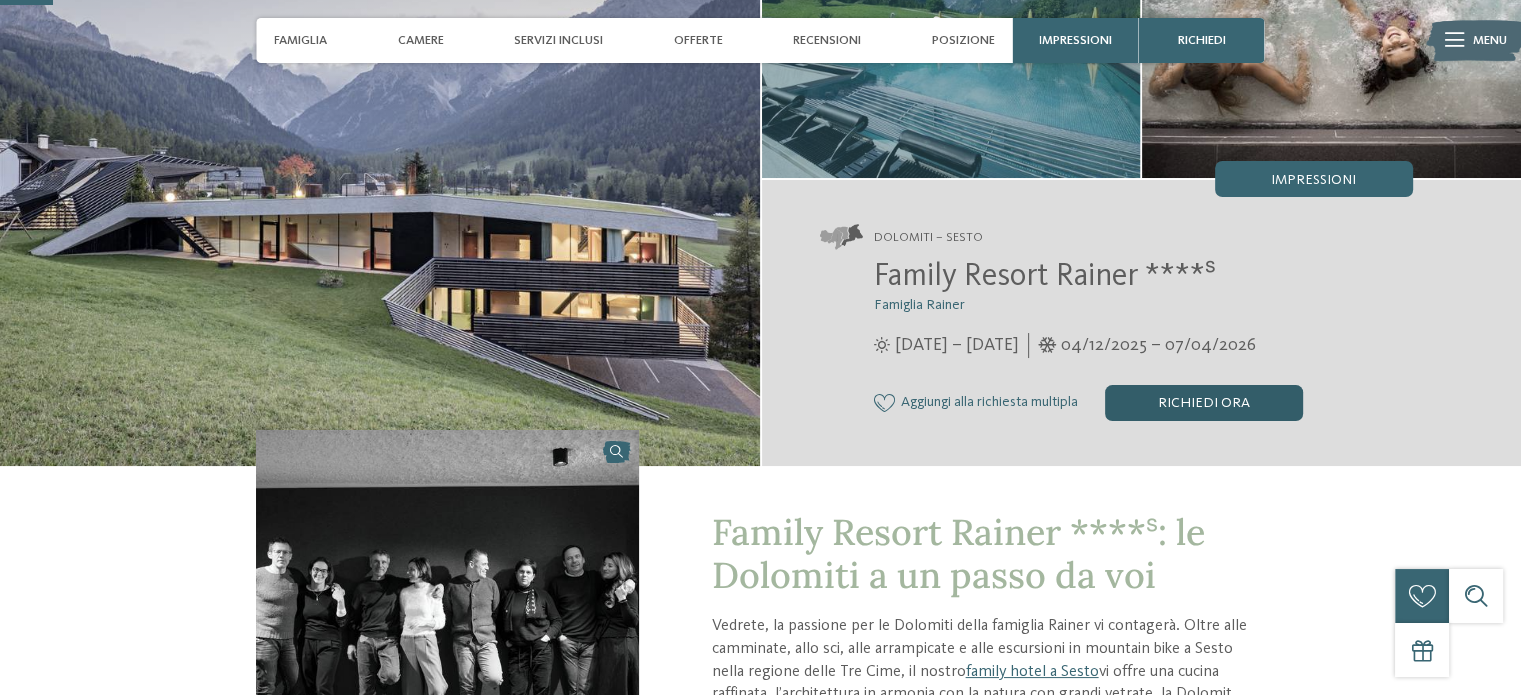 click on "Richiedi ora" at bounding box center [1204, 403] 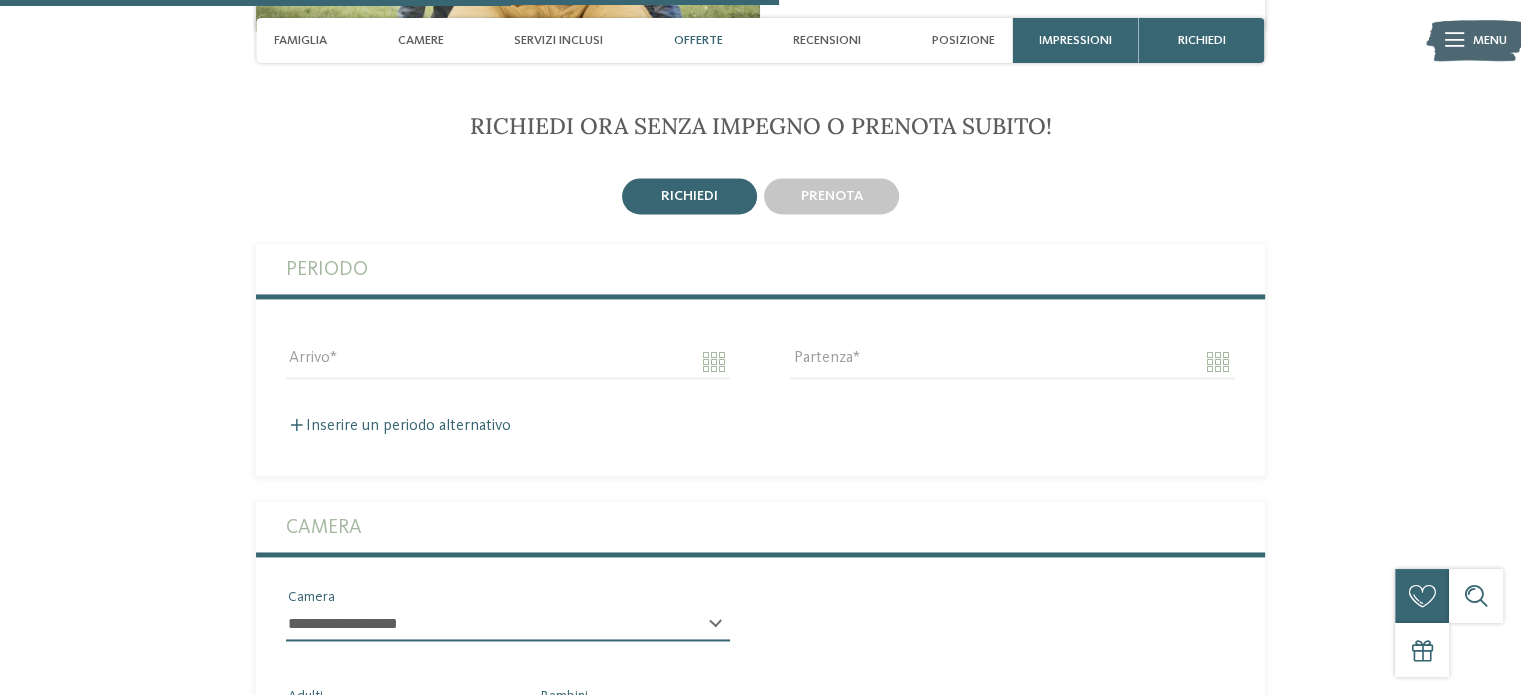 scroll, scrollTop: 2881, scrollLeft: 0, axis: vertical 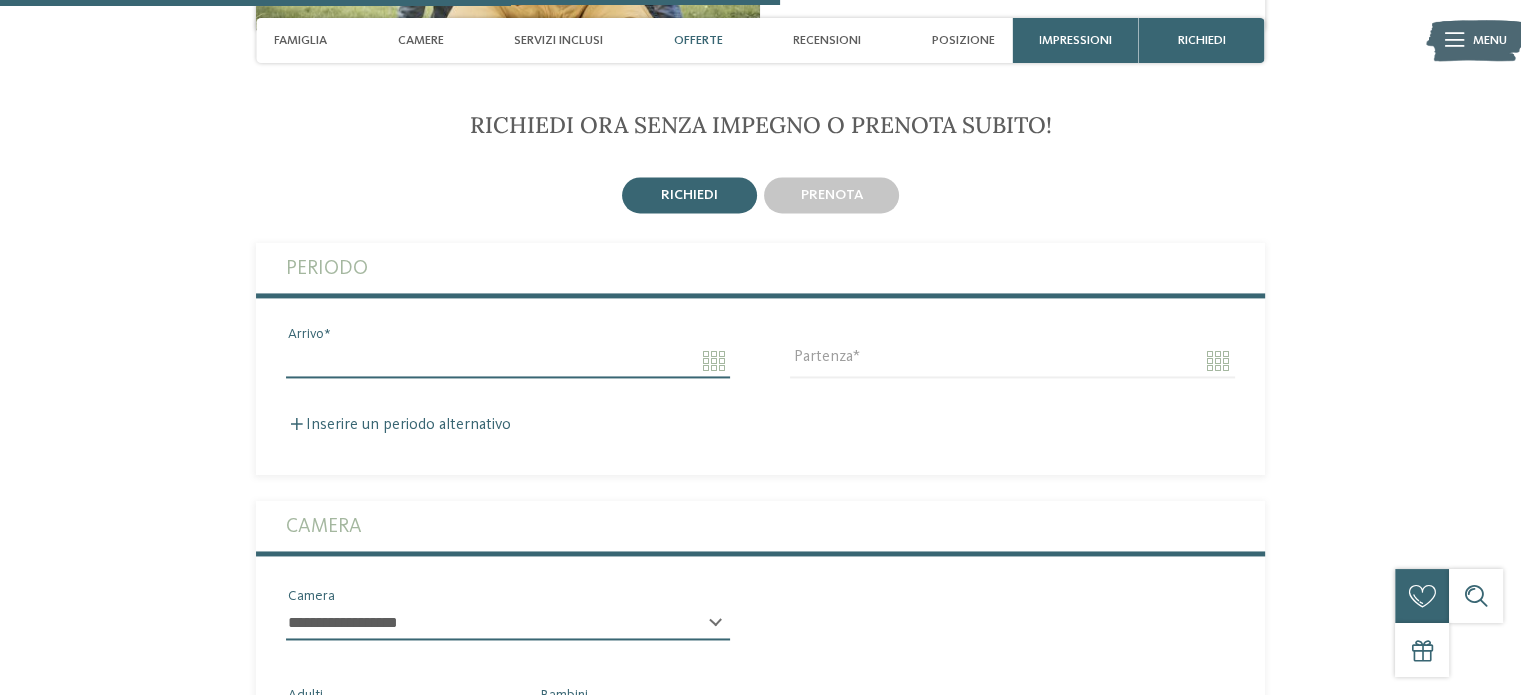 click on "Arrivo" at bounding box center [508, 361] 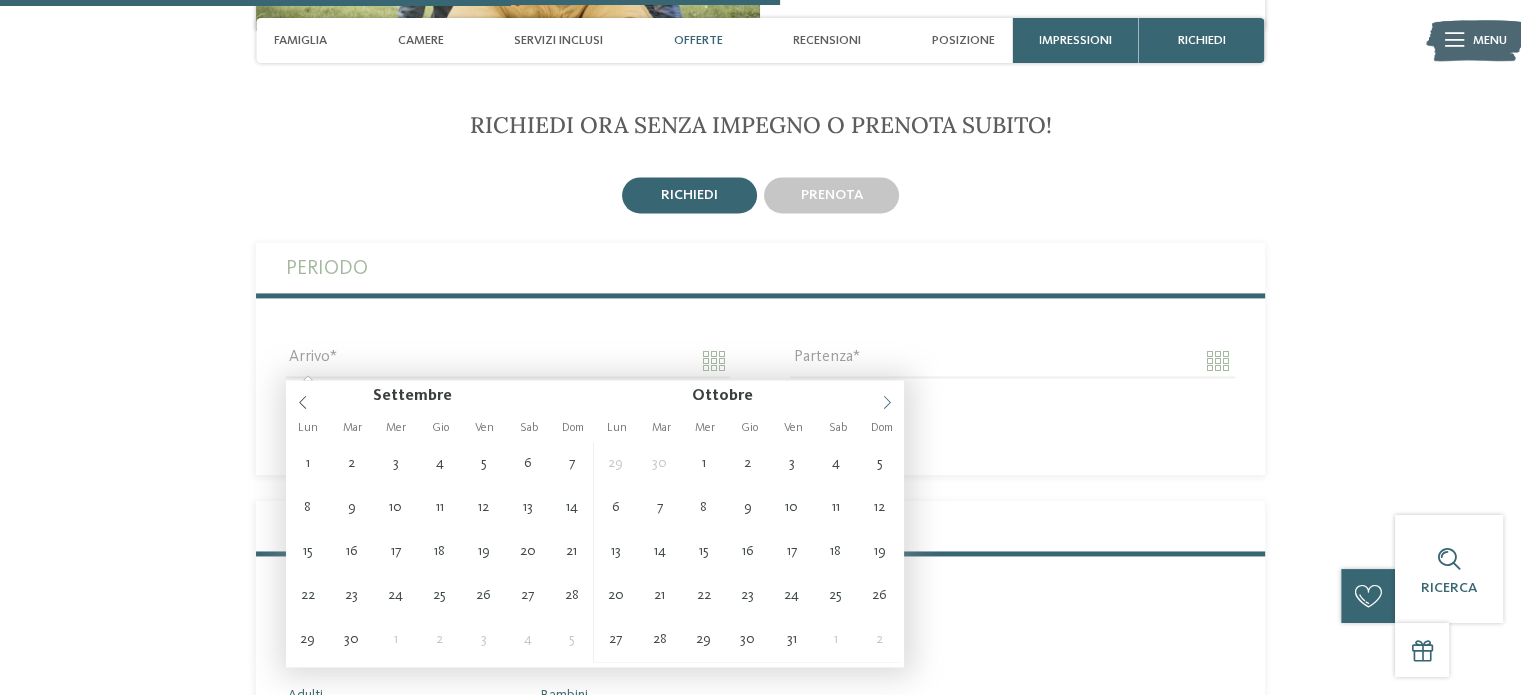 click at bounding box center (887, 397) 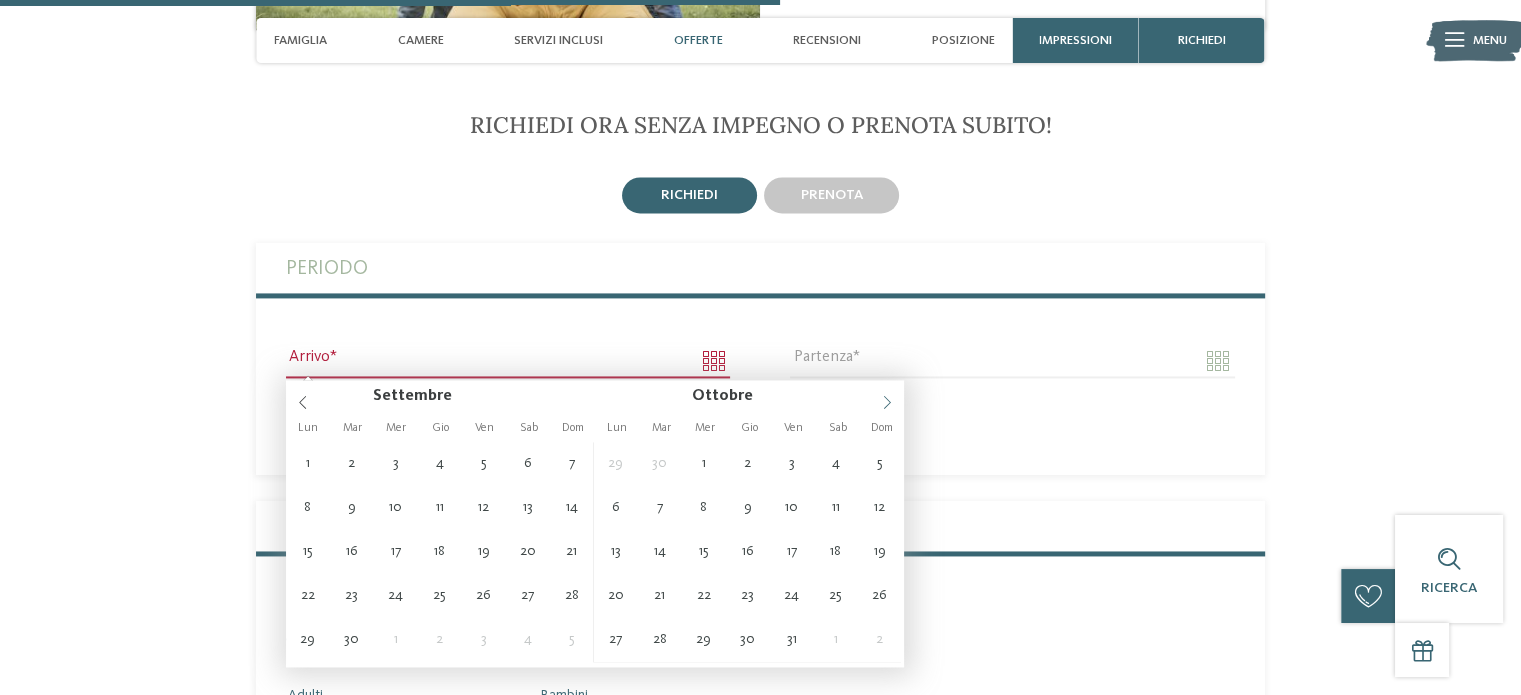 click 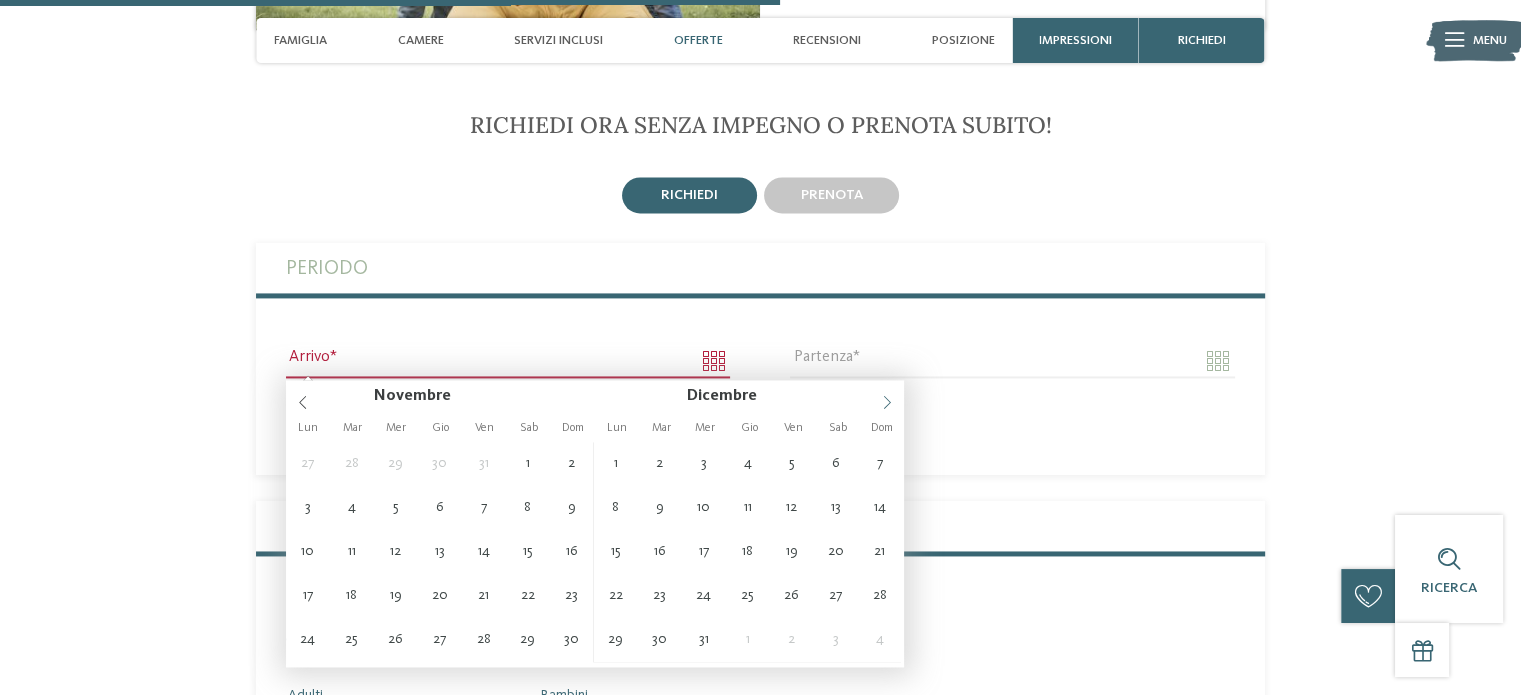 click 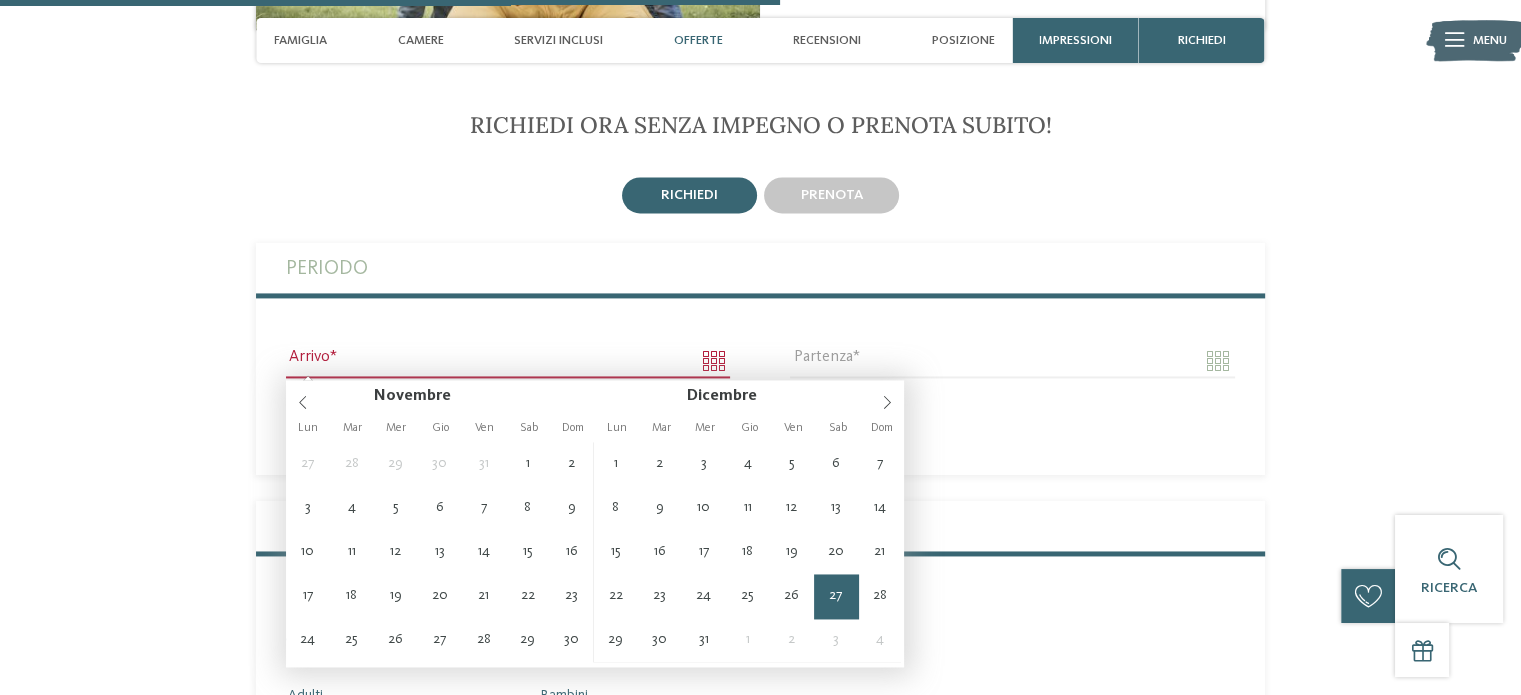 type on "**********" 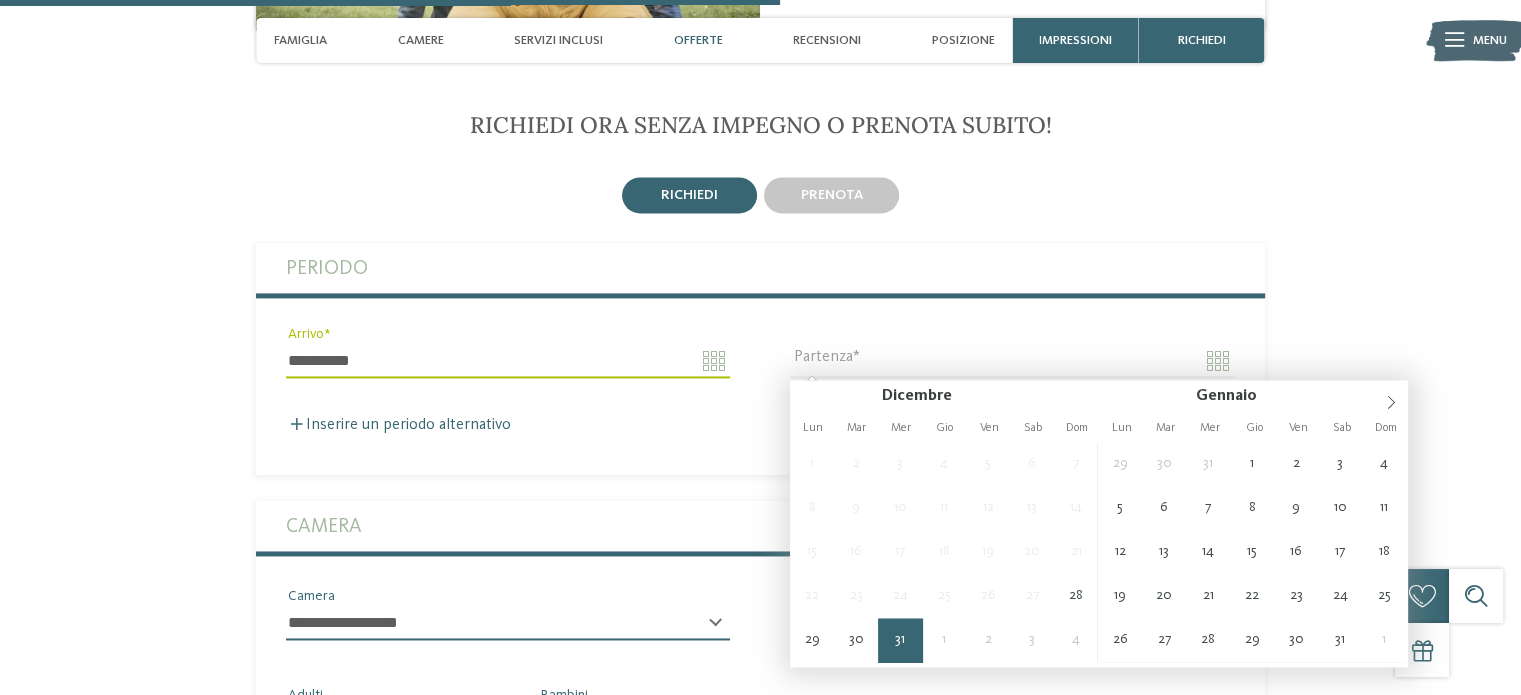 type on "**********" 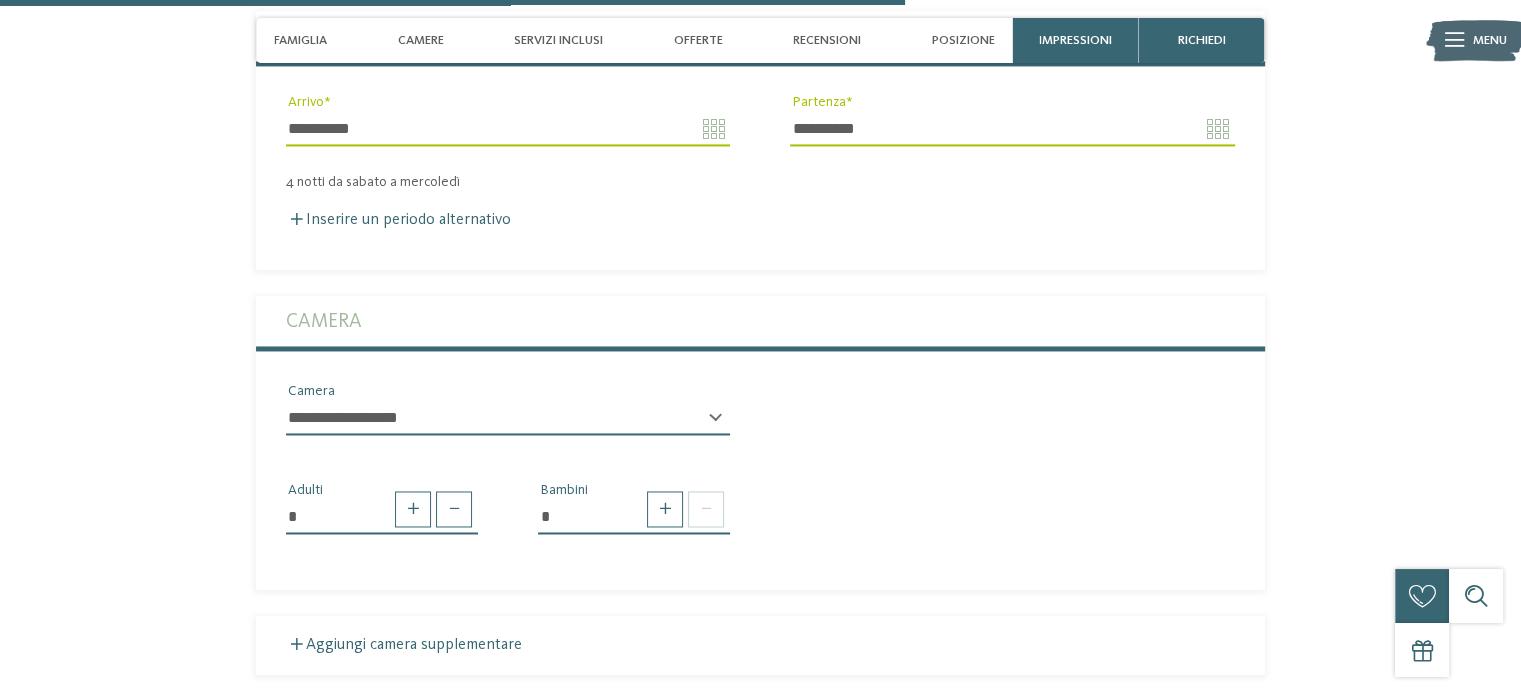 scroll, scrollTop: 3381, scrollLeft: 0, axis: vertical 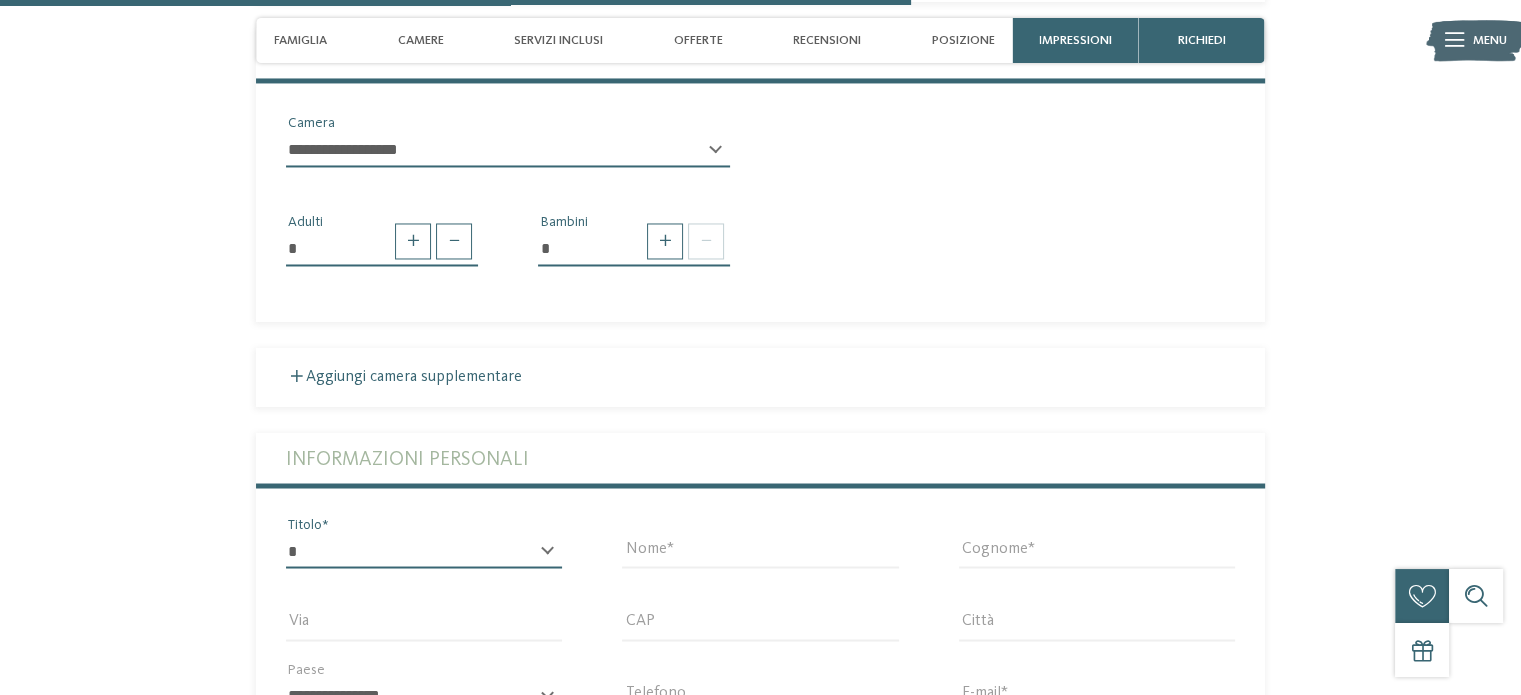 click on "* ****** ******* ******** ******" at bounding box center [424, 551] 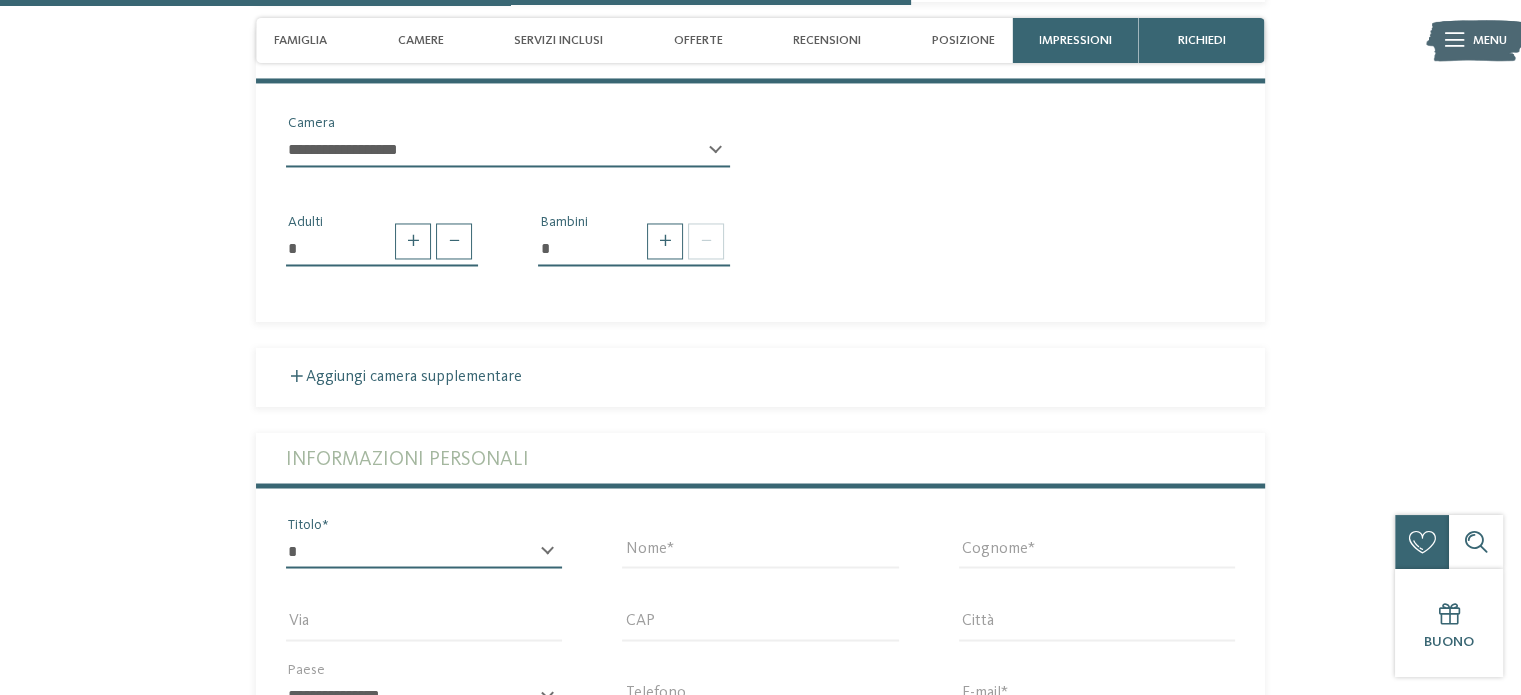 select on "*" 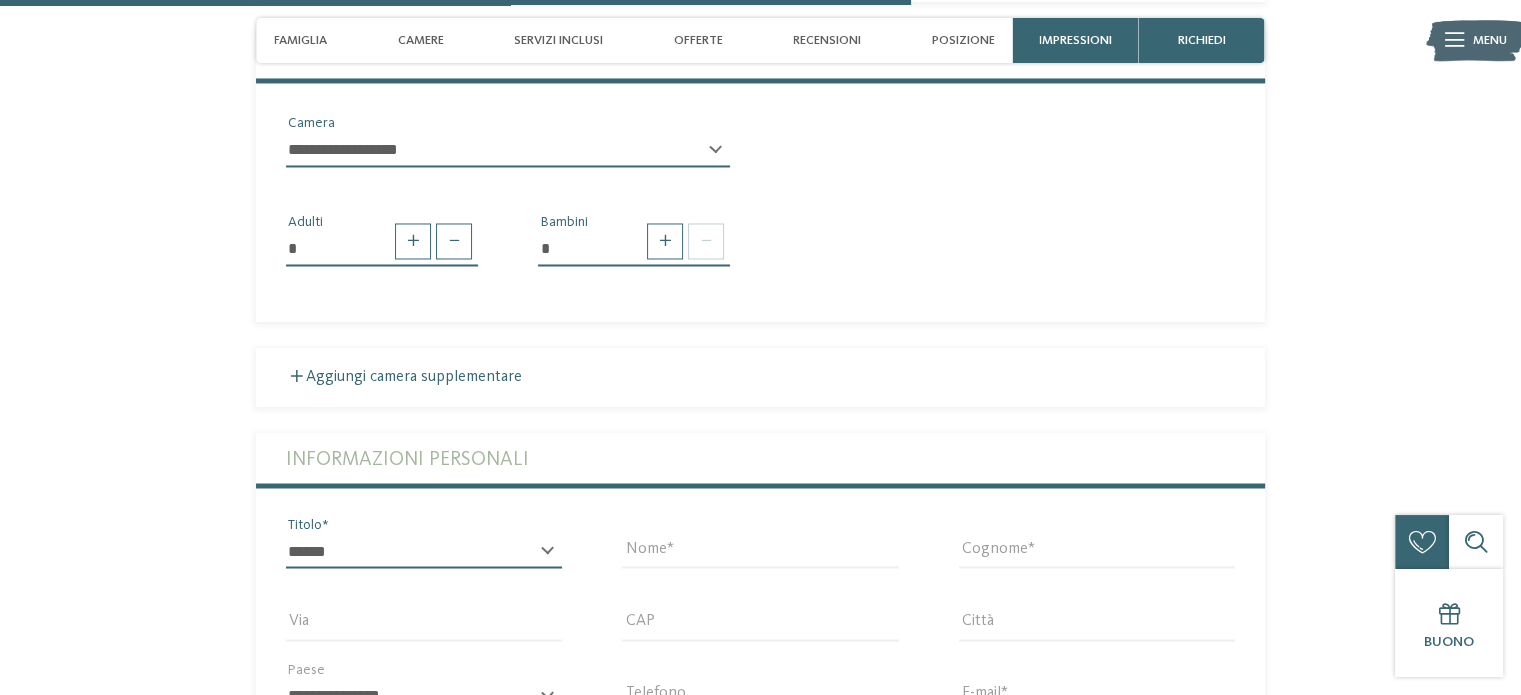 click on "* ****** ******* ******** ******" at bounding box center (424, 551) 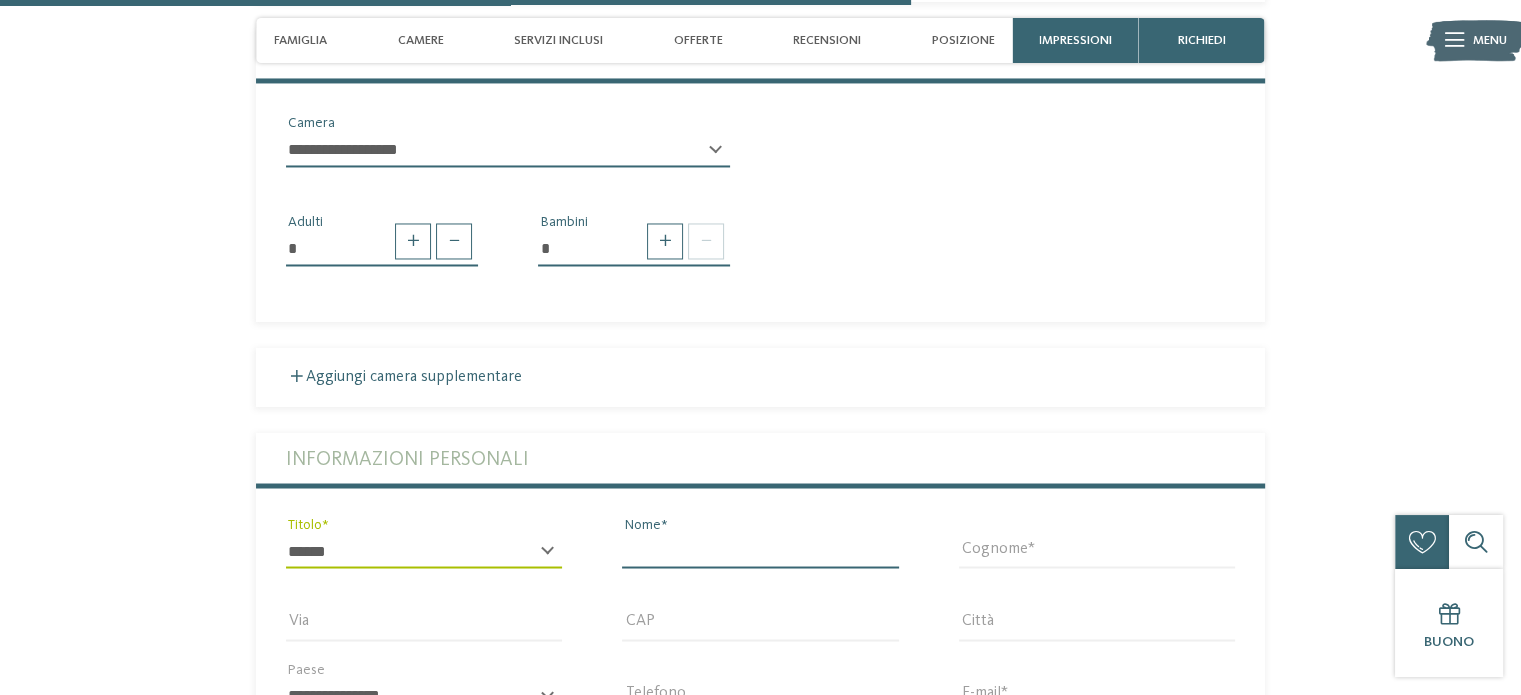 click on "Nome" at bounding box center (760, 551) 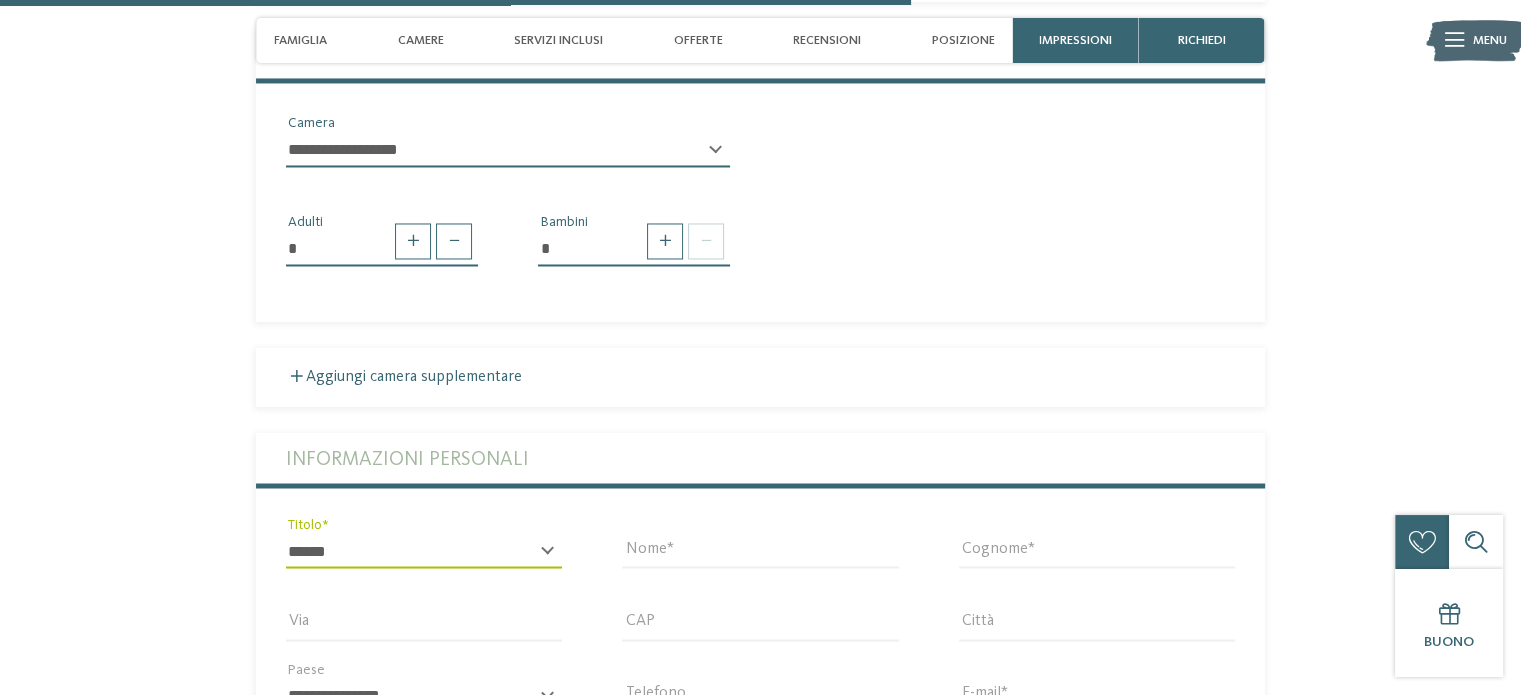 type on "********" 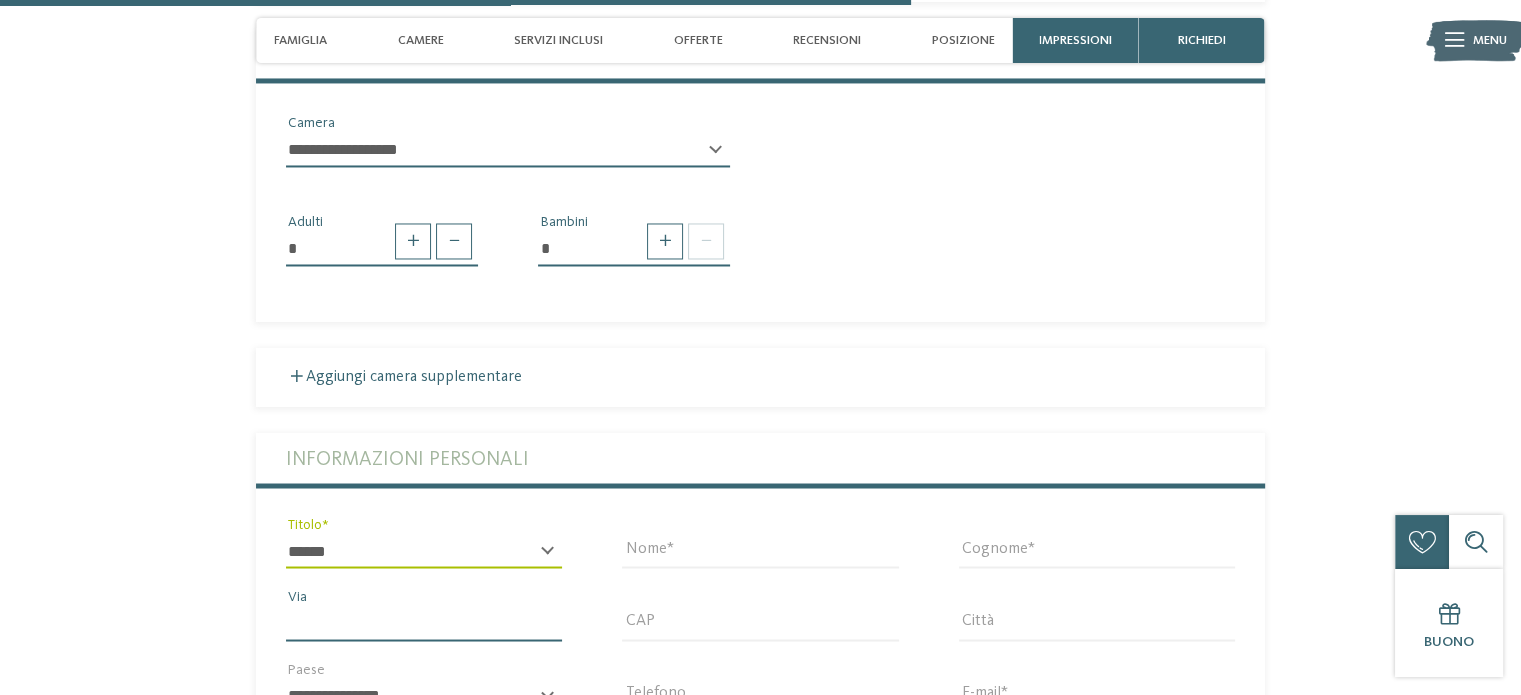 type on "**********" 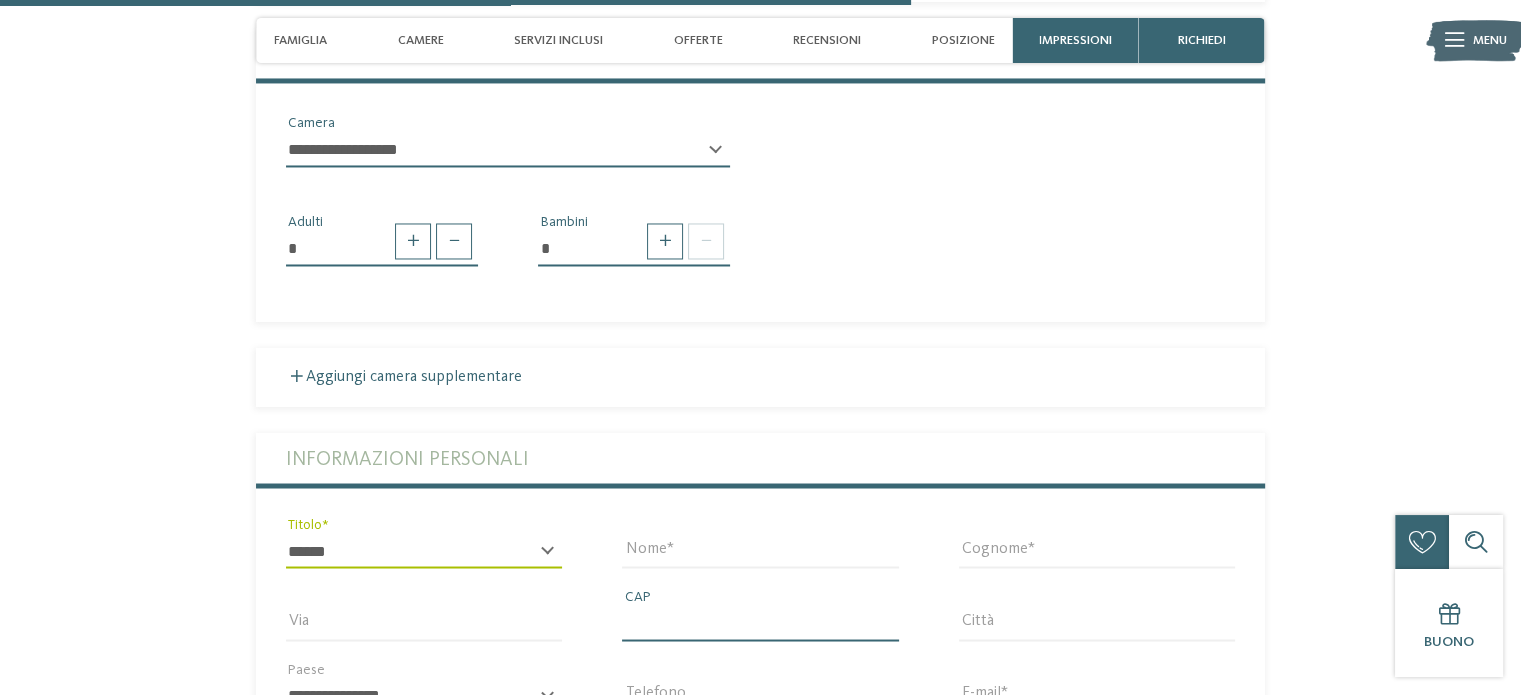 type on "*****" 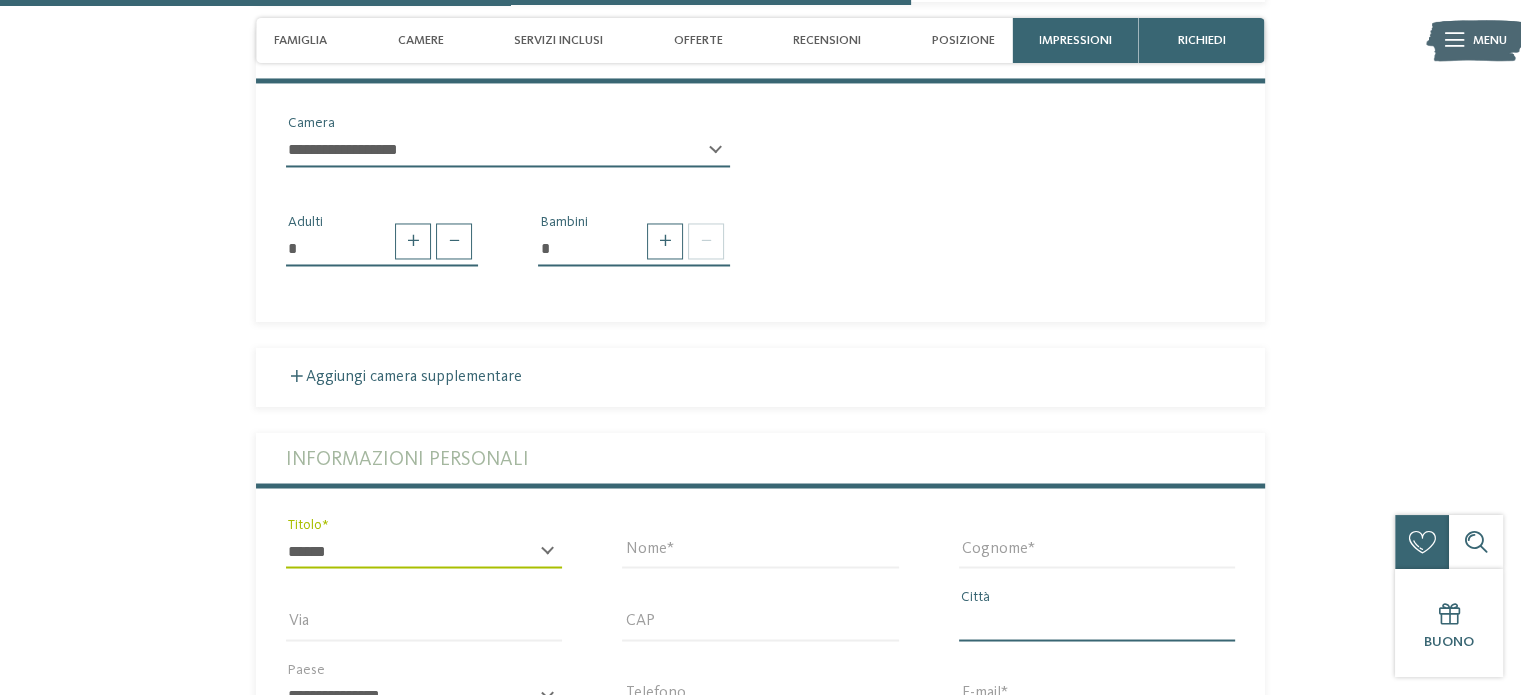 type on "******" 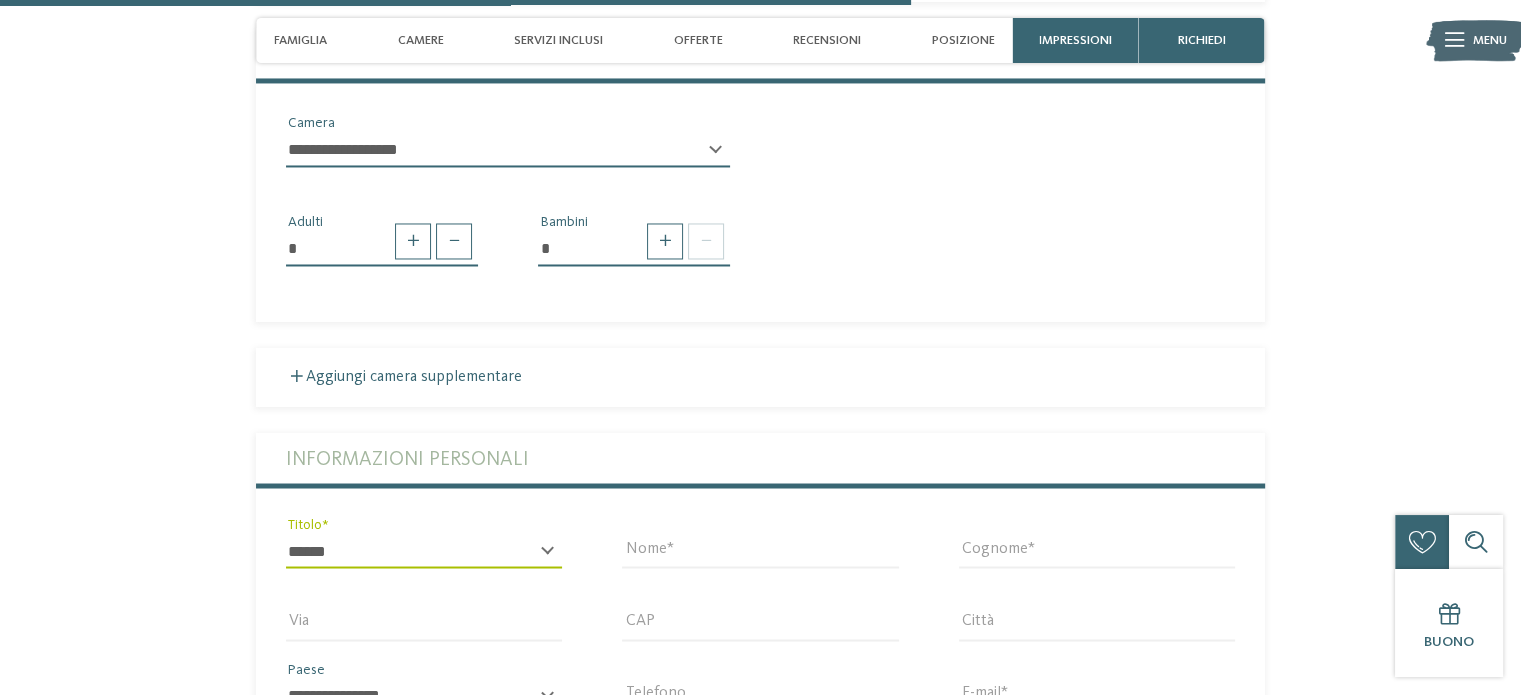 select on "**" 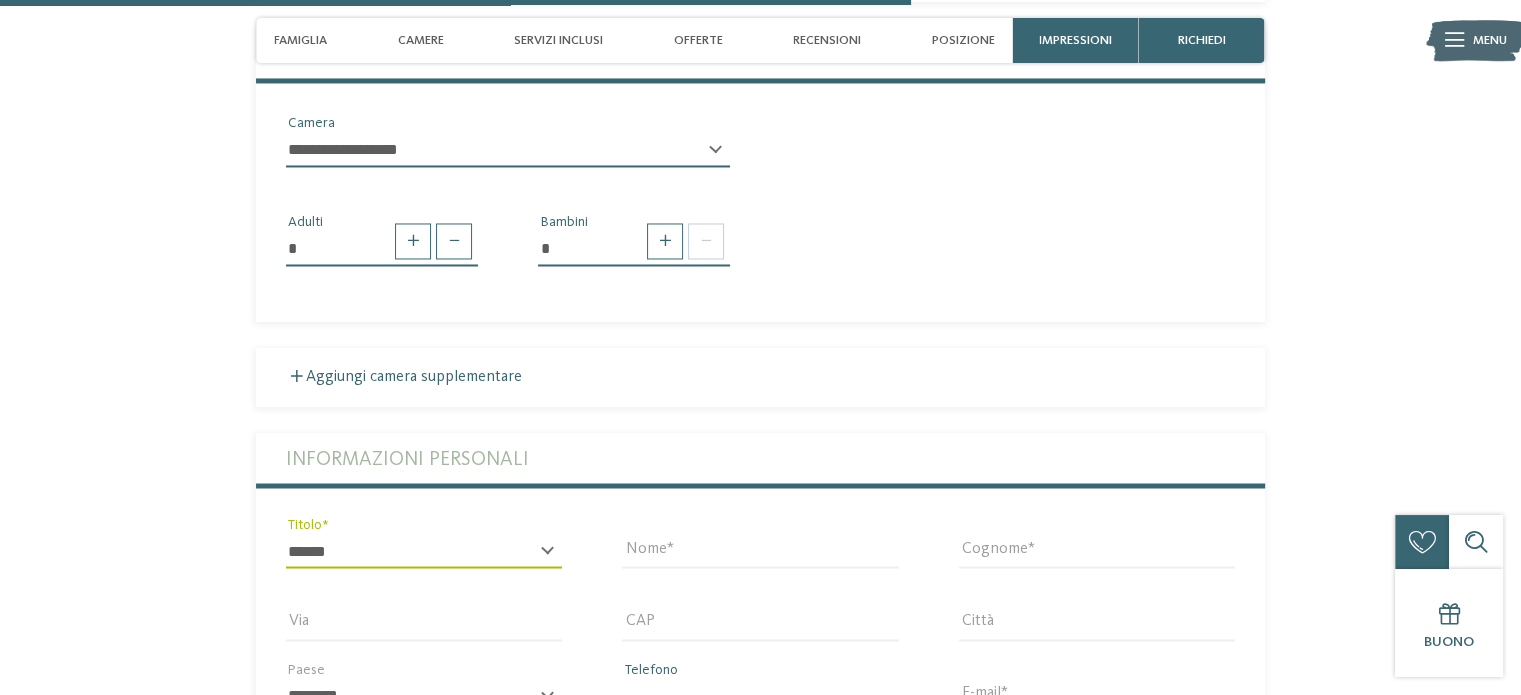 type on "**********" 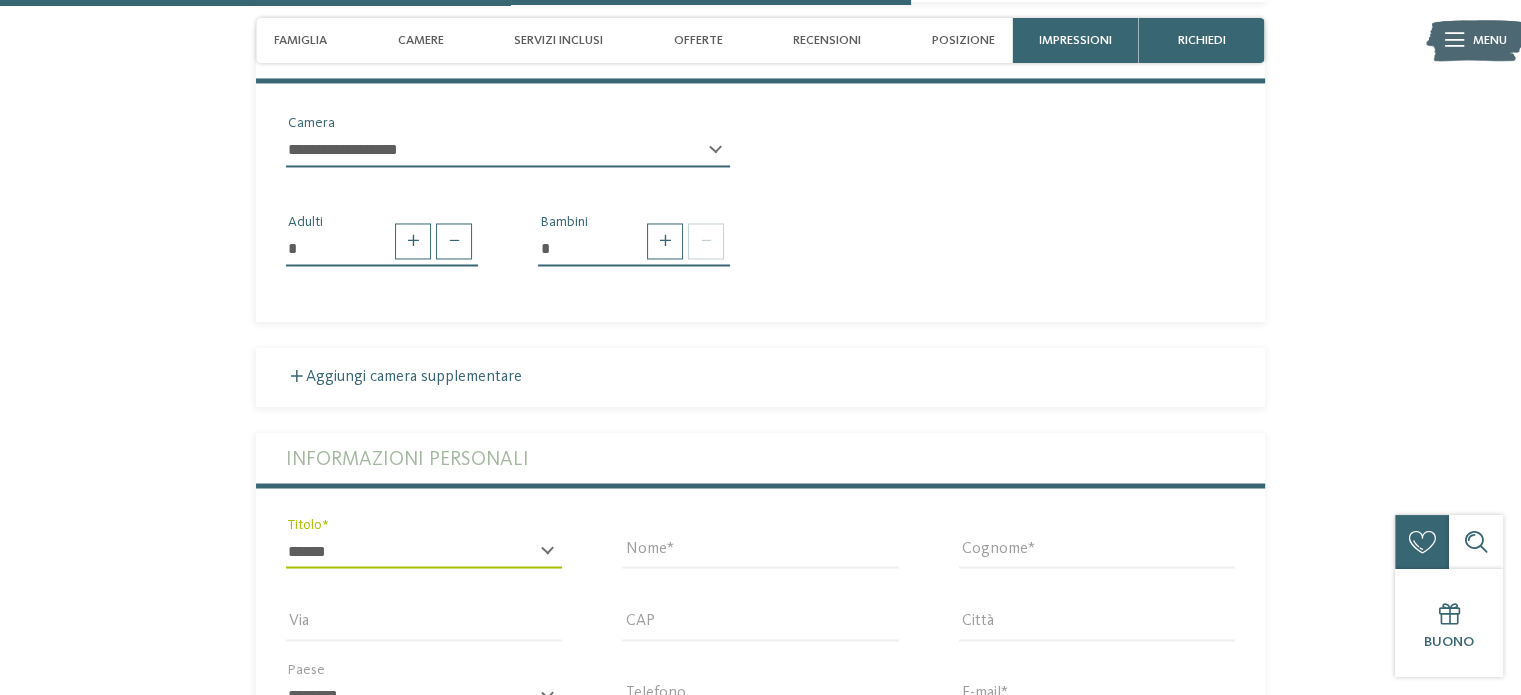 type on "**********" 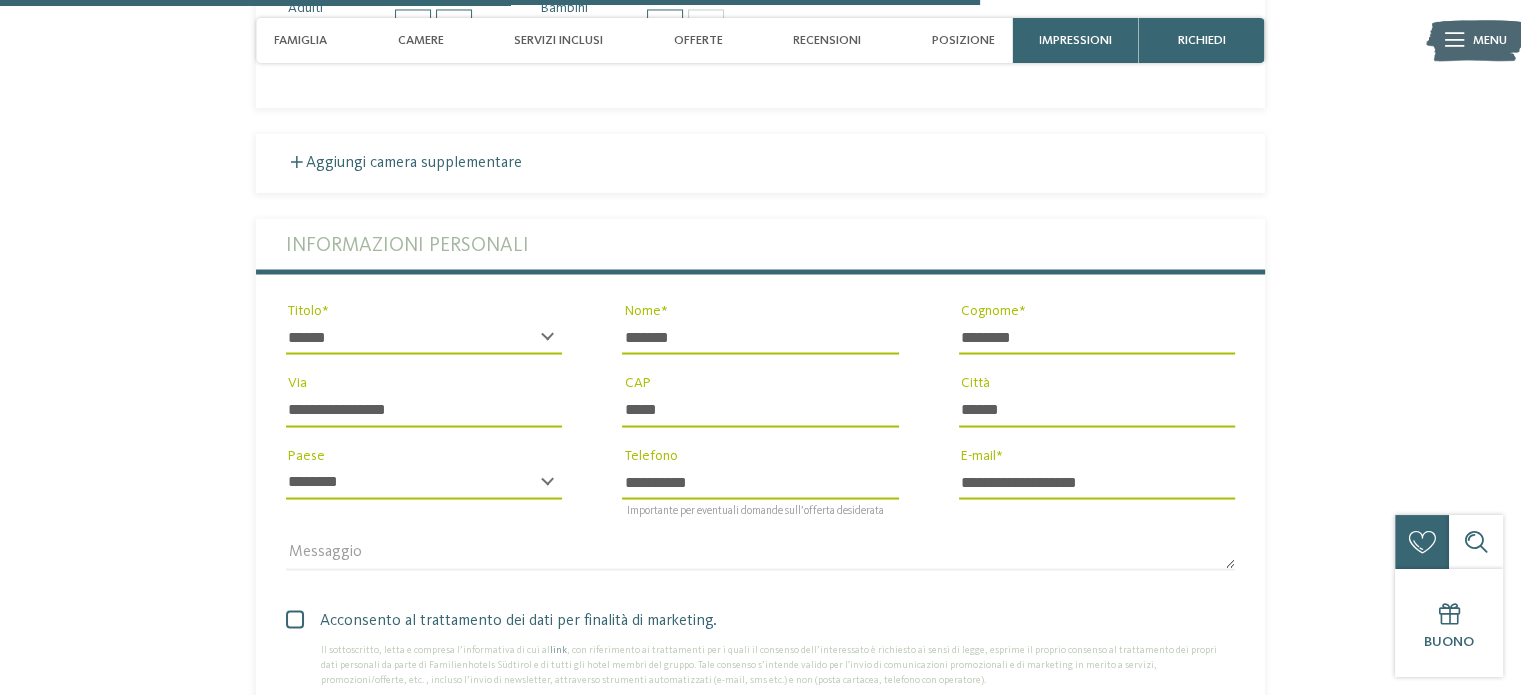scroll, scrollTop: 3681, scrollLeft: 0, axis: vertical 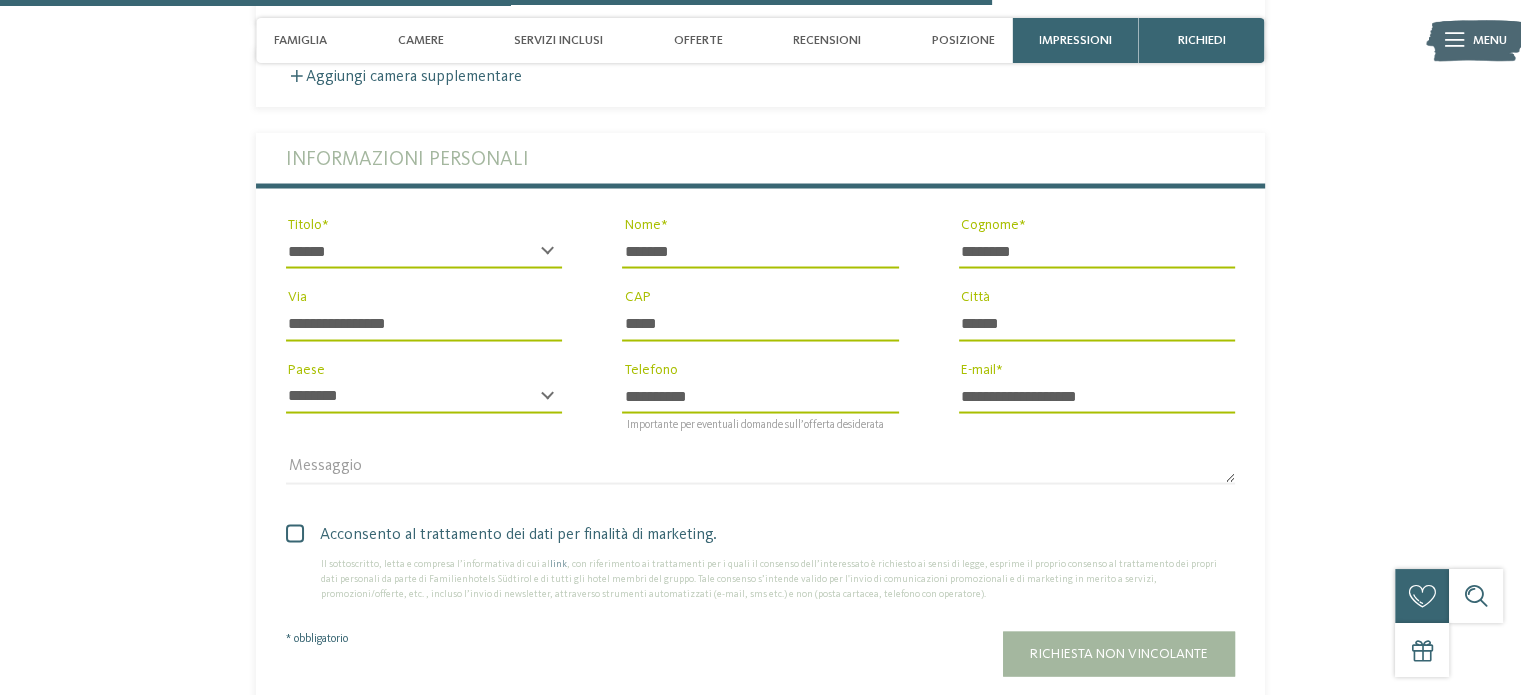 click on "Acconsento al trattamento dei dati per finalità di marketing." at bounding box center [768, 534] 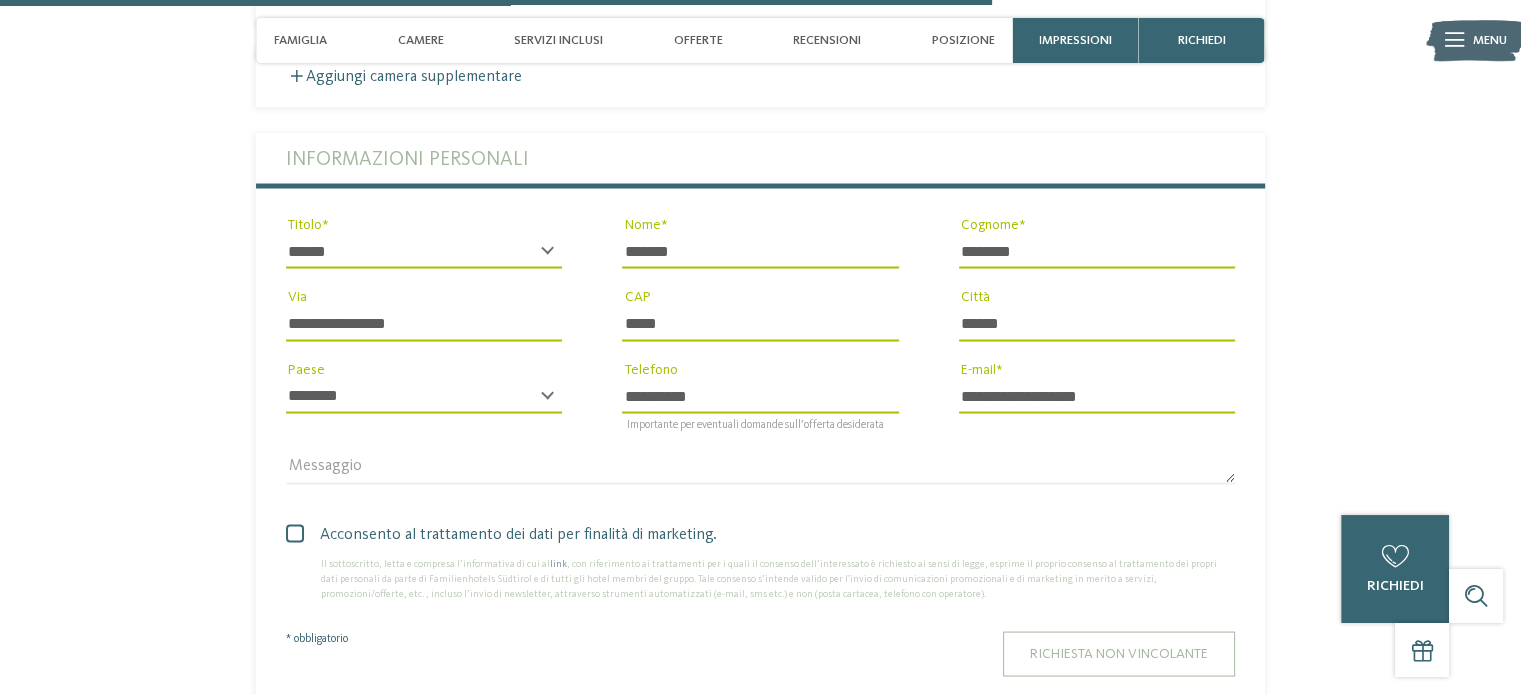 click on "Richiesta non vincolante" at bounding box center (1119, 653) 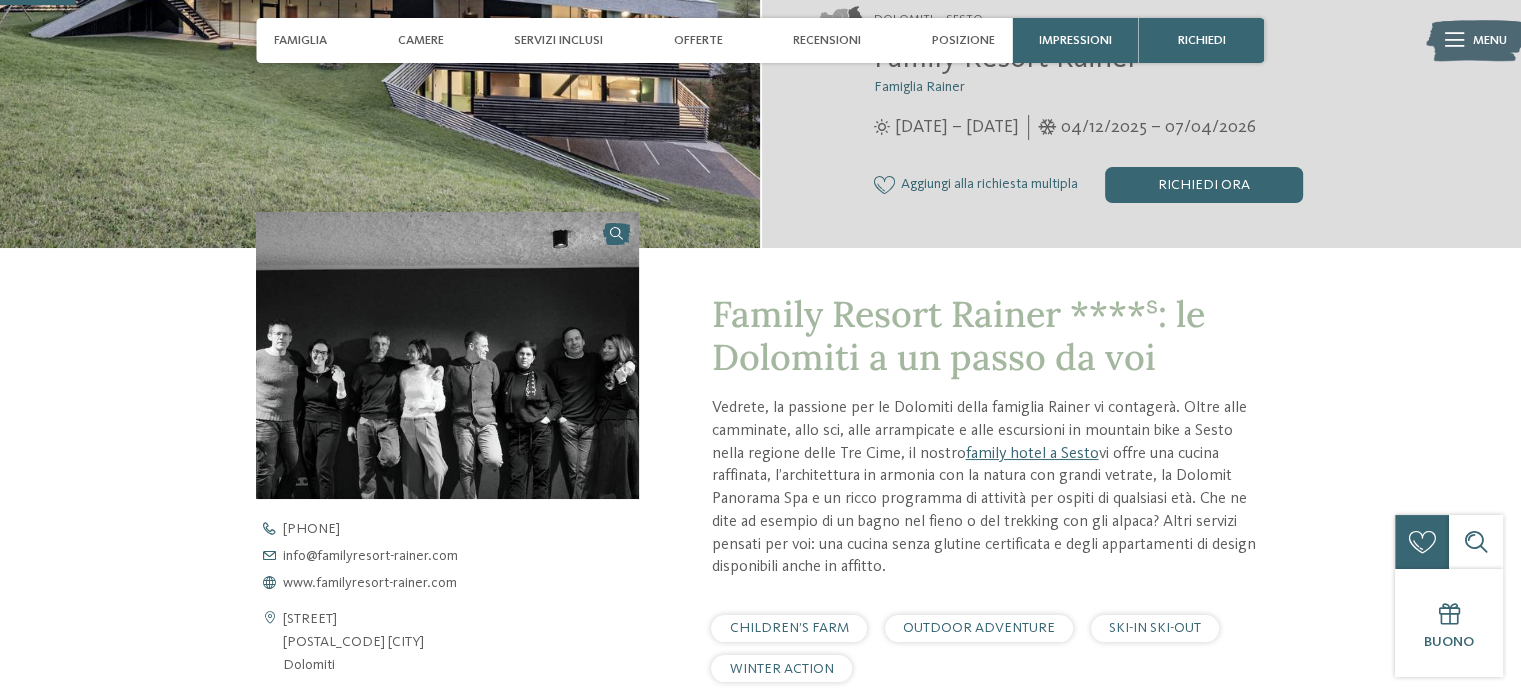 scroll, scrollTop: 277, scrollLeft: 0, axis: vertical 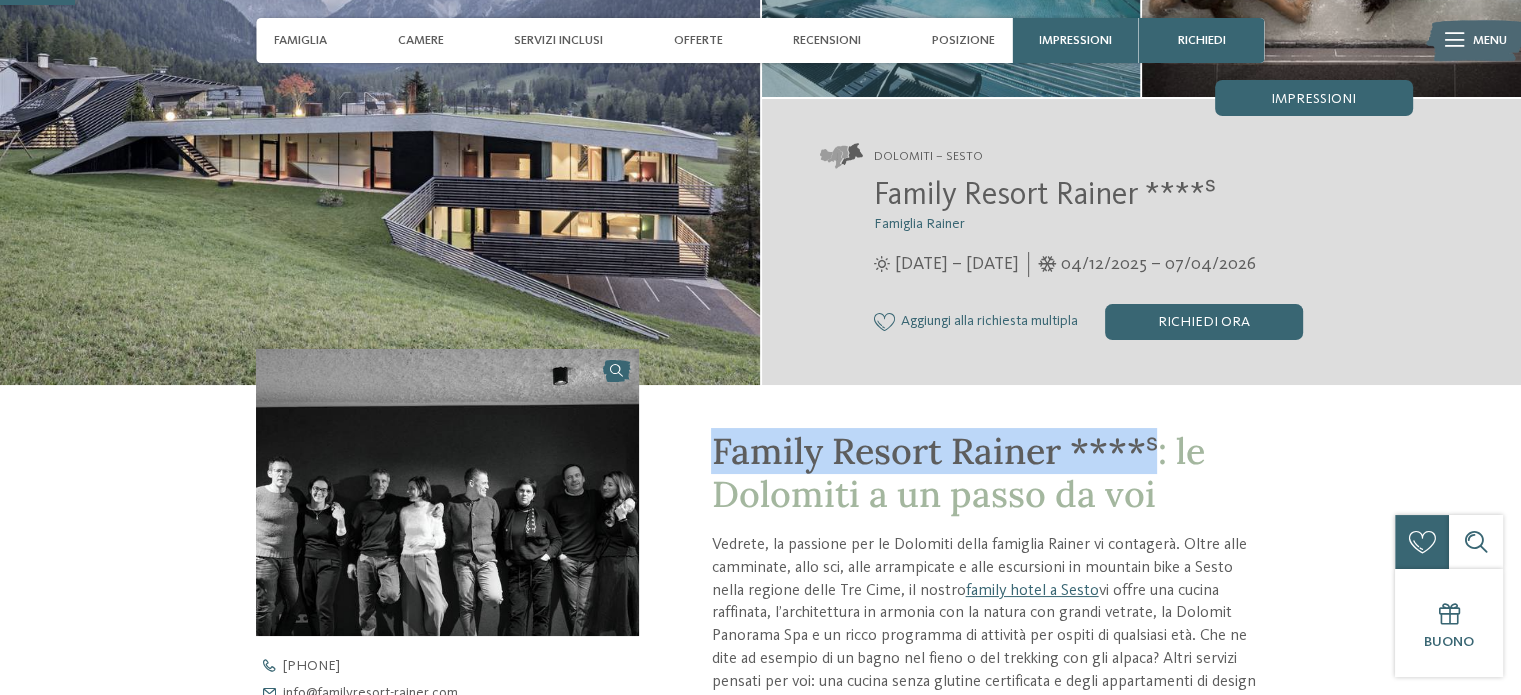drag, startPoint x: 1160, startPoint y: 446, endPoint x: 700, endPoint y: 455, distance: 460.08804 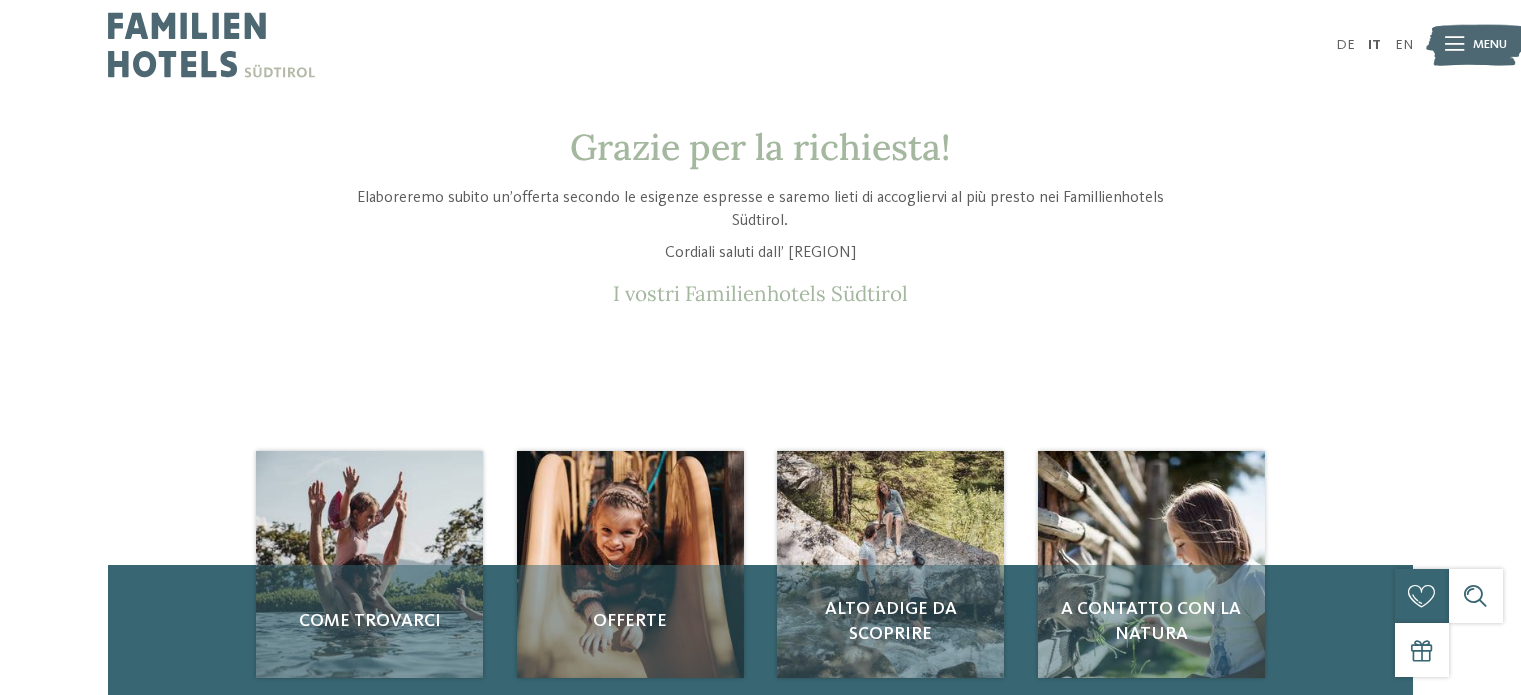 scroll, scrollTop: 0, scrollLeft: 0, axis: both 